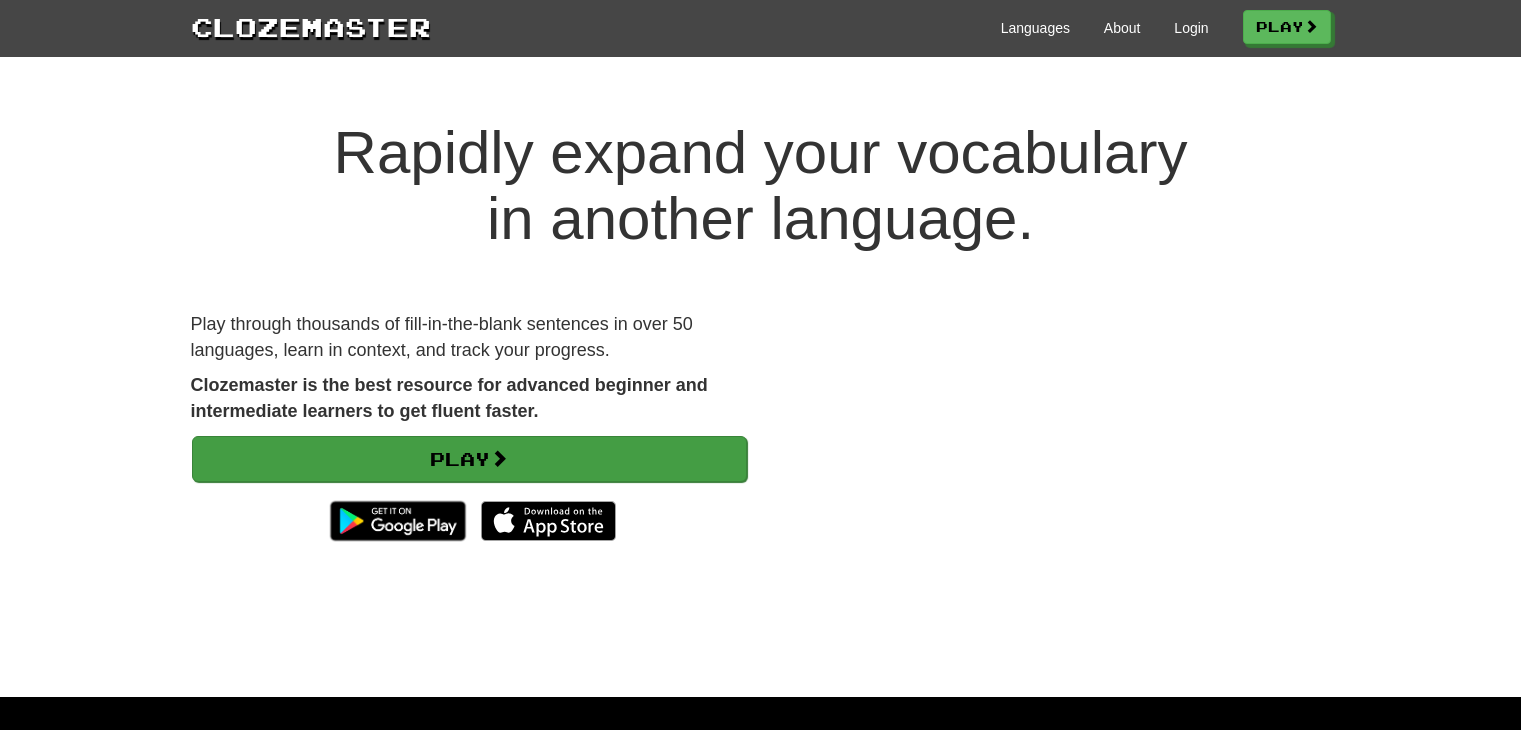 scroll, scrollTop: 0, scrollLeft: 0, axis: both 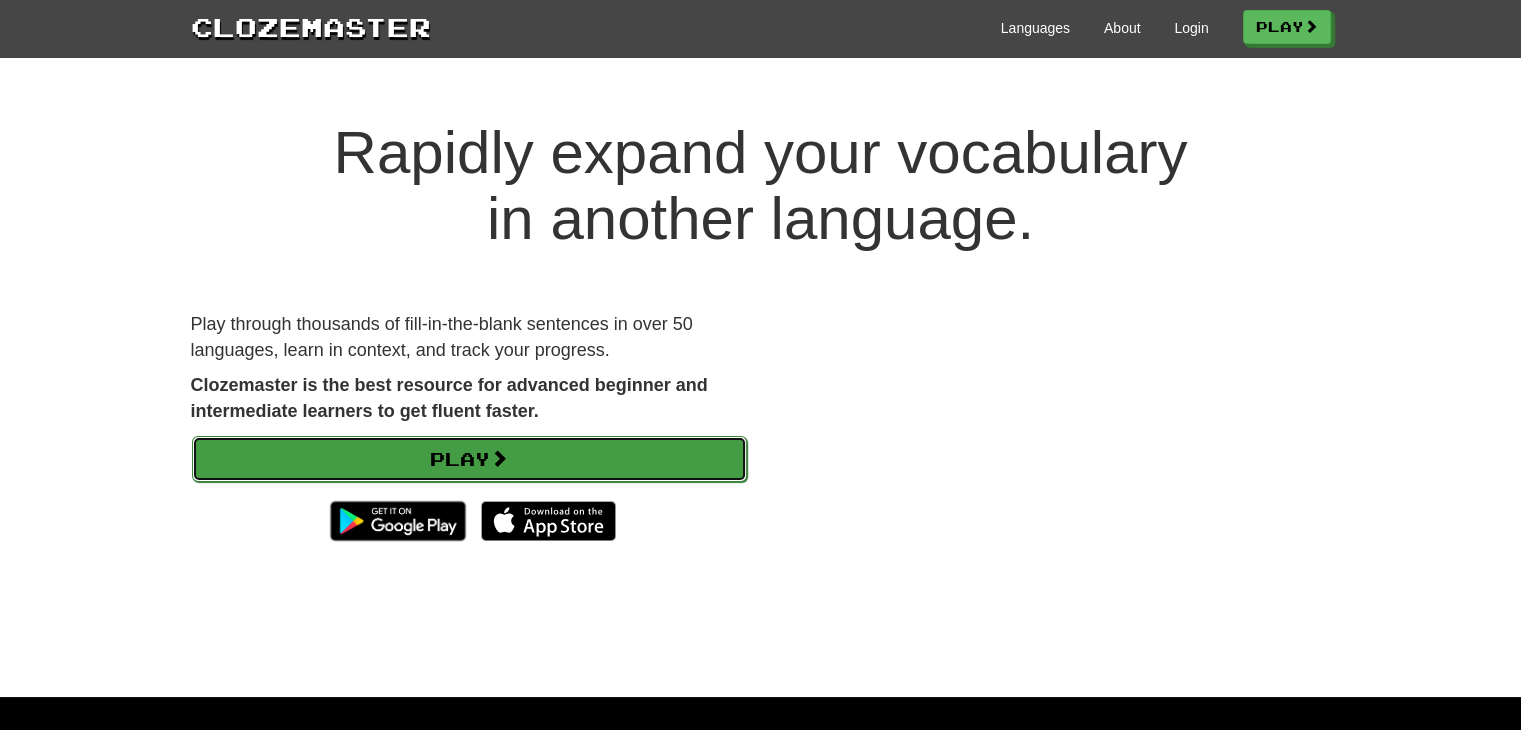 click on "Play" at bounding box center (469, 459) 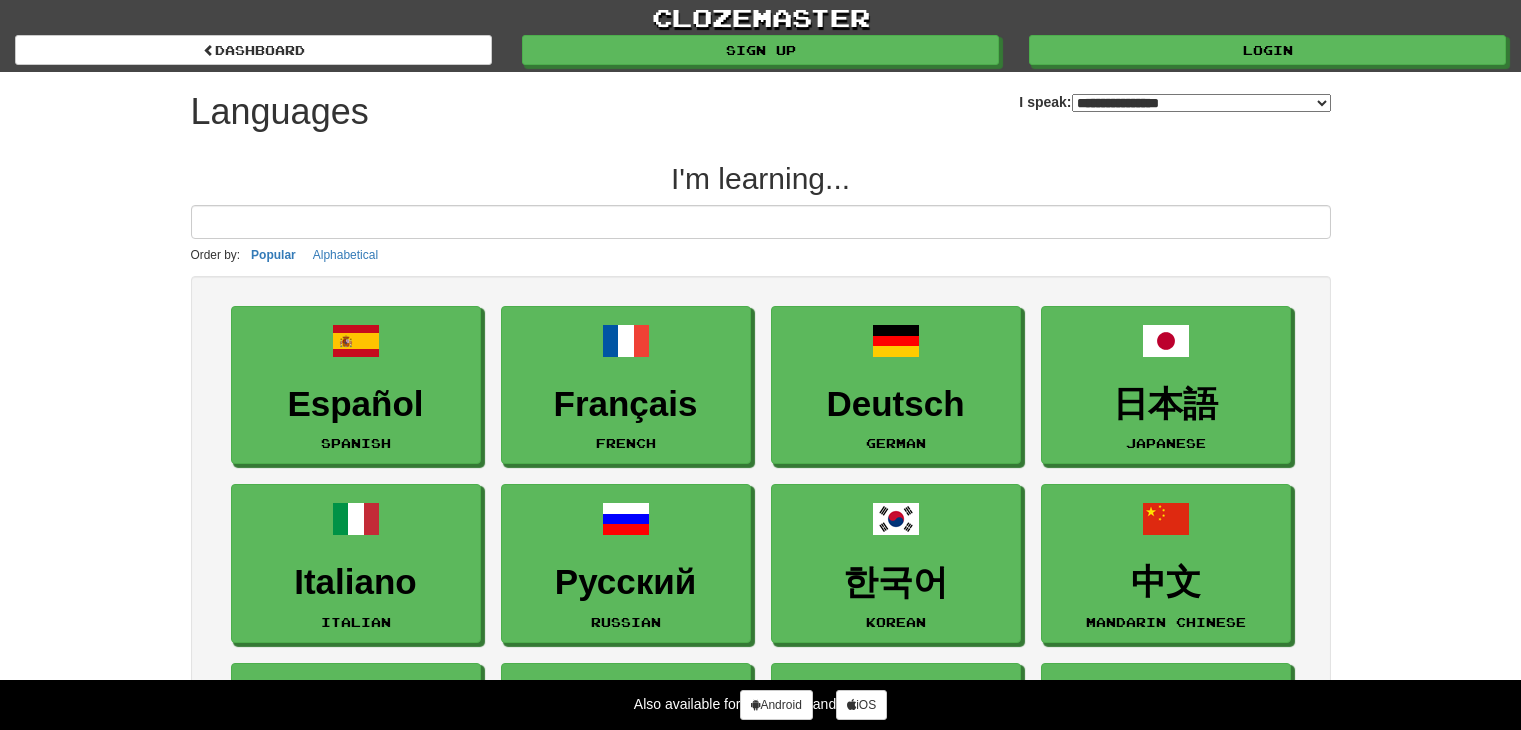 select on "*******" 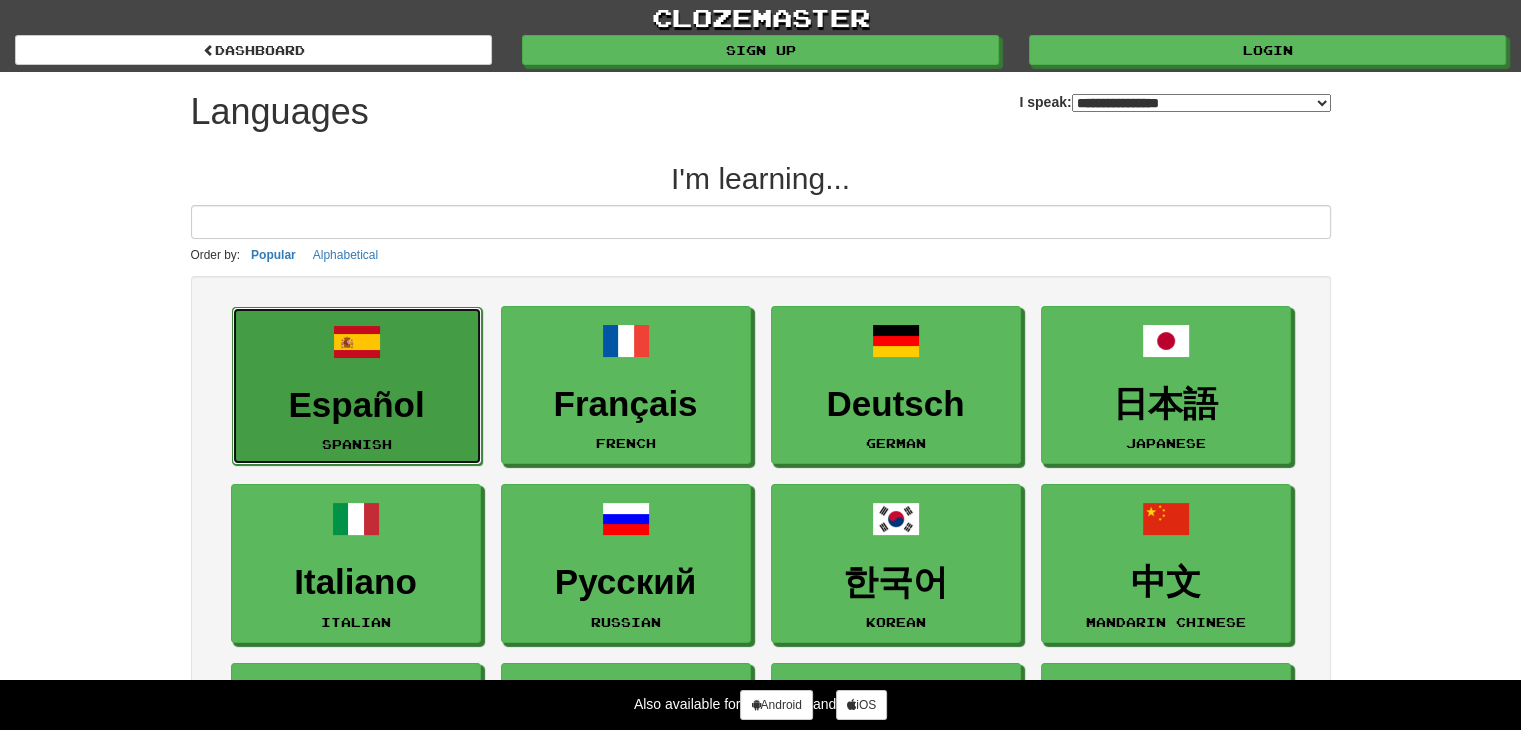 click on "Español Spanish" at bounding box center [357, 386] 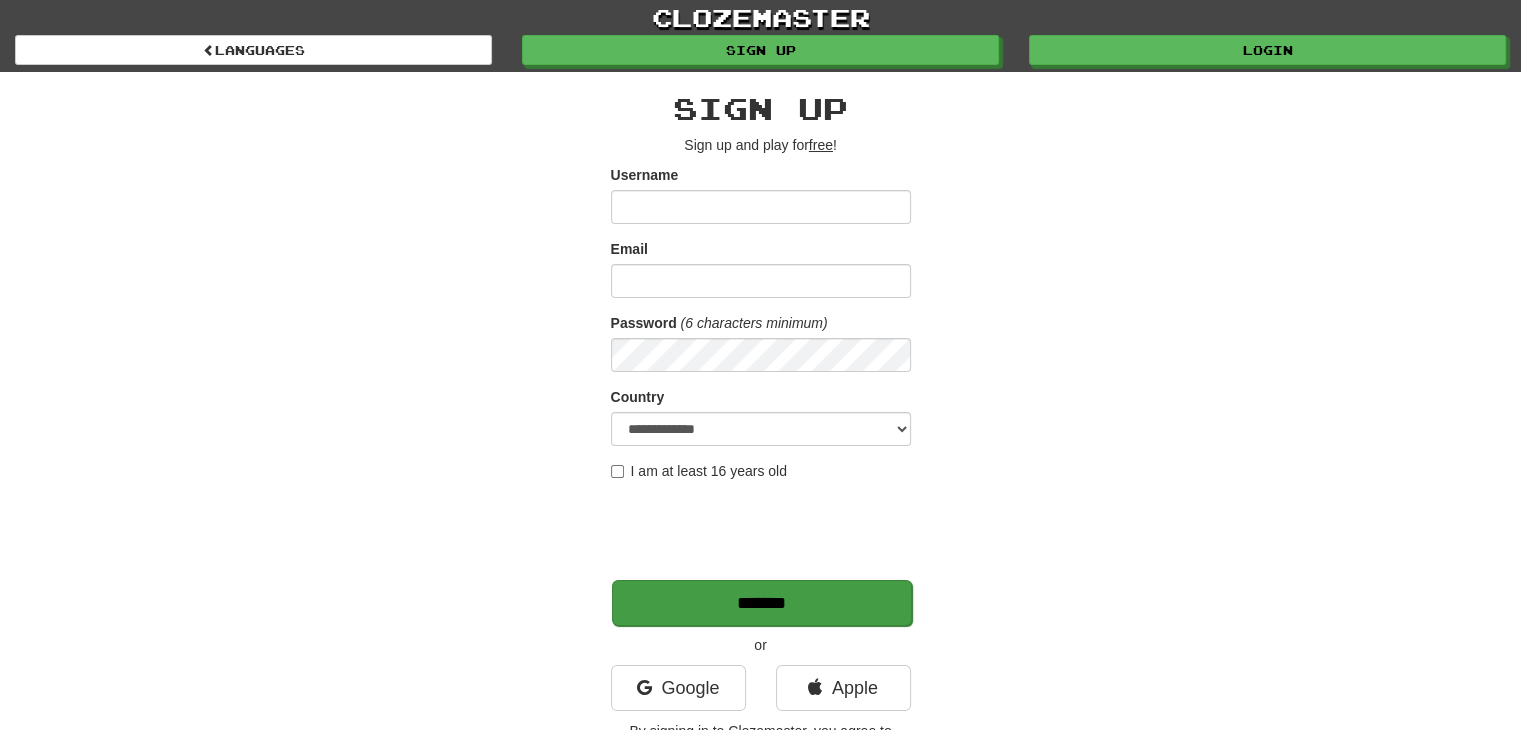 scroll, scrollTop: 108, scrollLeft: 0, axis: vertical 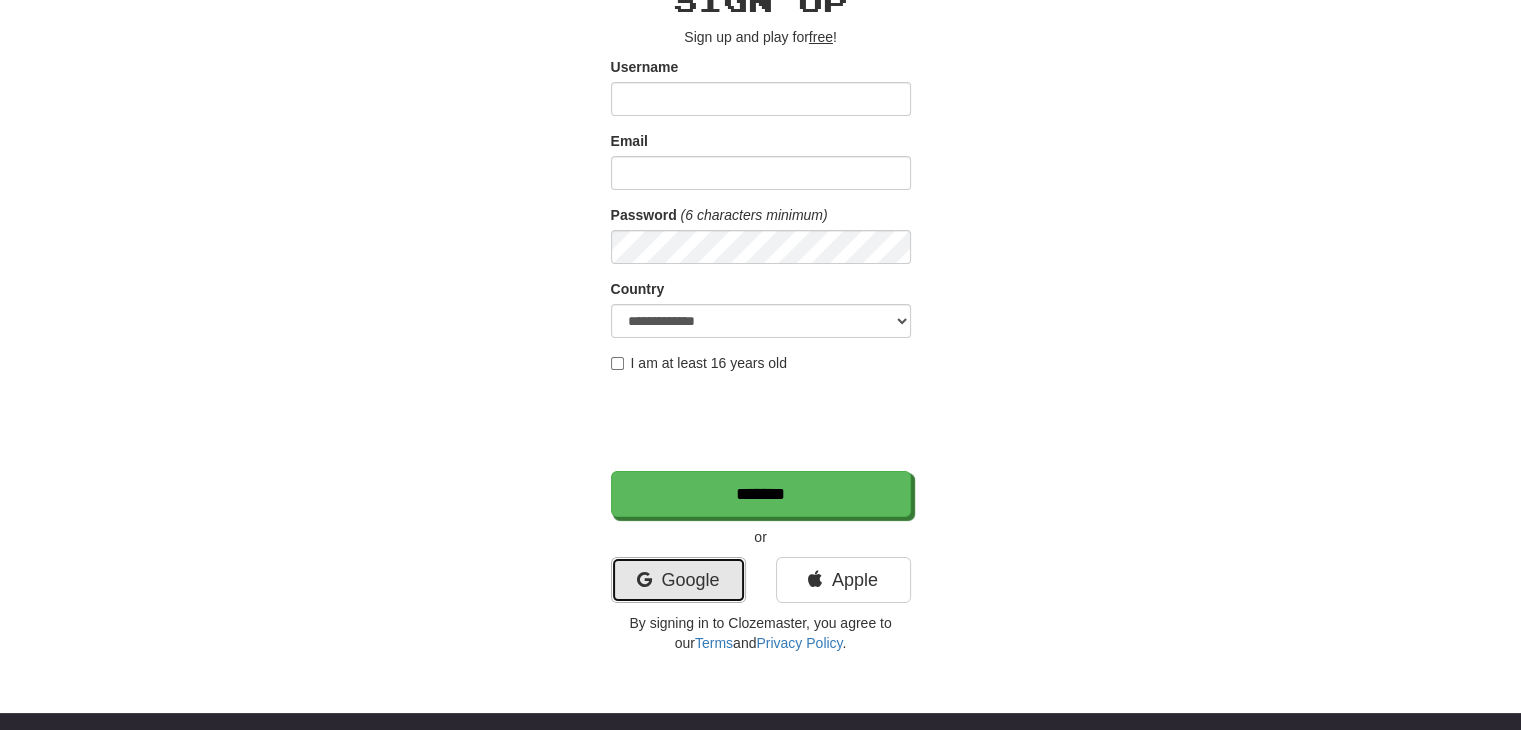 click on "Google" at bounding box center [678, 580] 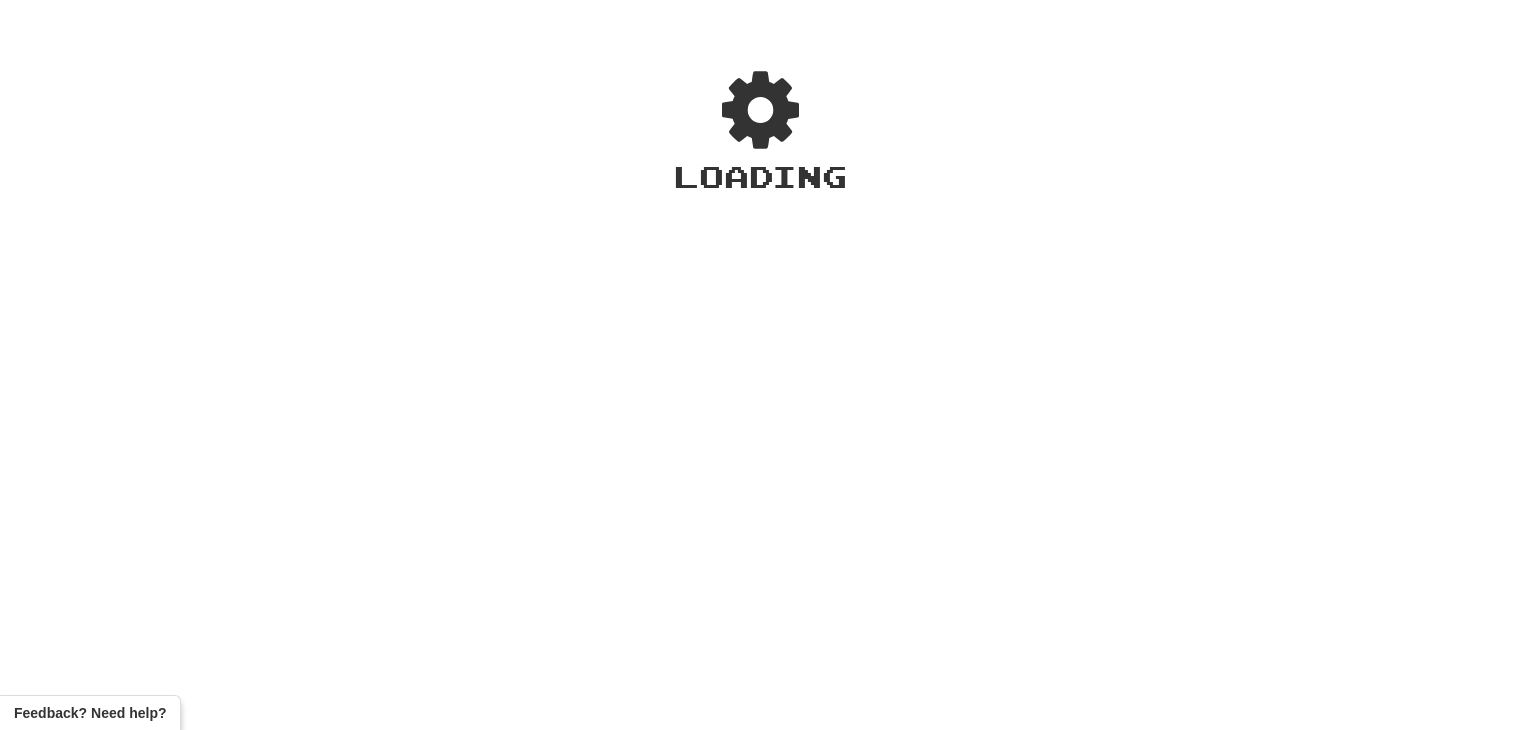 scroll, scrollTop: 0, scrollLeft: 0, axis: both 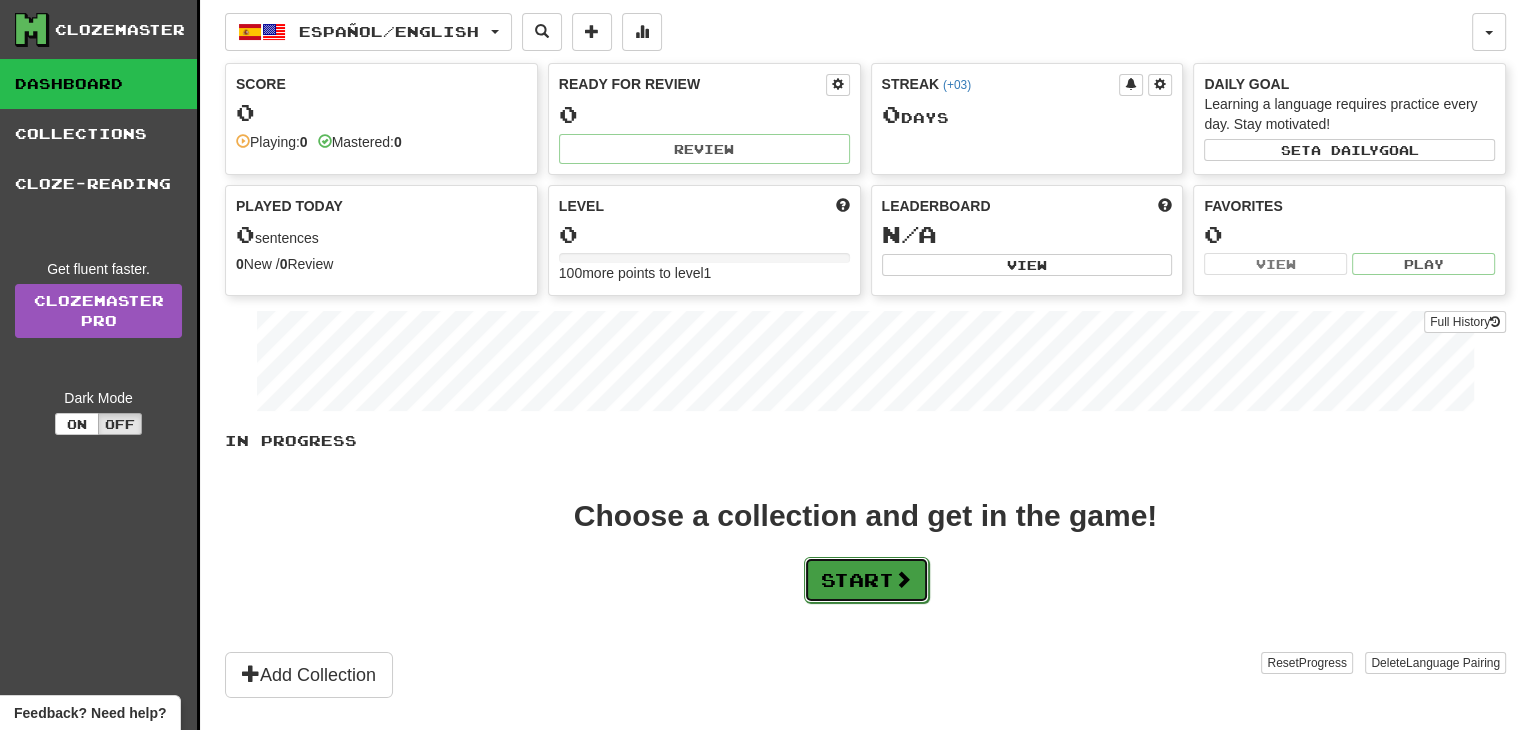 click on "Start" at bounding box center (866, 580) 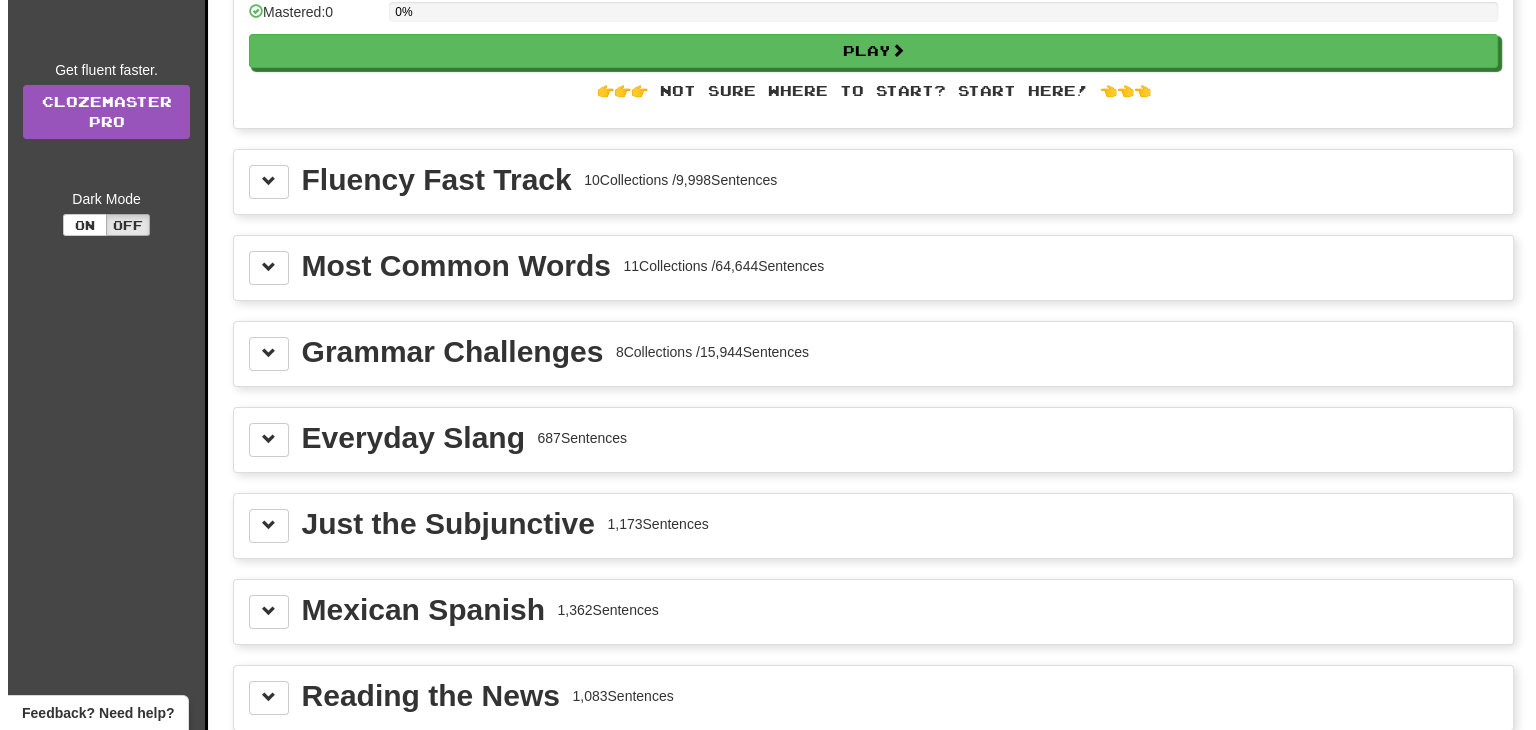 scroll, scrollTop: 200, scrollLeft: 0, axis: vertical 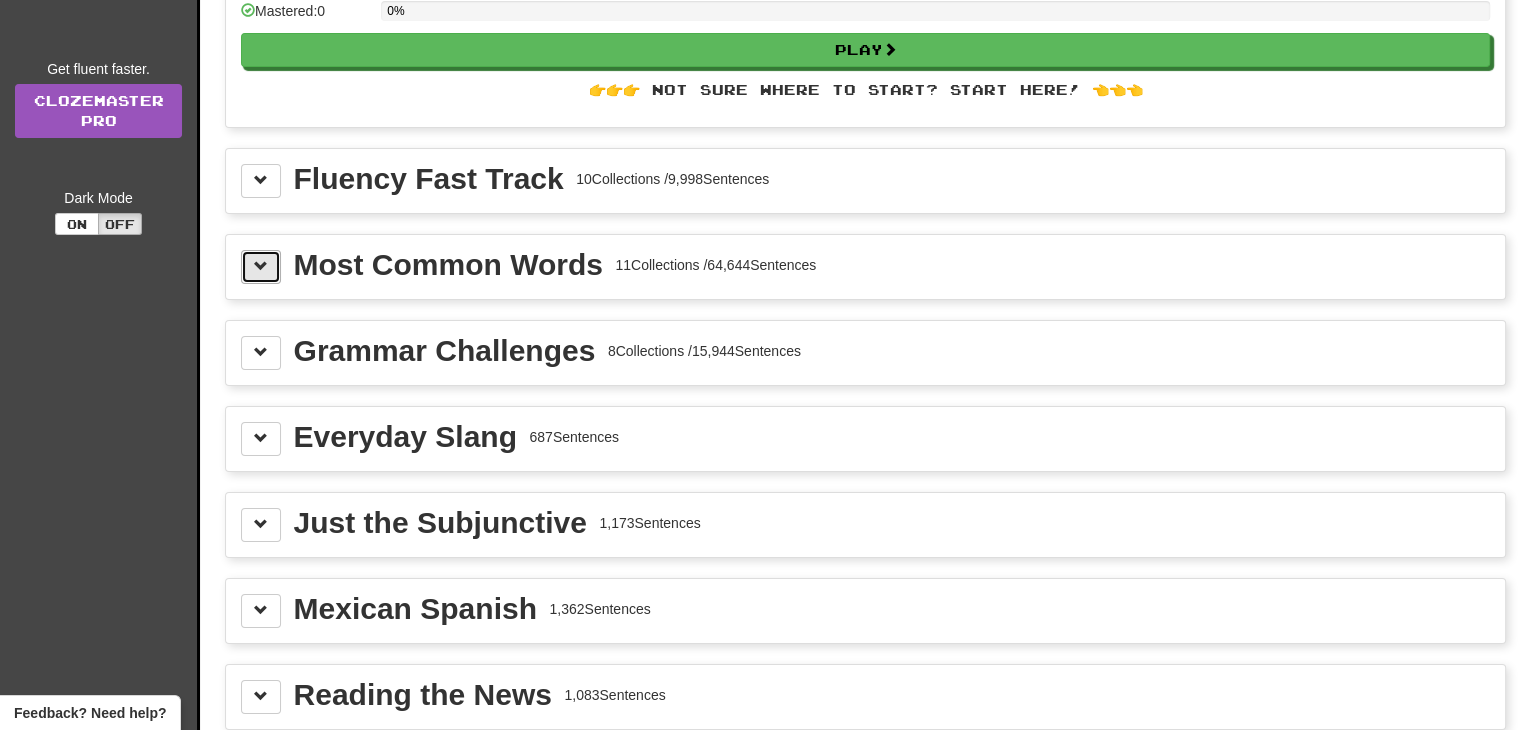 click at bounding box center (261, 266) 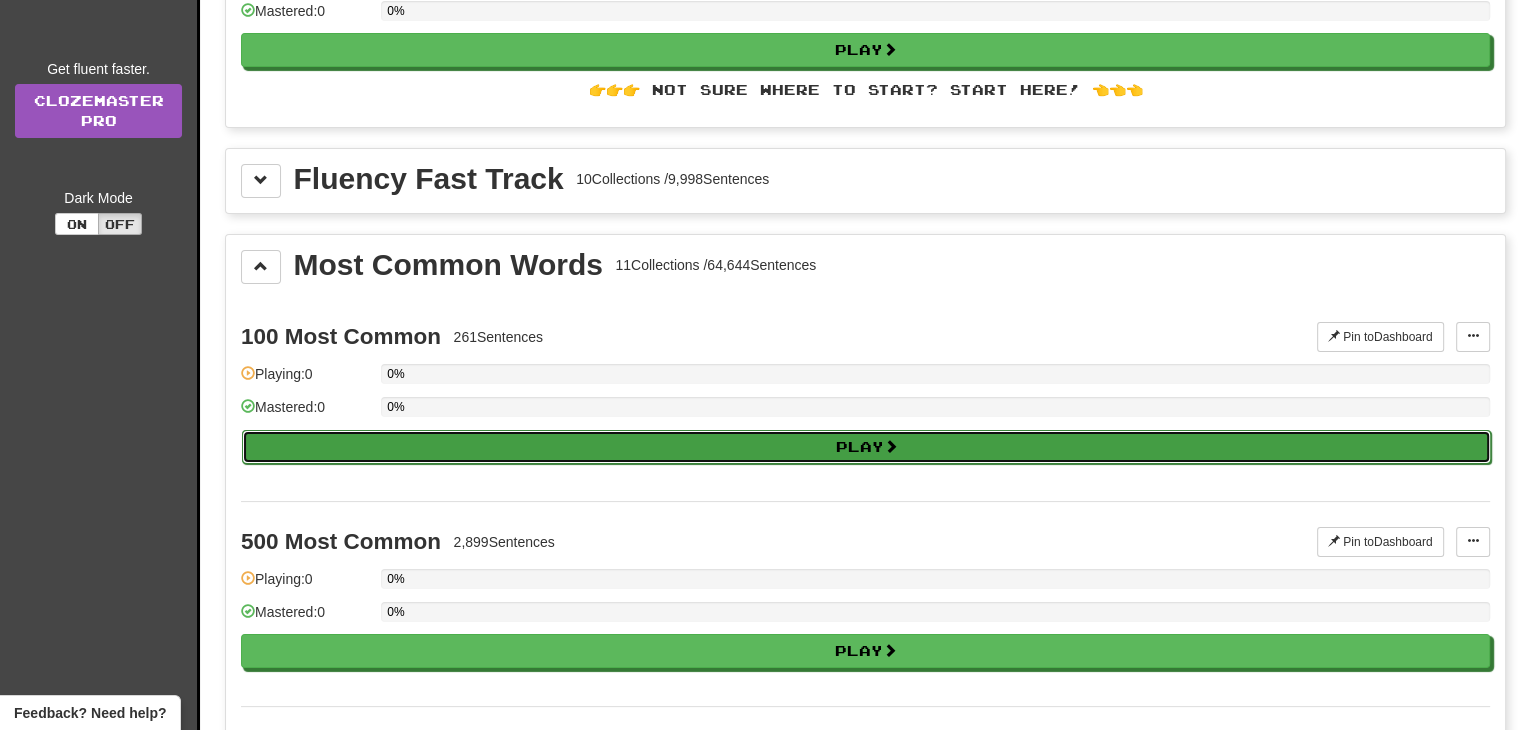 click on "Play" at bounding box center [866, 447] 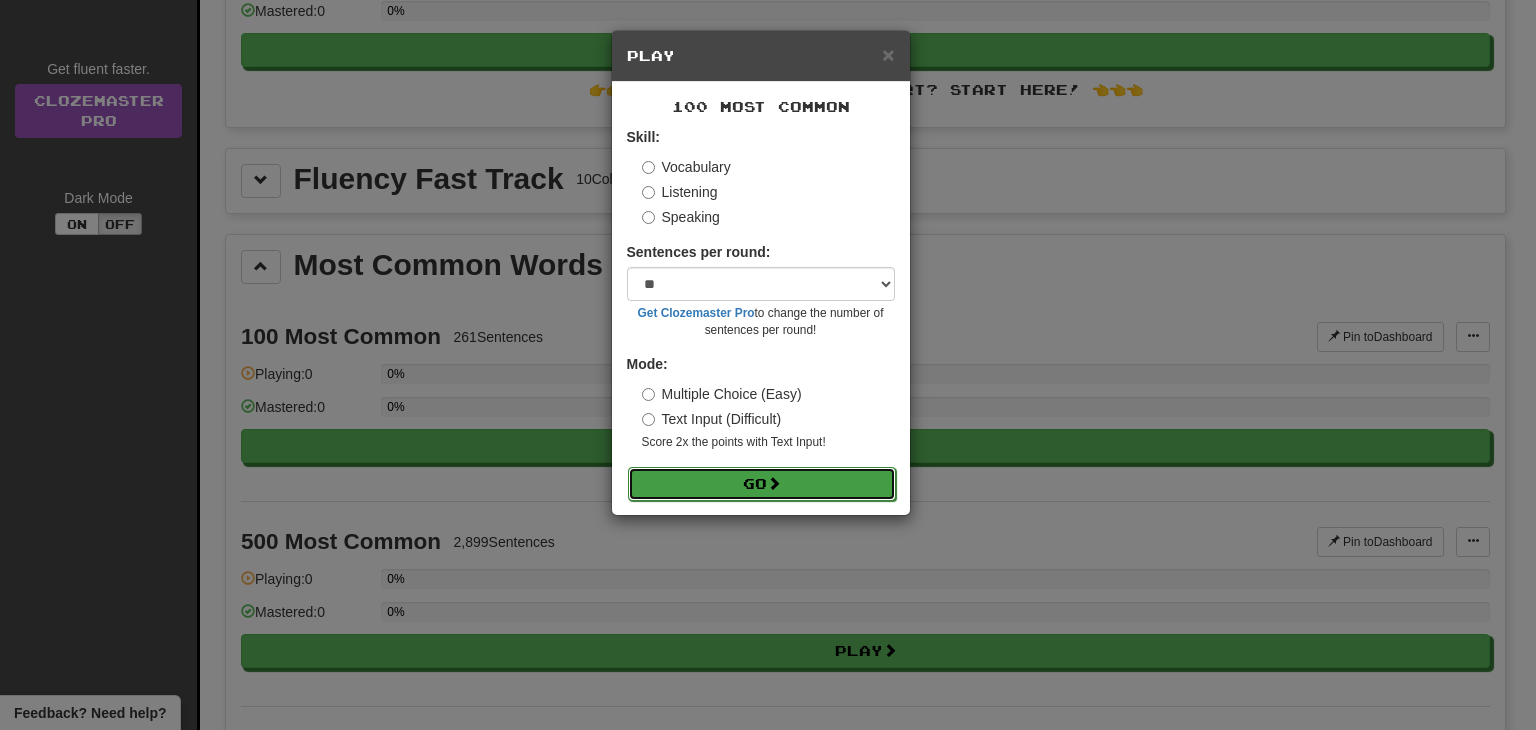 click on "Go" at bounding box center [762, 484] 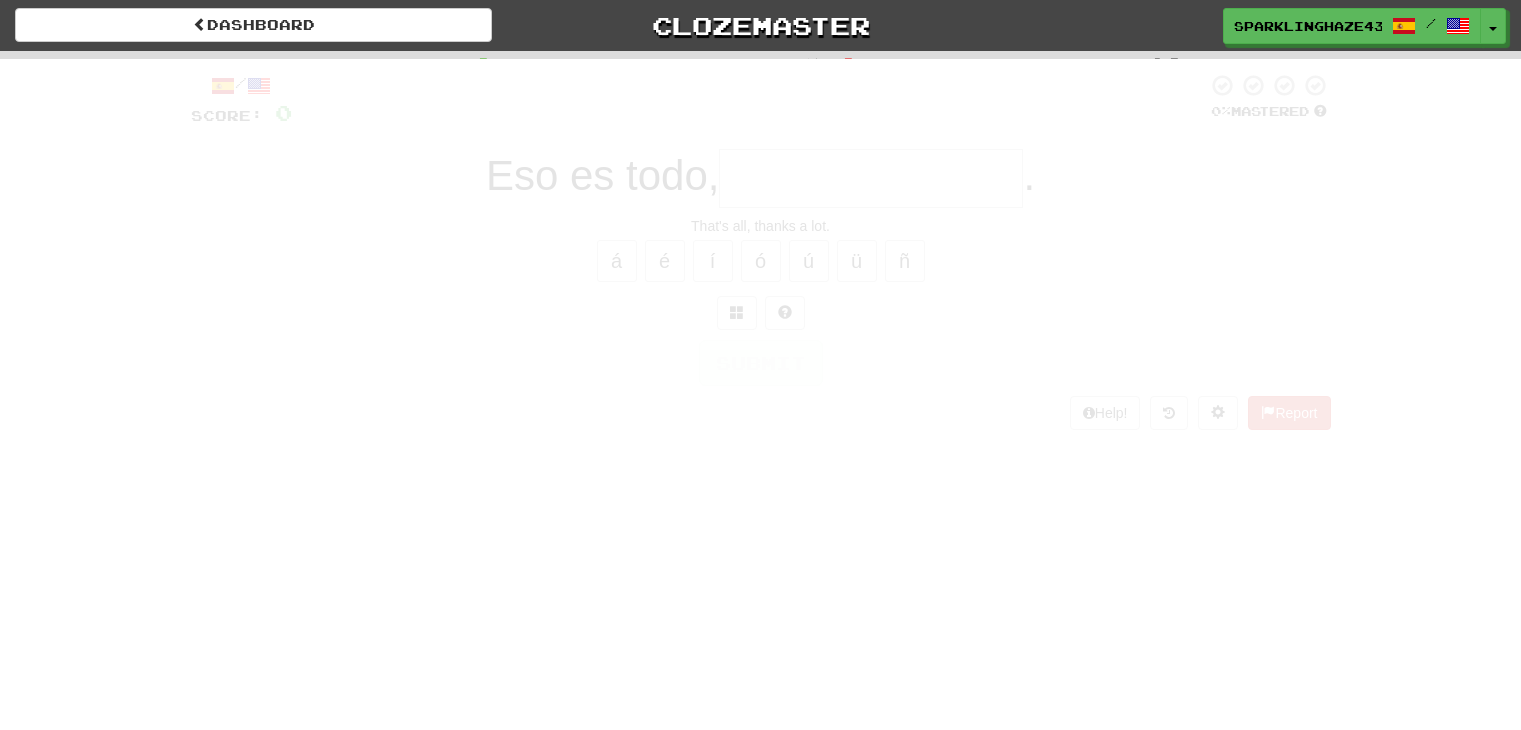 scroll, scrollTop: 0, scrollLeft: 0, axis: both 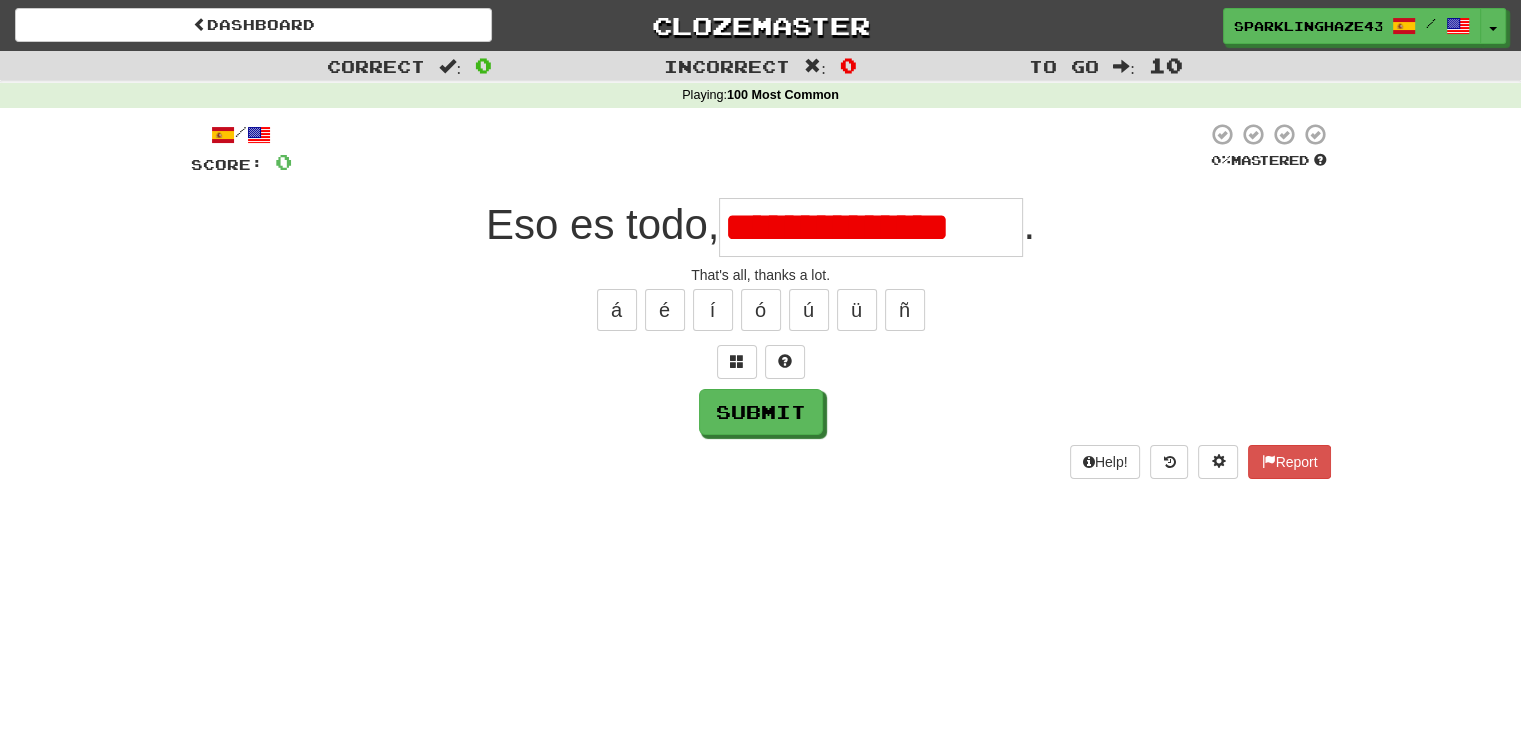type on "**********" 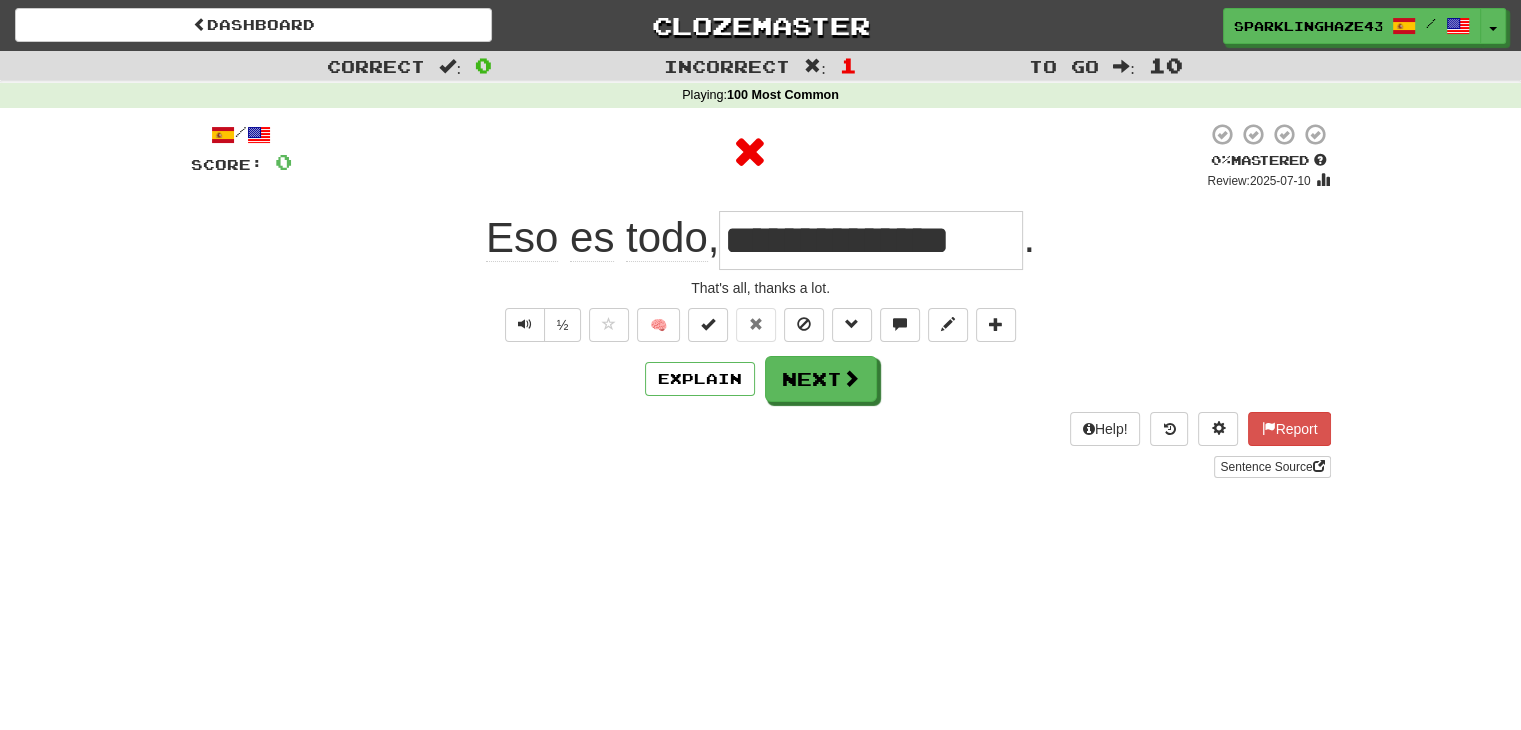 click on "**********" at bounding box center (871, 240) 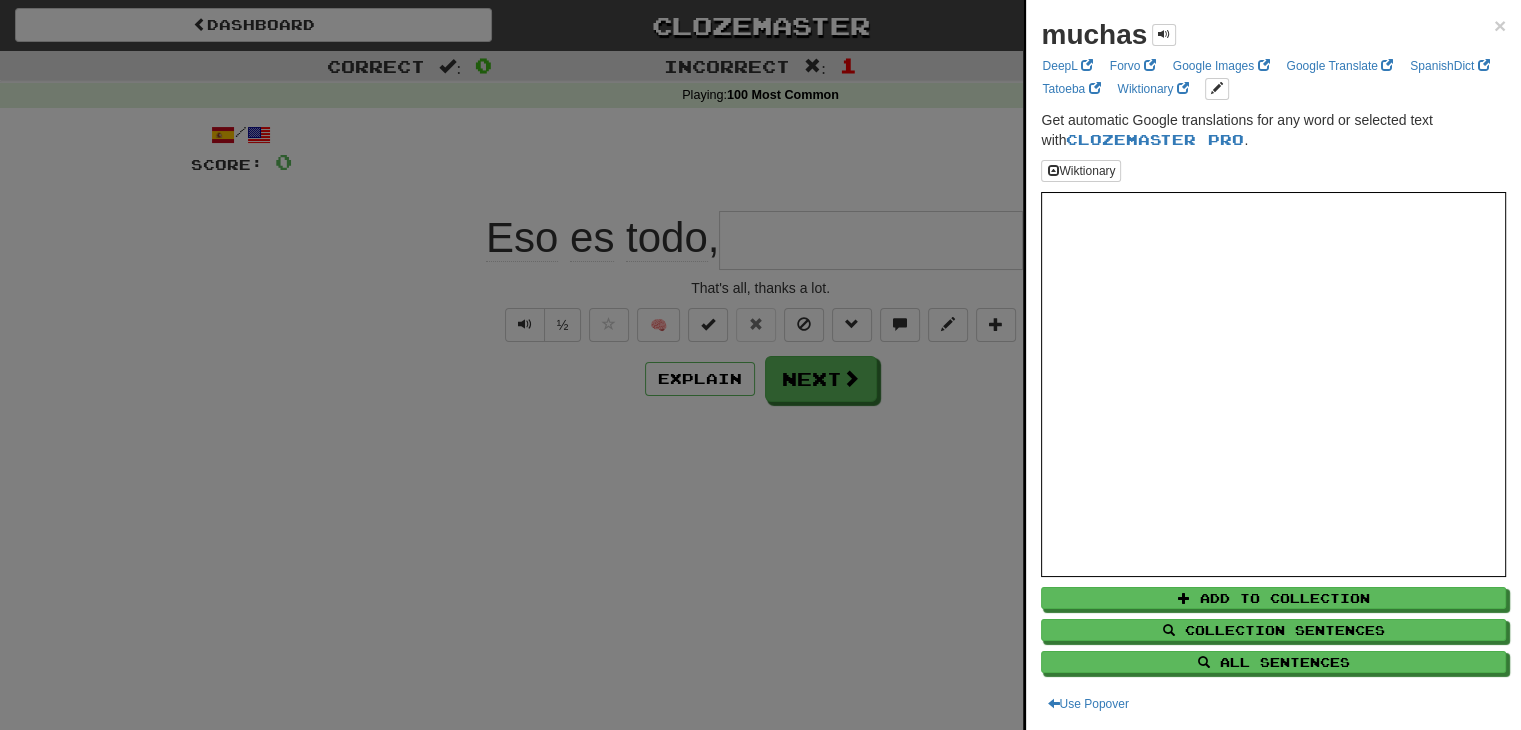 click on "muchas  × DeepL   Forvo   Google Images   Google Translate   SpanishDict   Tatoeba   Wiktionary   Get automatic Google translations for any word or selected text with  Clozemaster Pro .  Wiktionary   Add to Collection   Collection Sentences   All Sentences  Use Popover" at bounding box center [1273, 365] 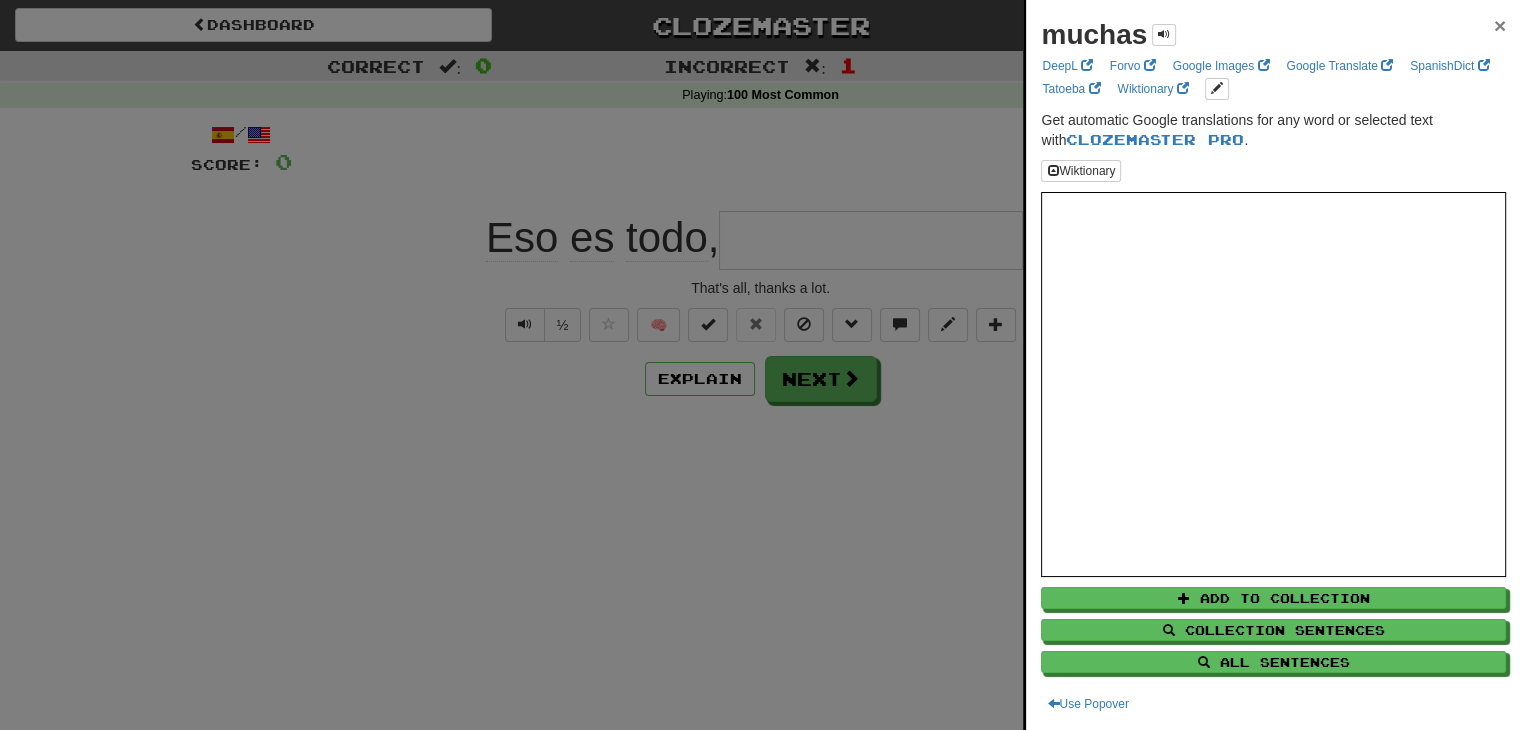 click on "×" at bounding box center [1500, 25] 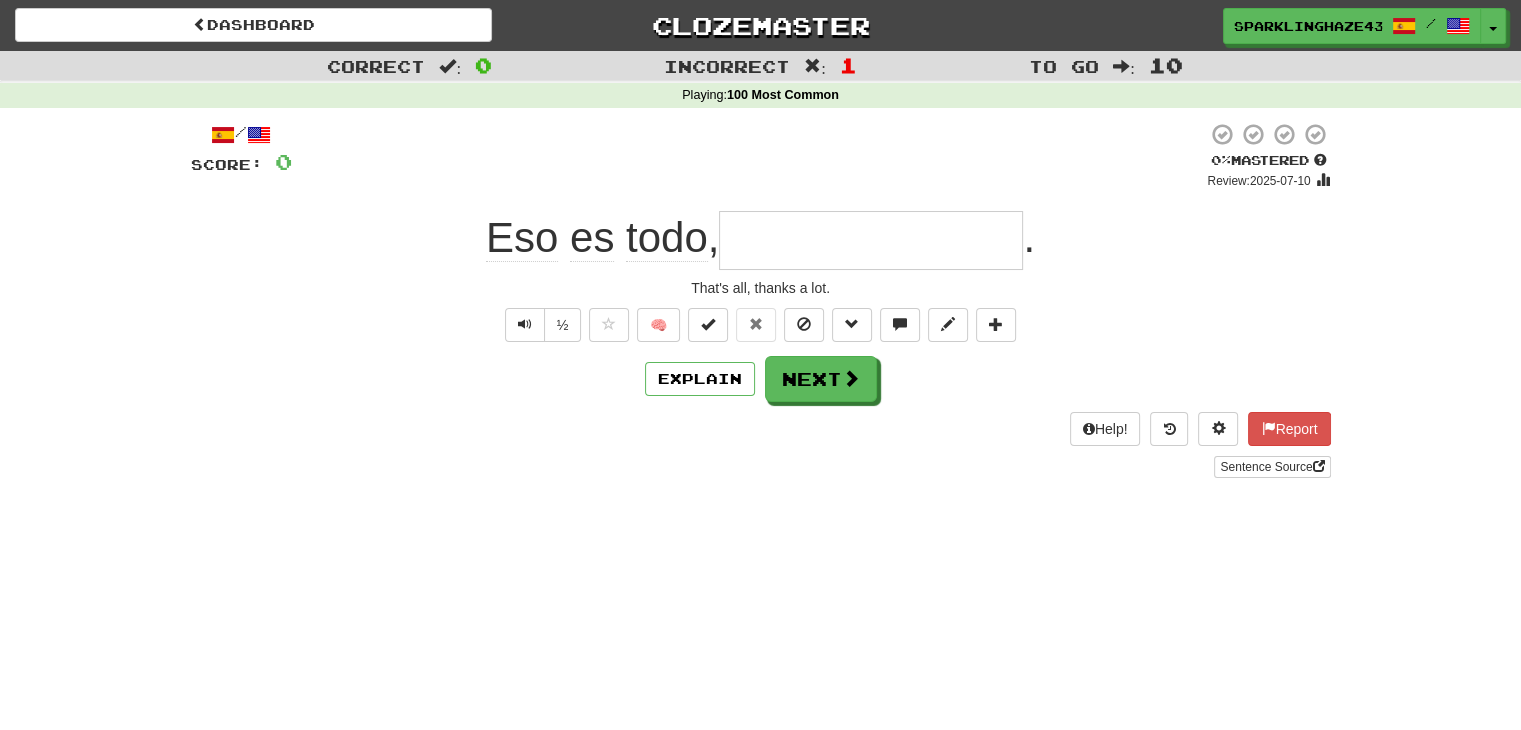 click at bounding box center [871, 240] 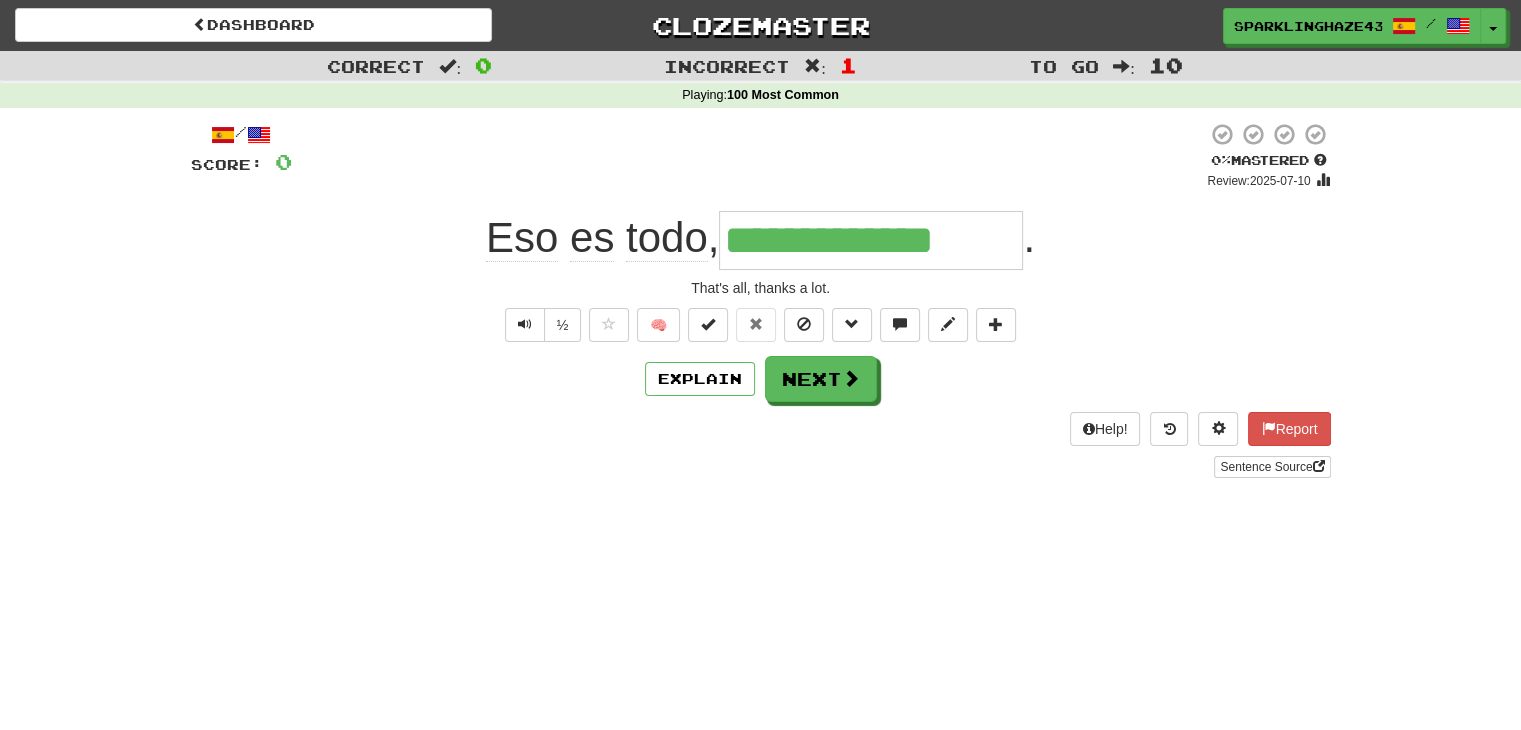 type on "**********" 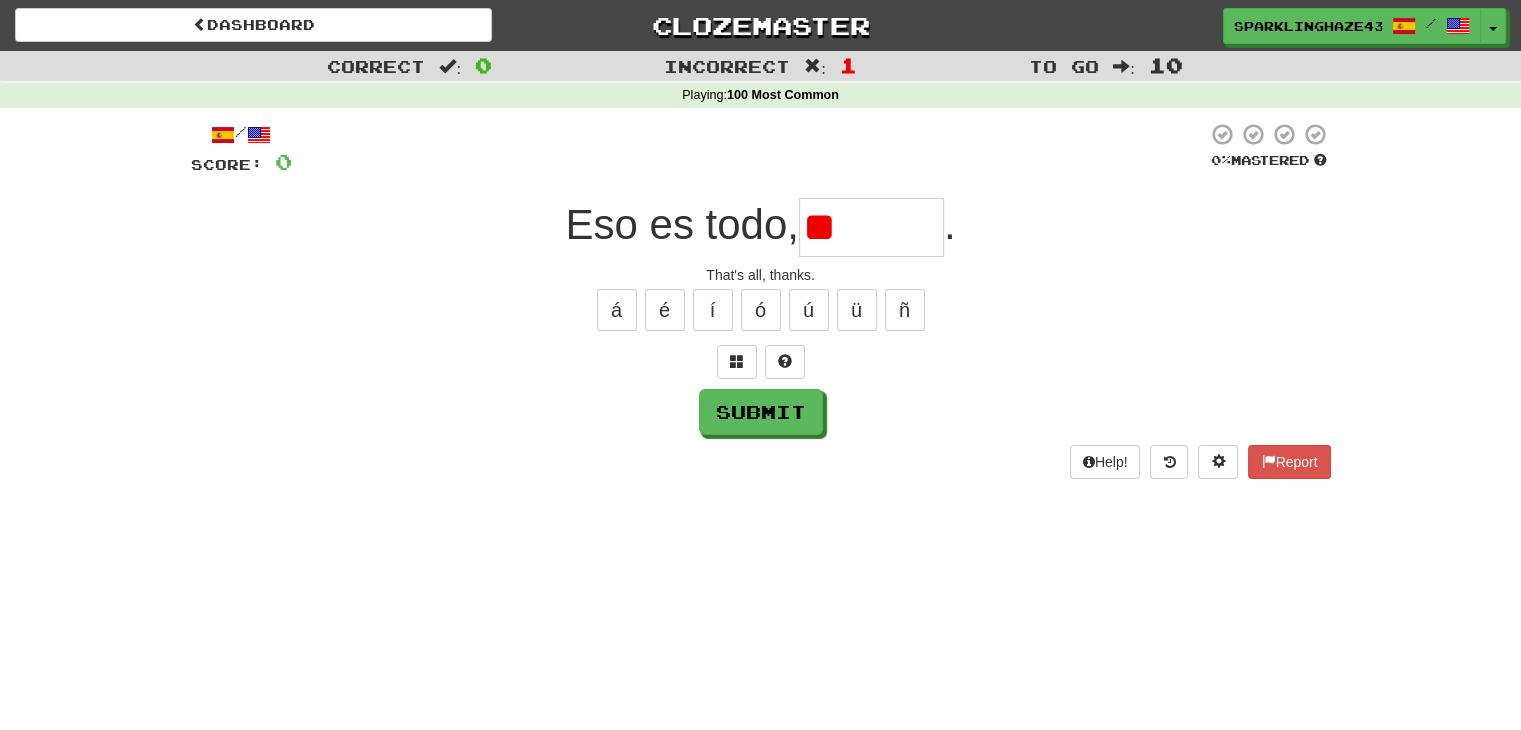 type on "*" 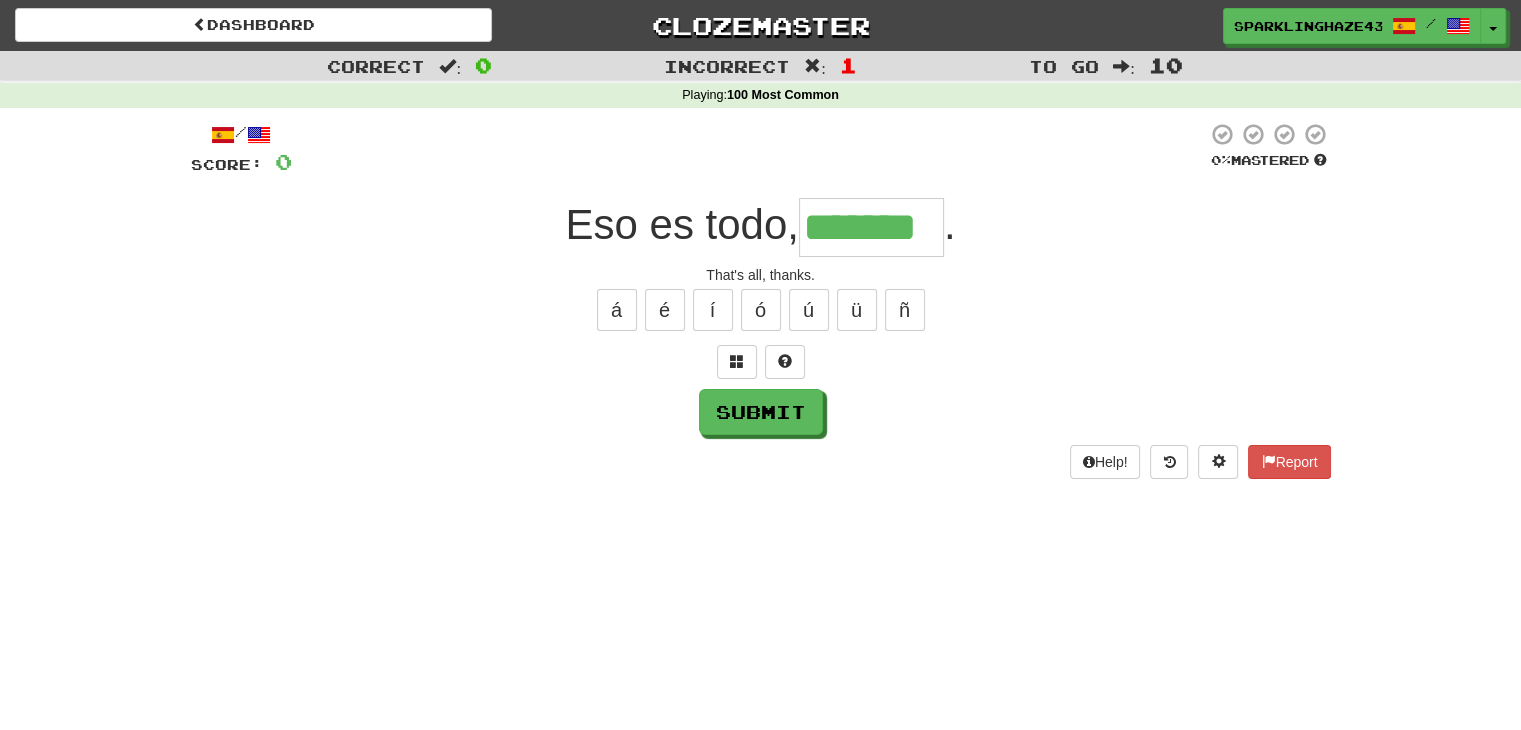 type on "*******" 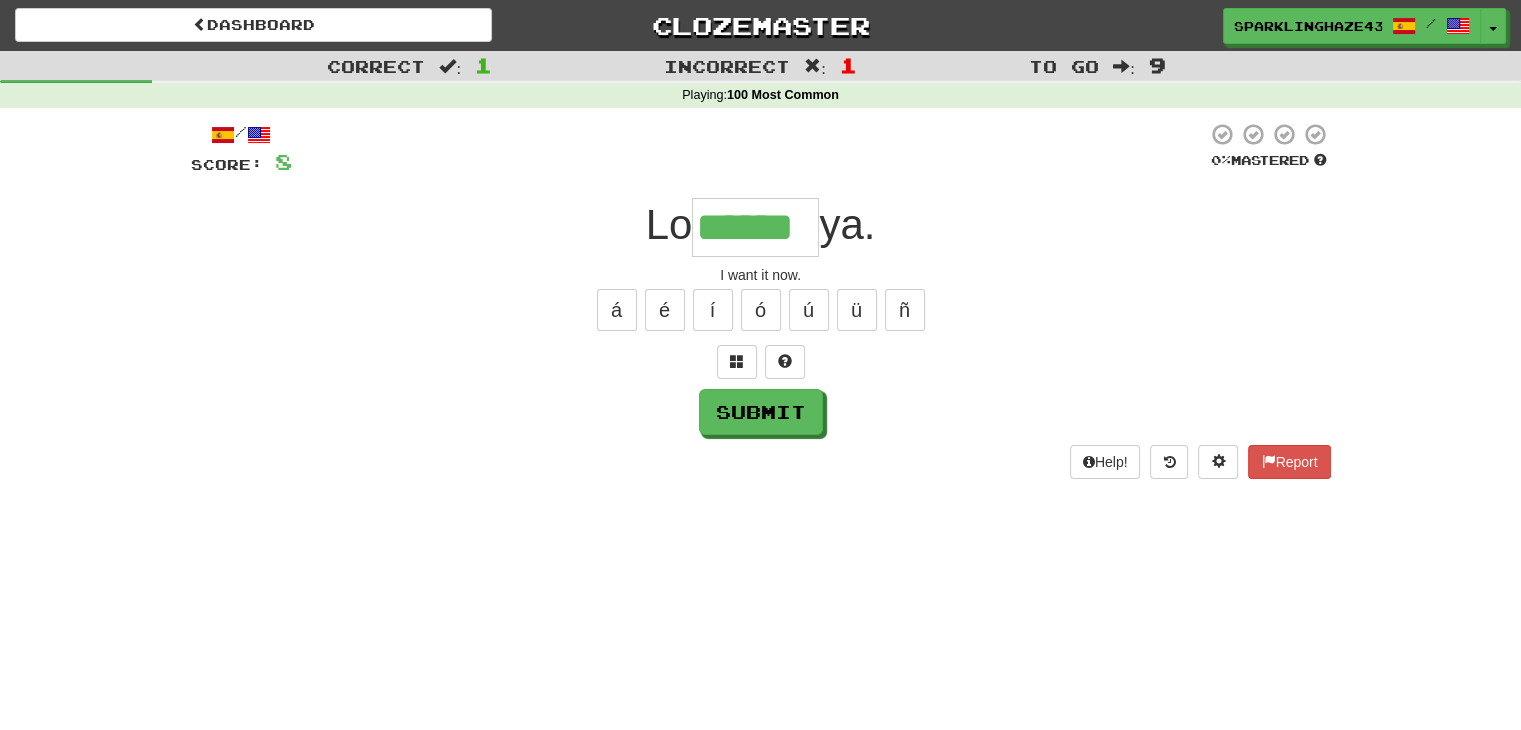 type on "******" 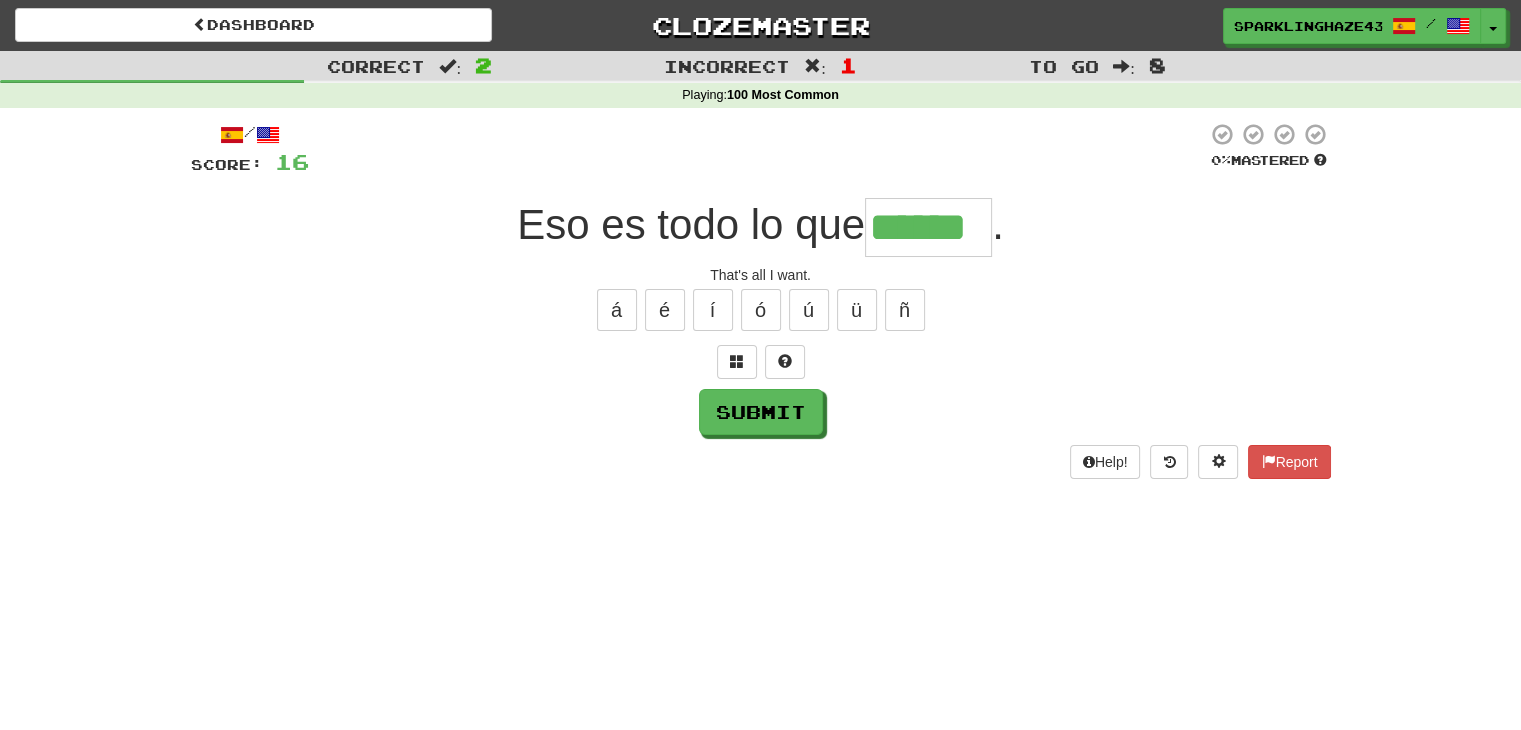 type on "******" 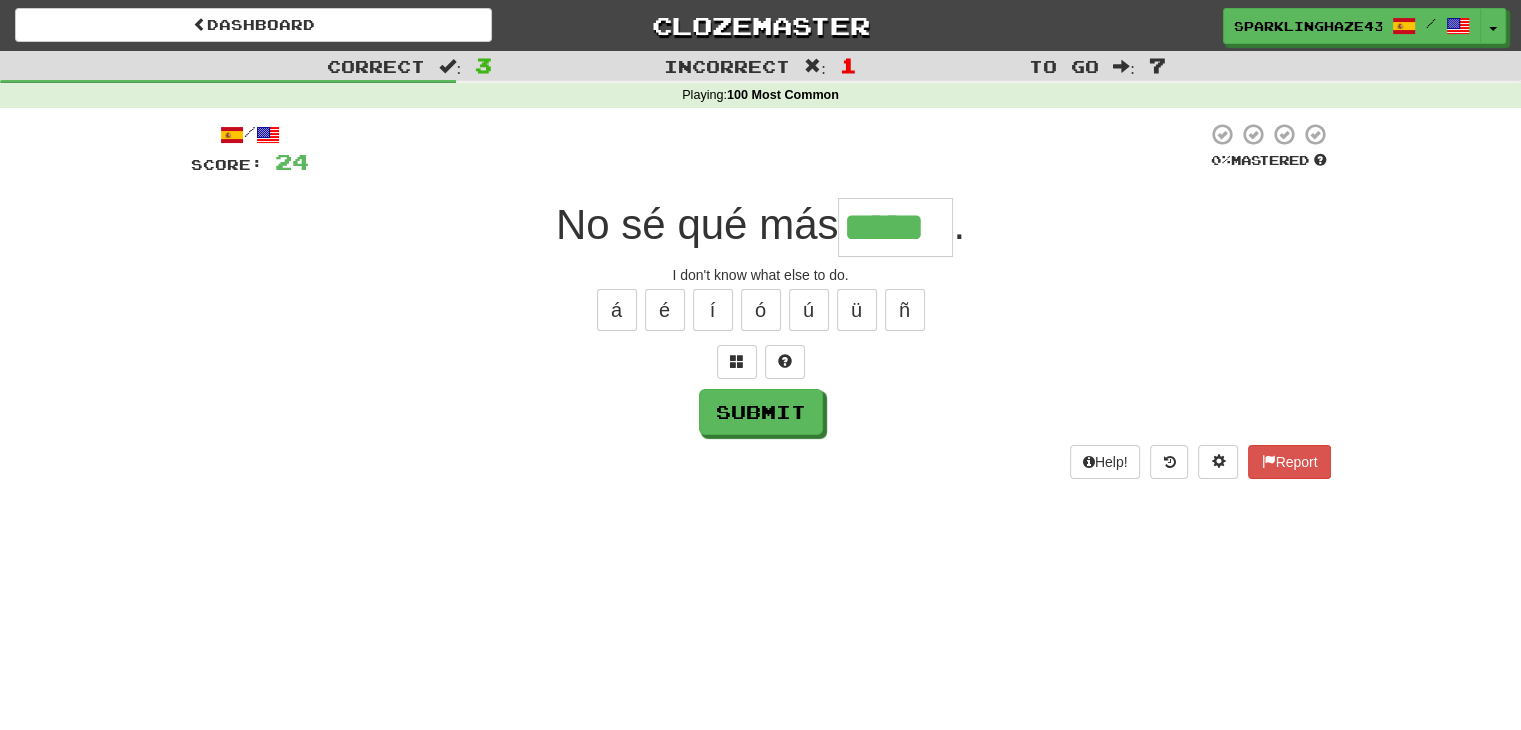 type on "*****" 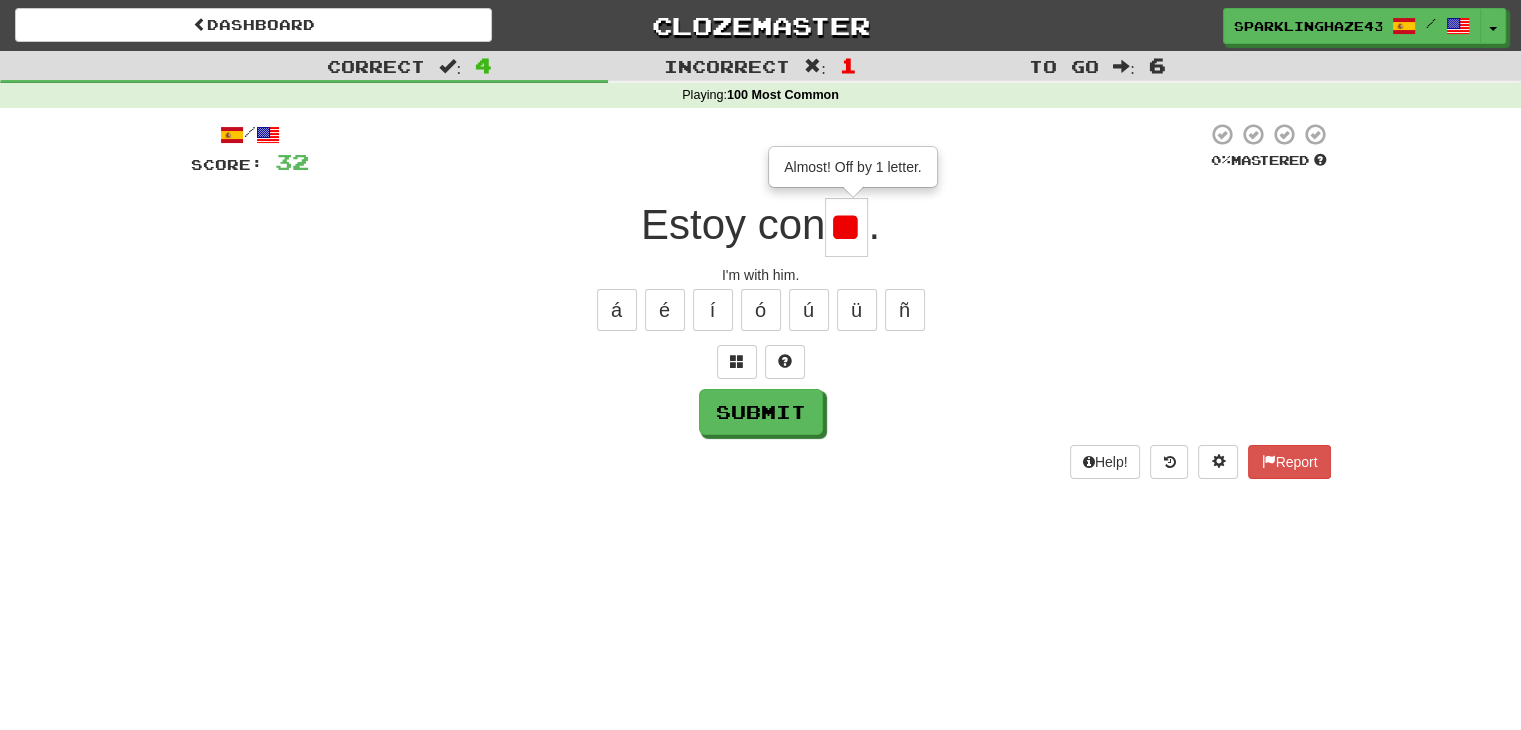 type on "*" 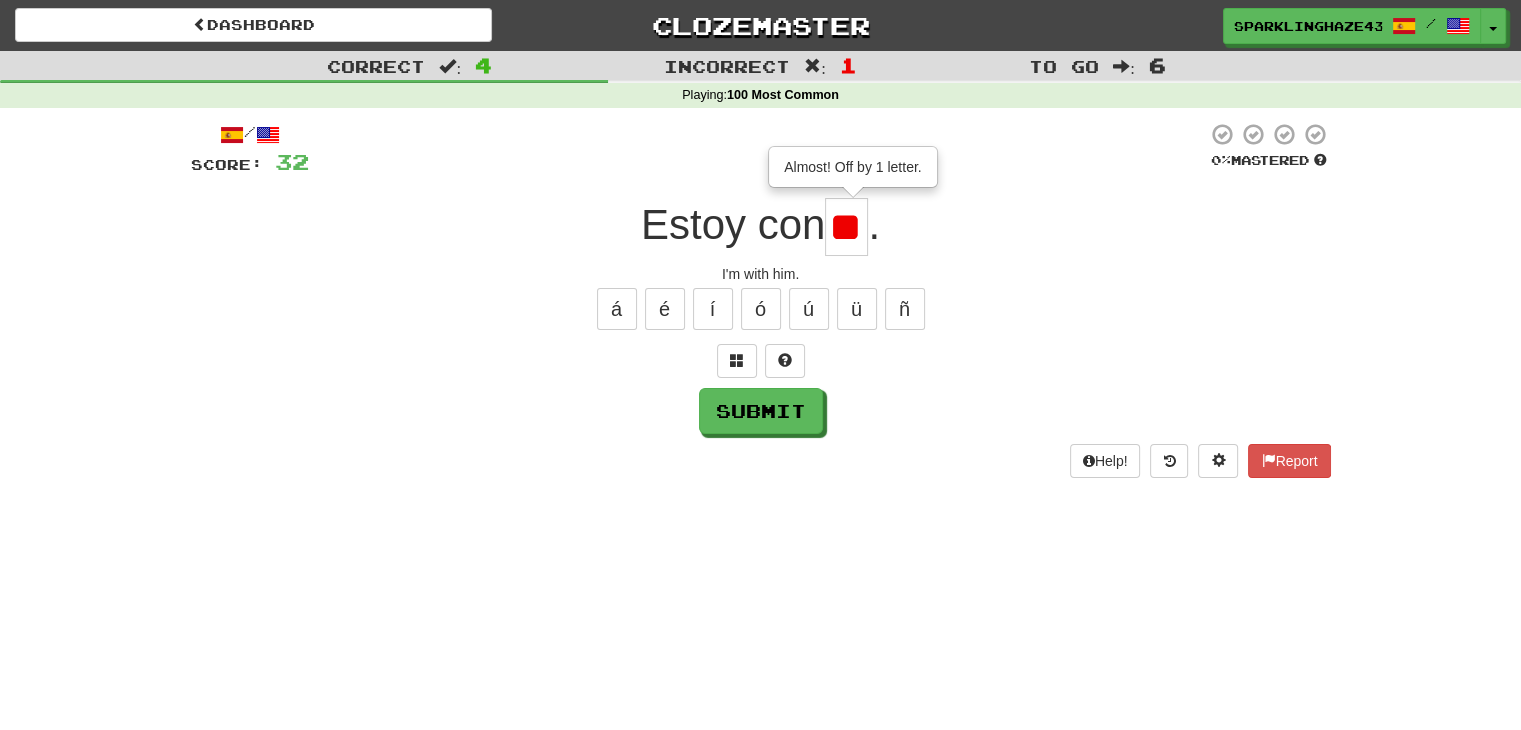 scroll, scrollTop: 0, scrollLeft: 0, axis: both 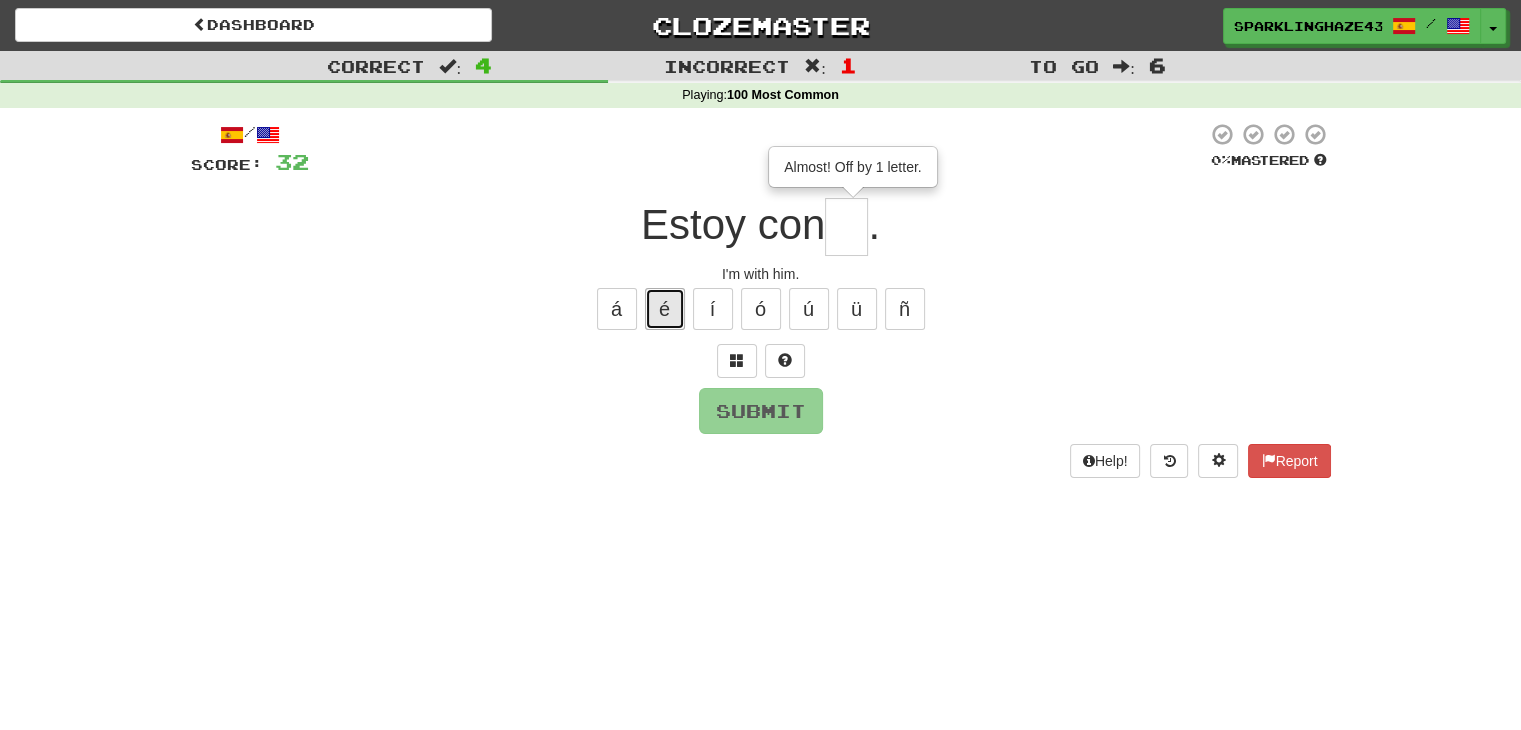 click on "é" at bounding box center (665, 309) 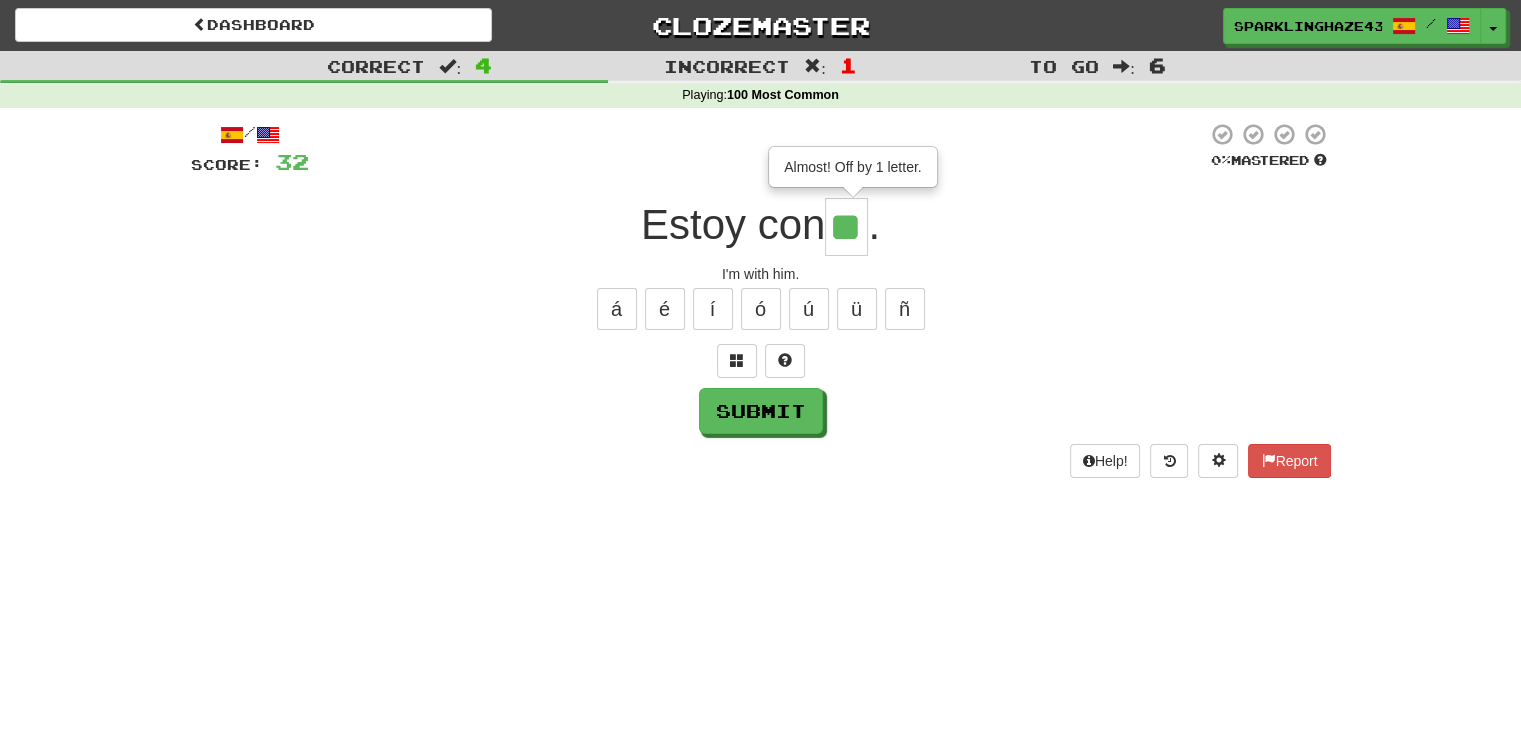 type on "**" 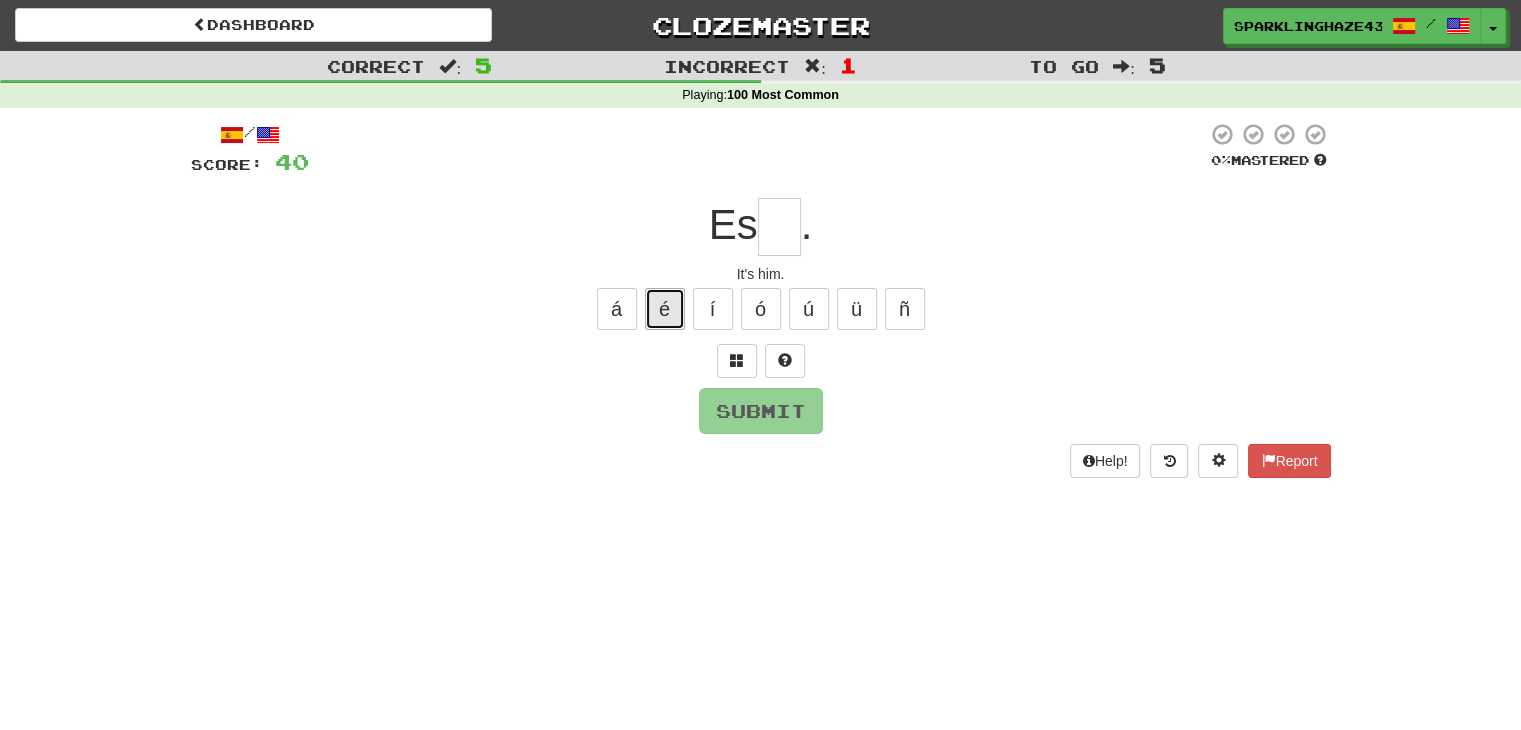 click on "é" at bounding box center (665, 309) 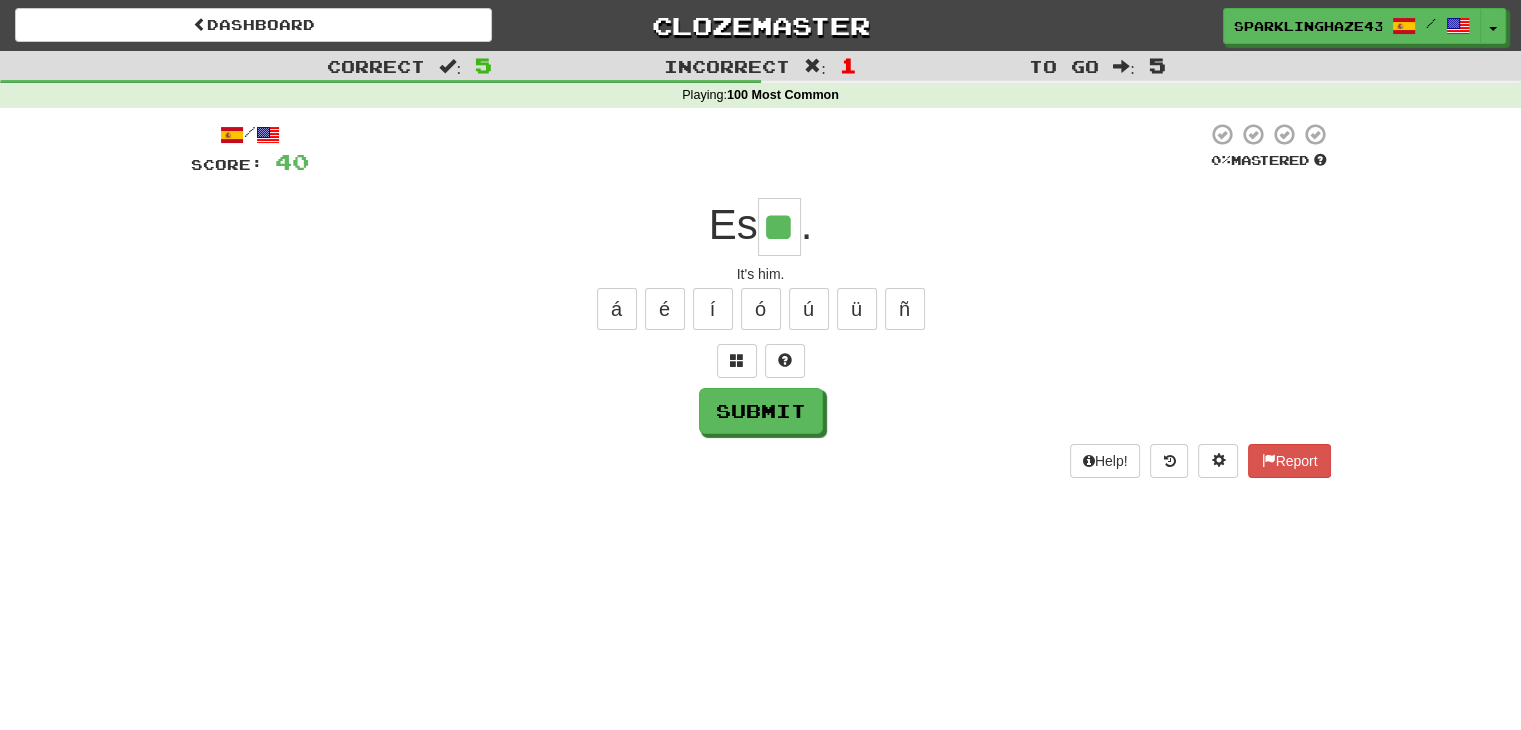 type on "**" 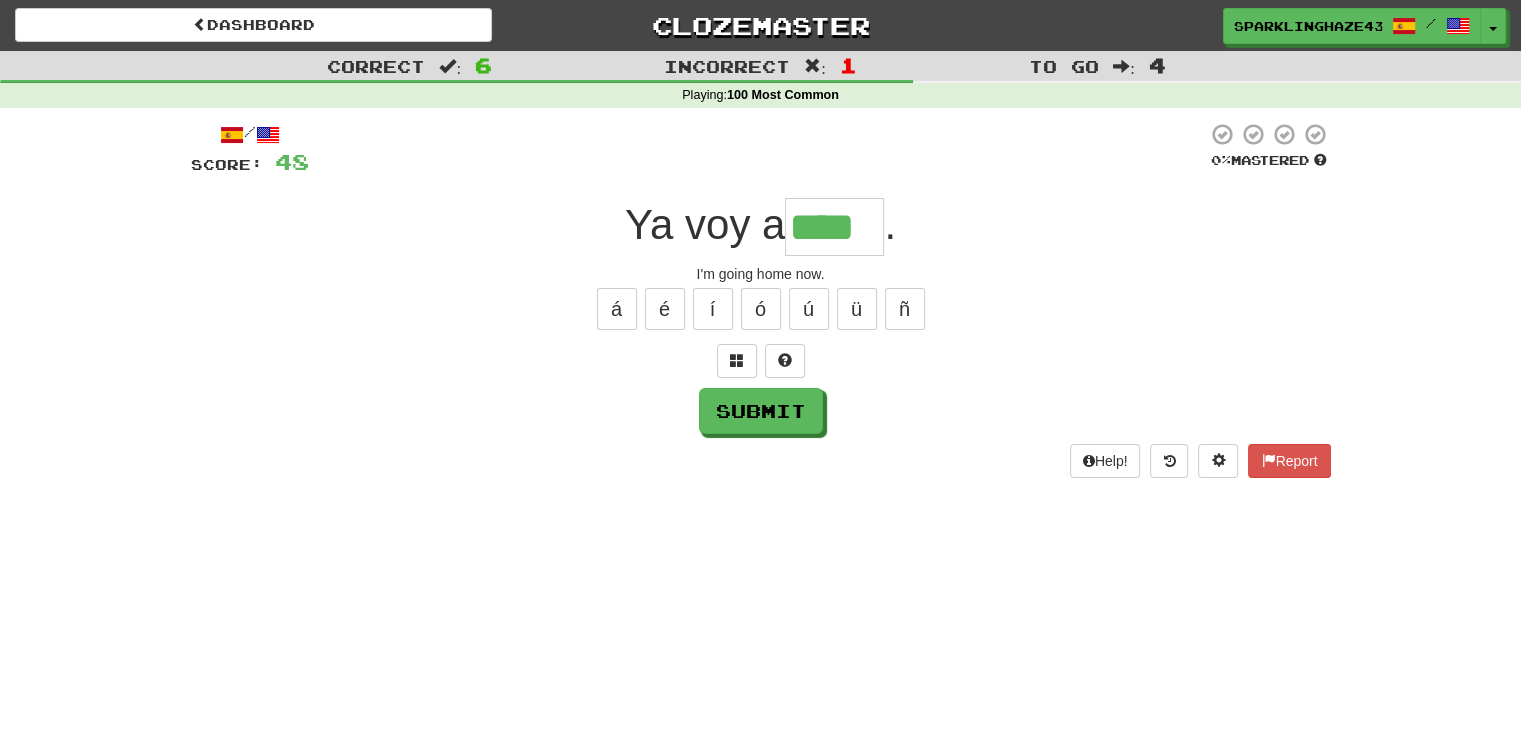 type on "****" 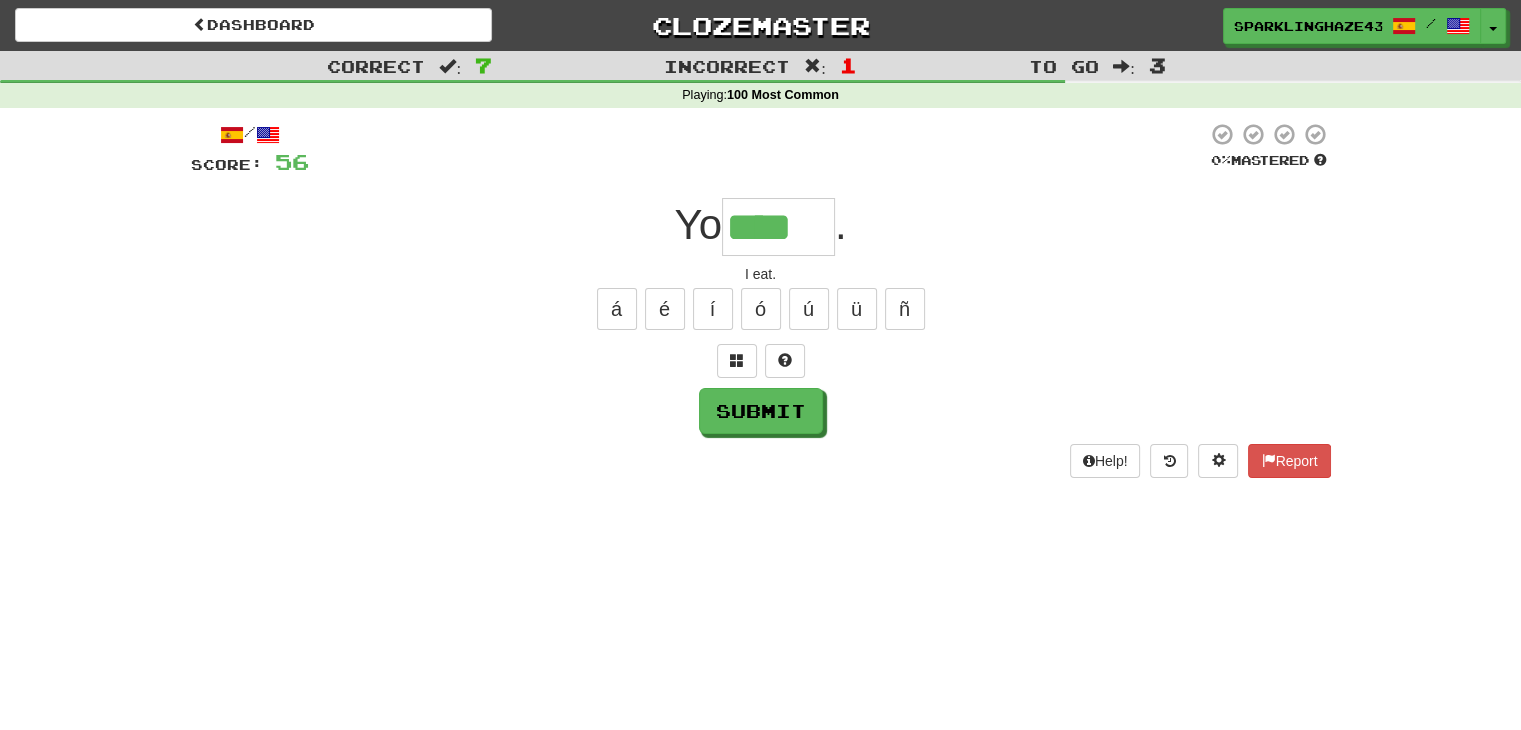 type on "****" 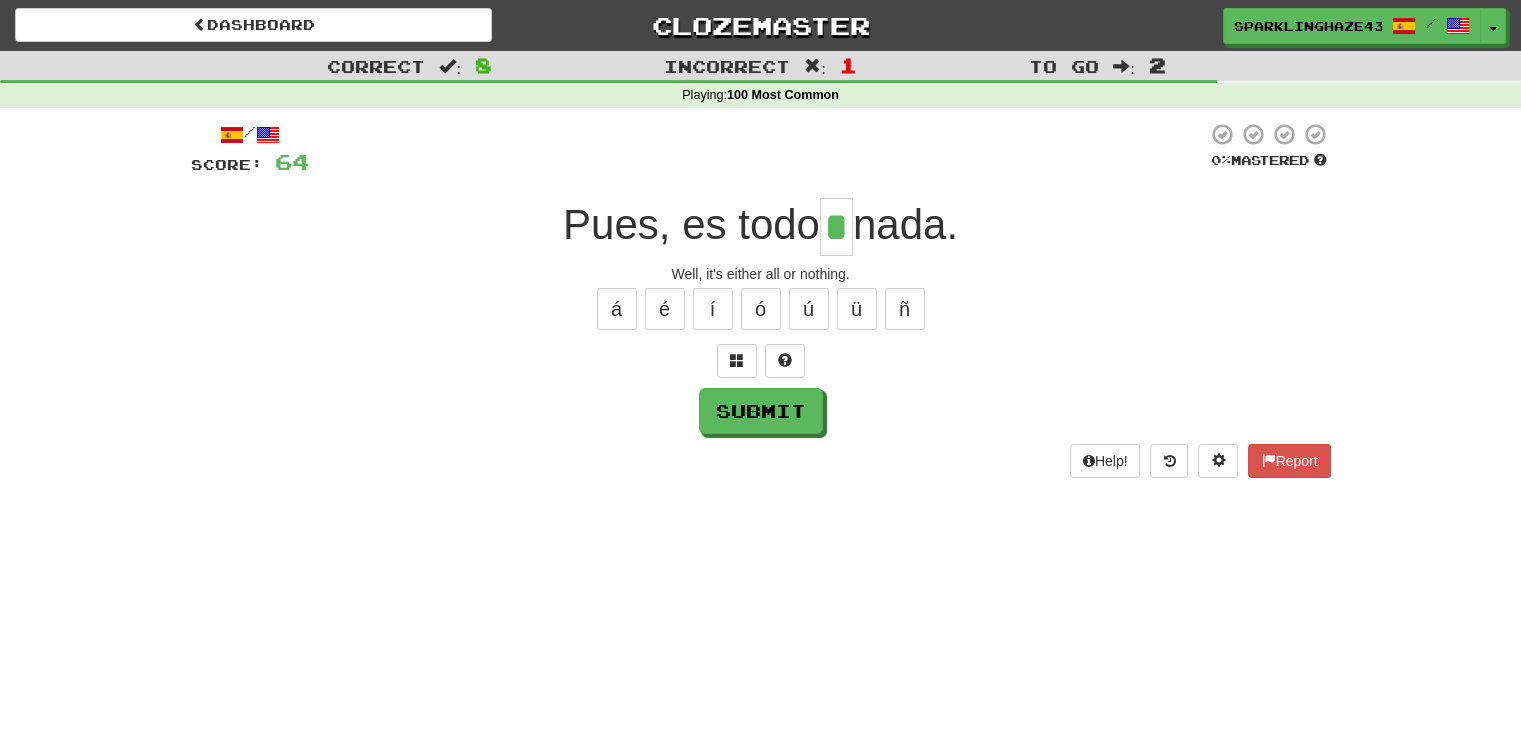 type on "*" 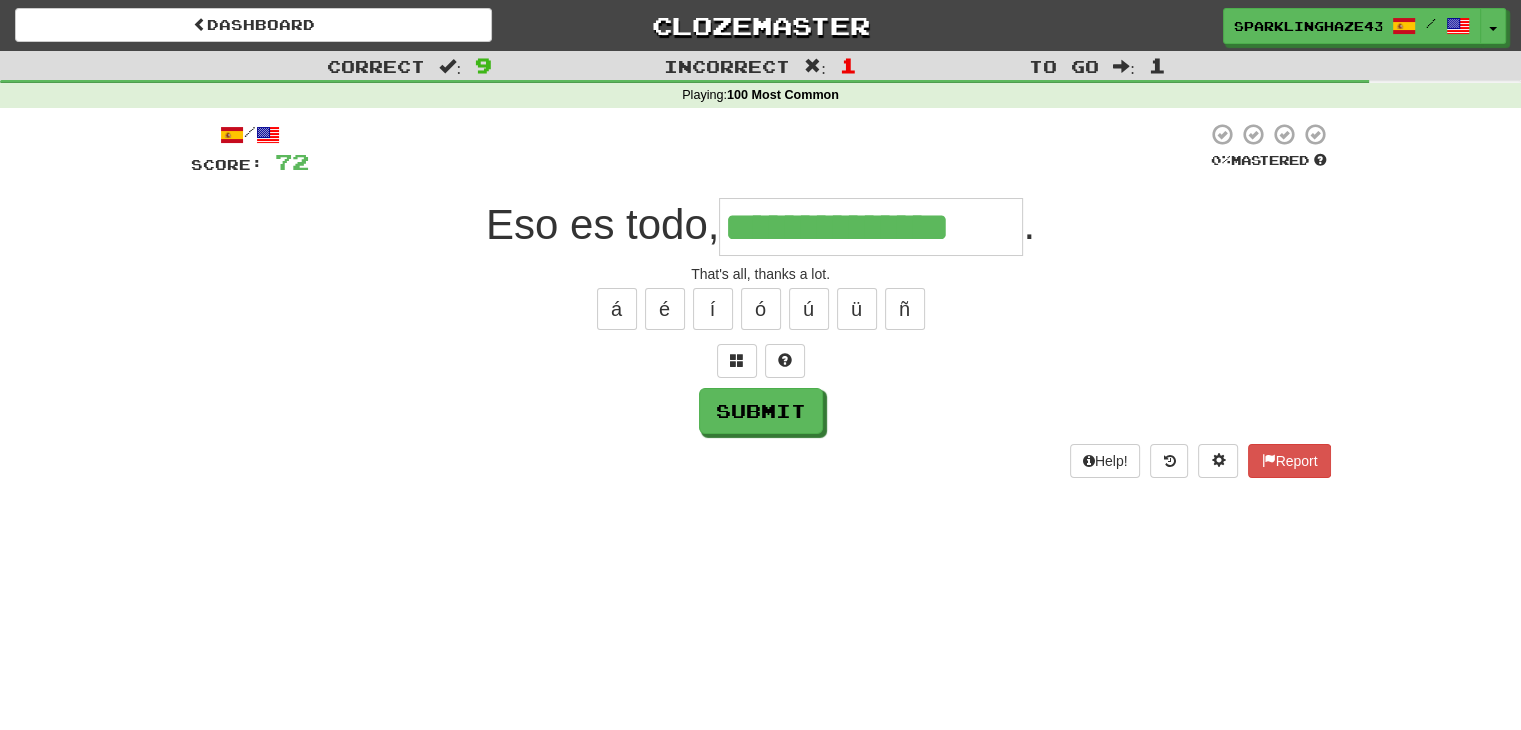 type on "**********" 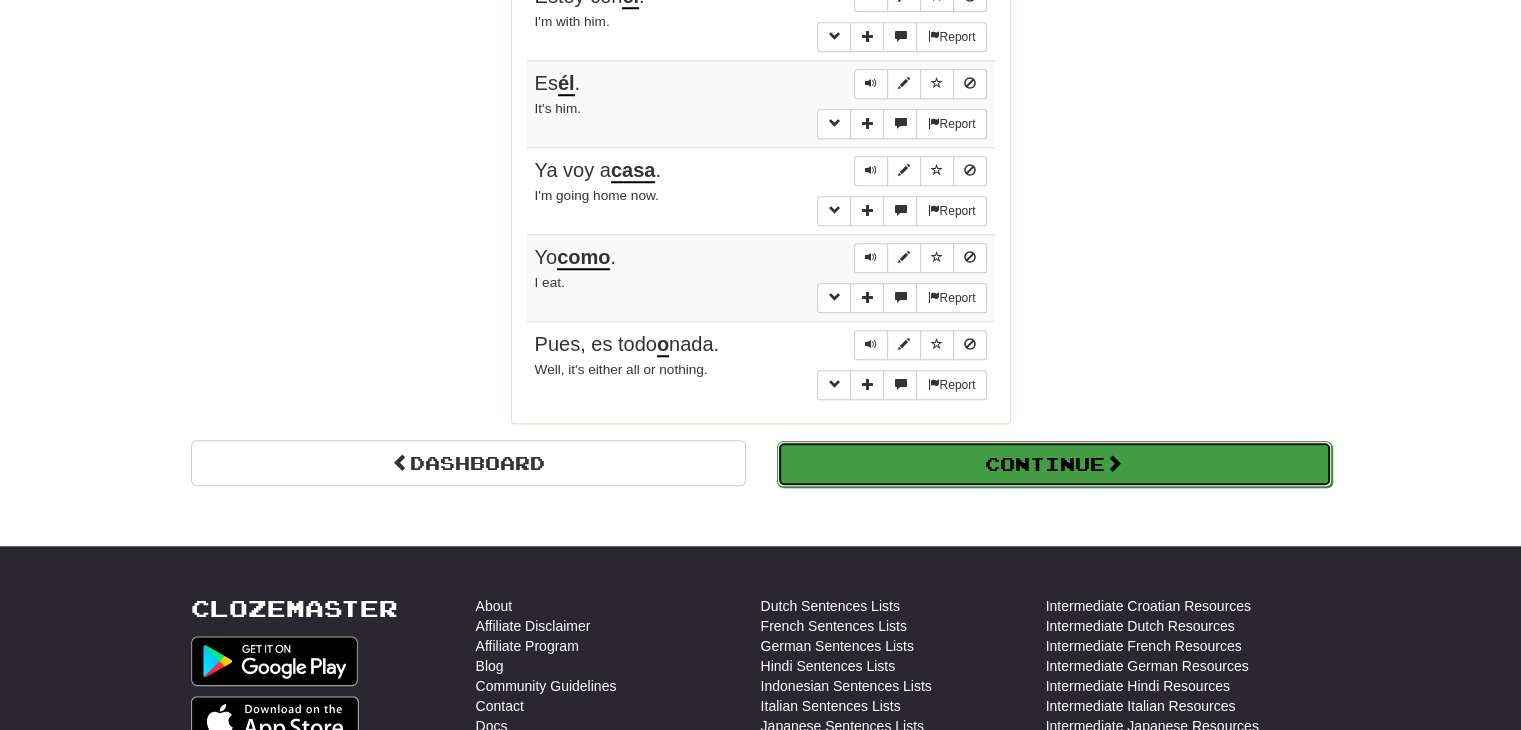 click on "Continue" at bounding box center [1054, 464] 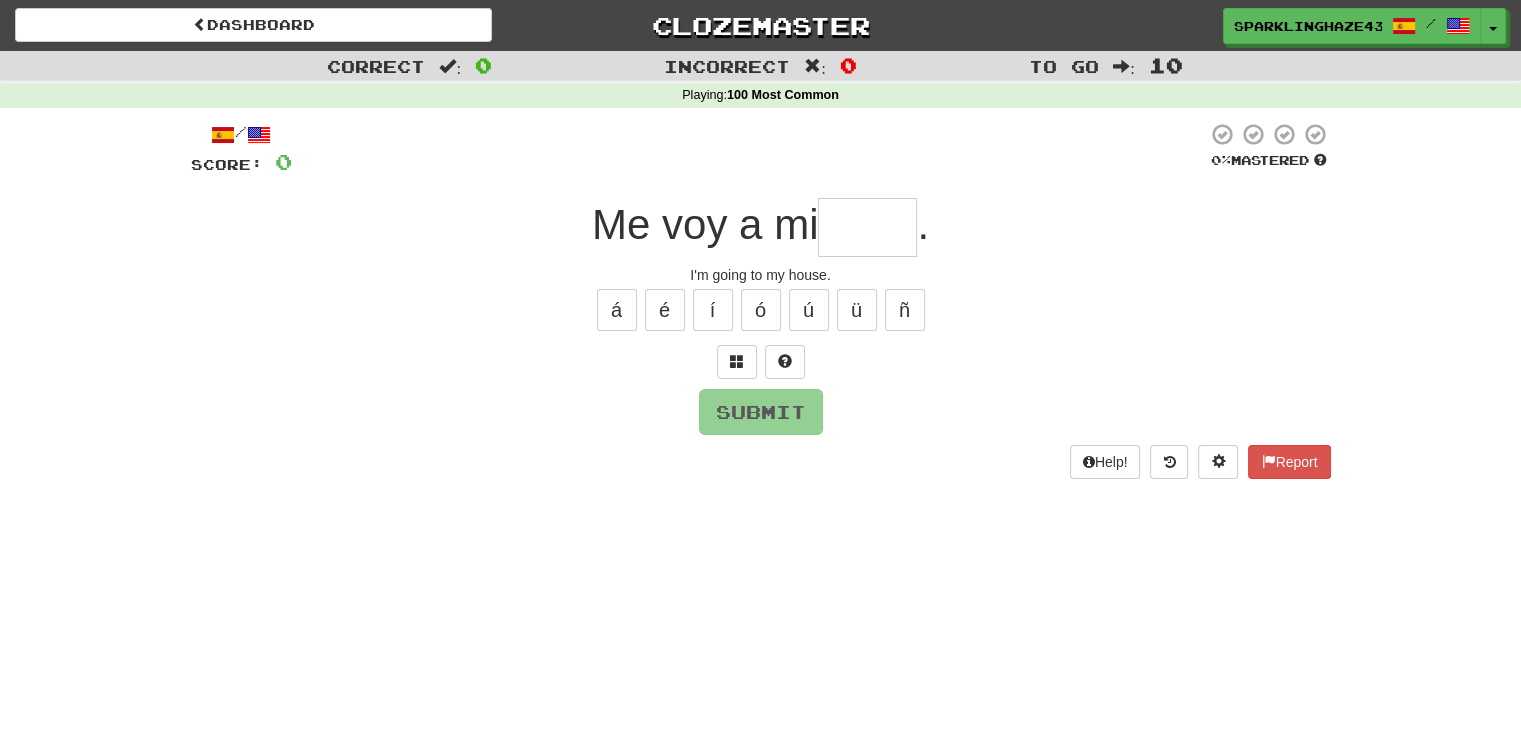 scroll, scrollTop: 0, scrollLeft: 0, axis: both 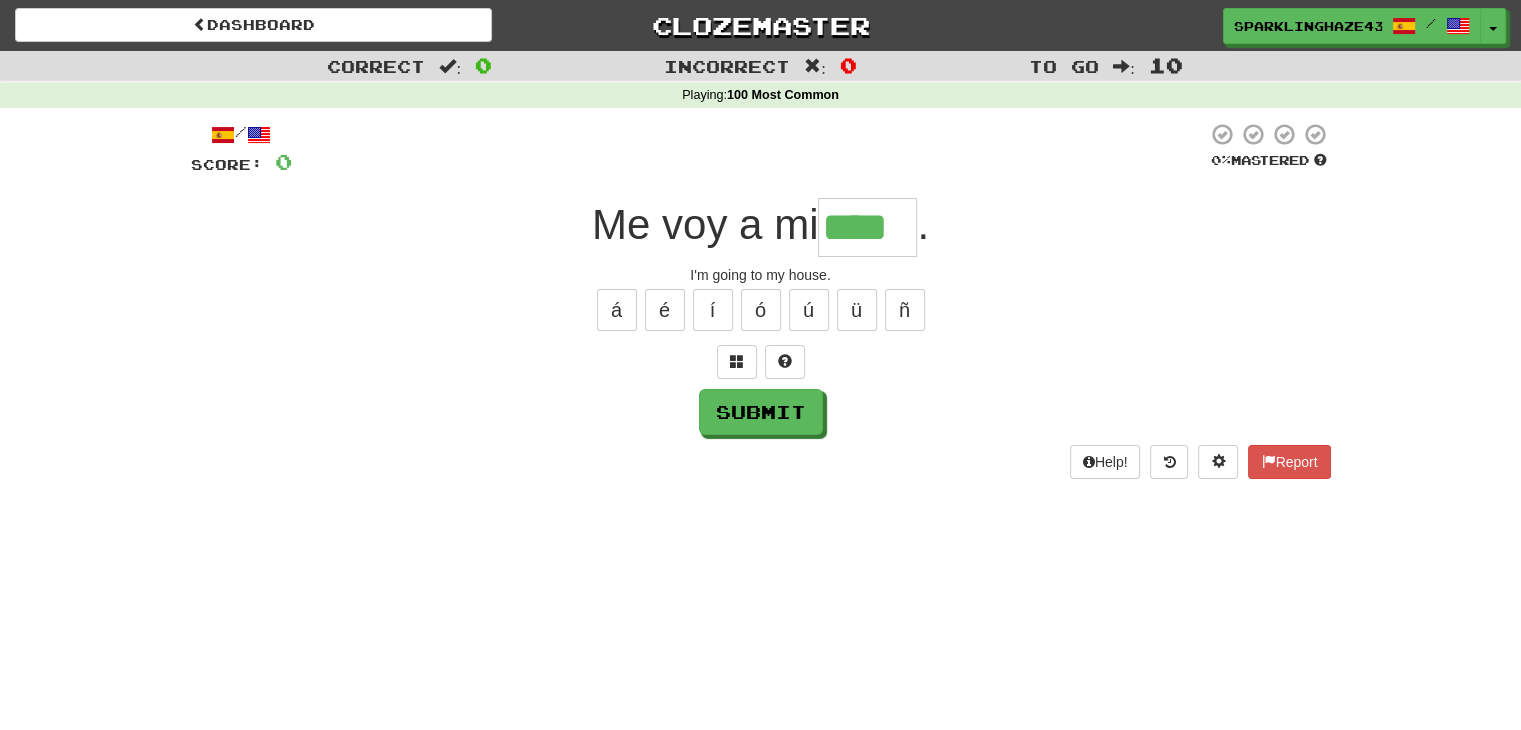 type on "****" 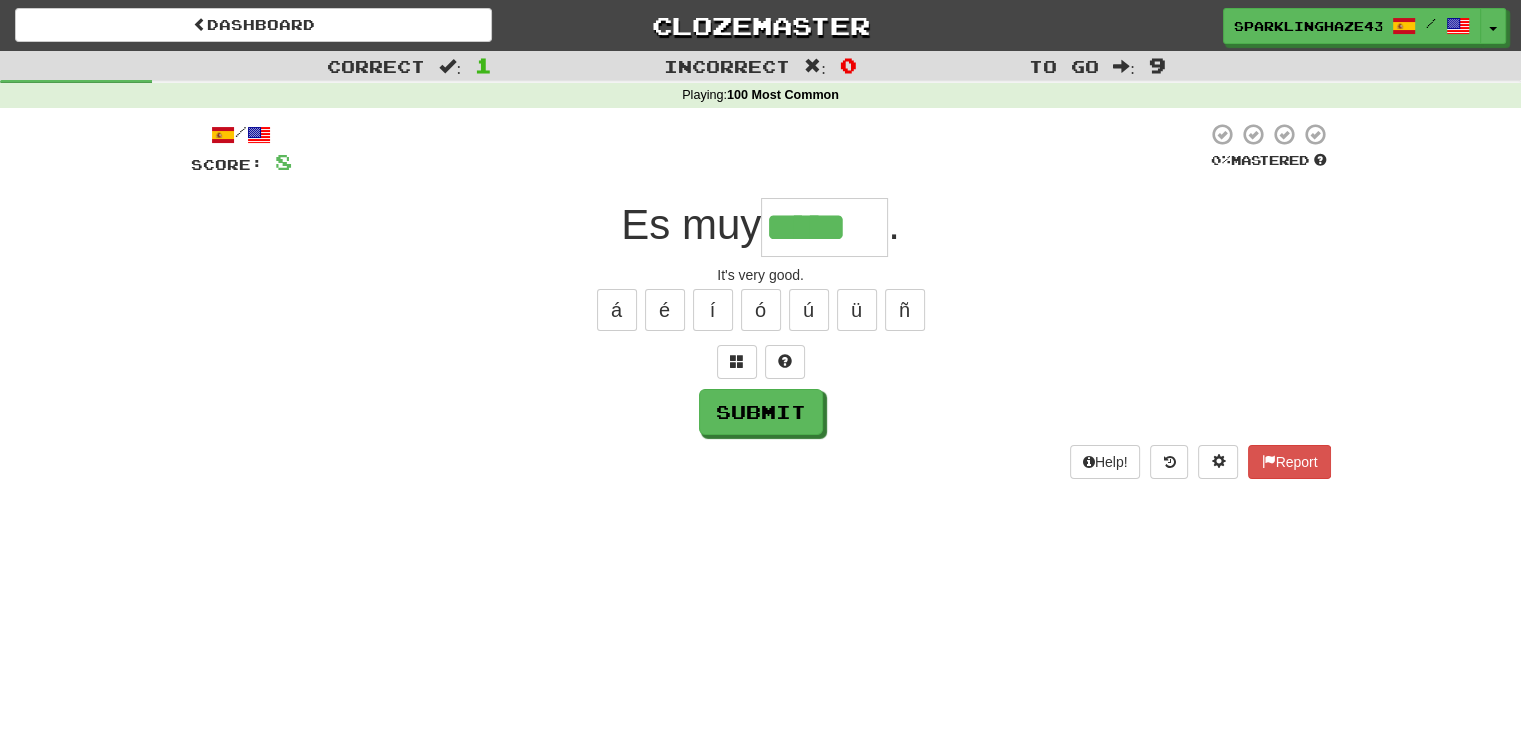 type on "*****" 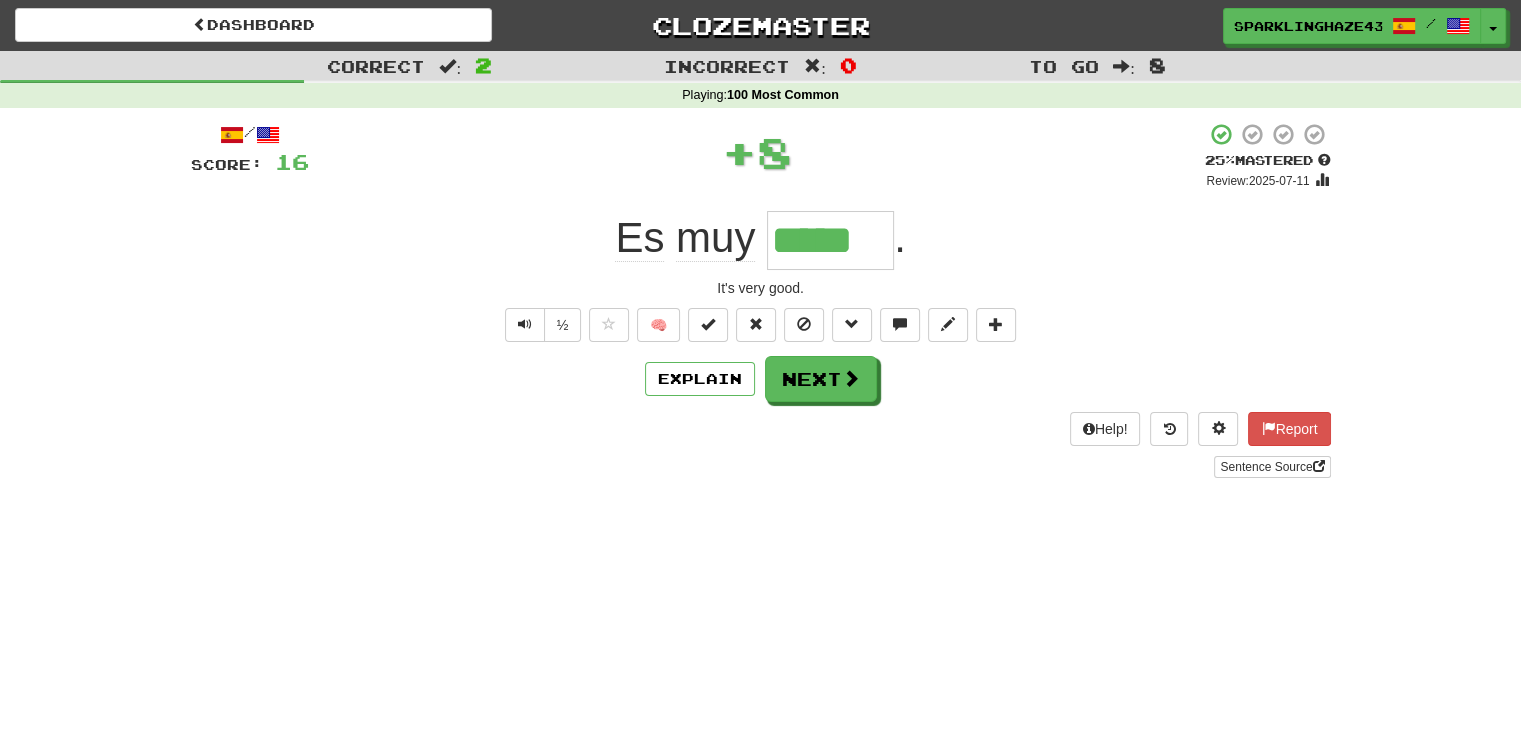 type 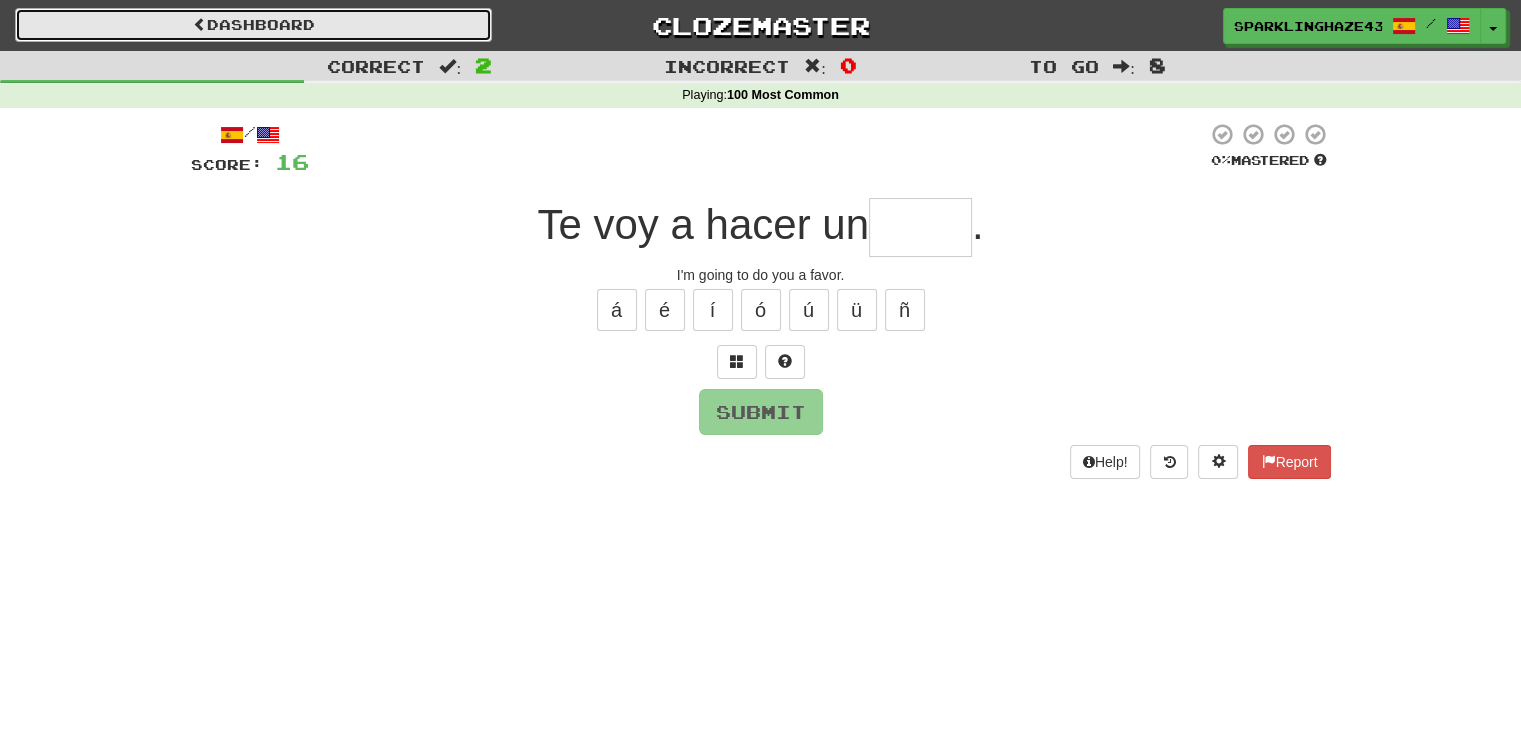 click on "Dashboard" at bounding box center (253, 25) 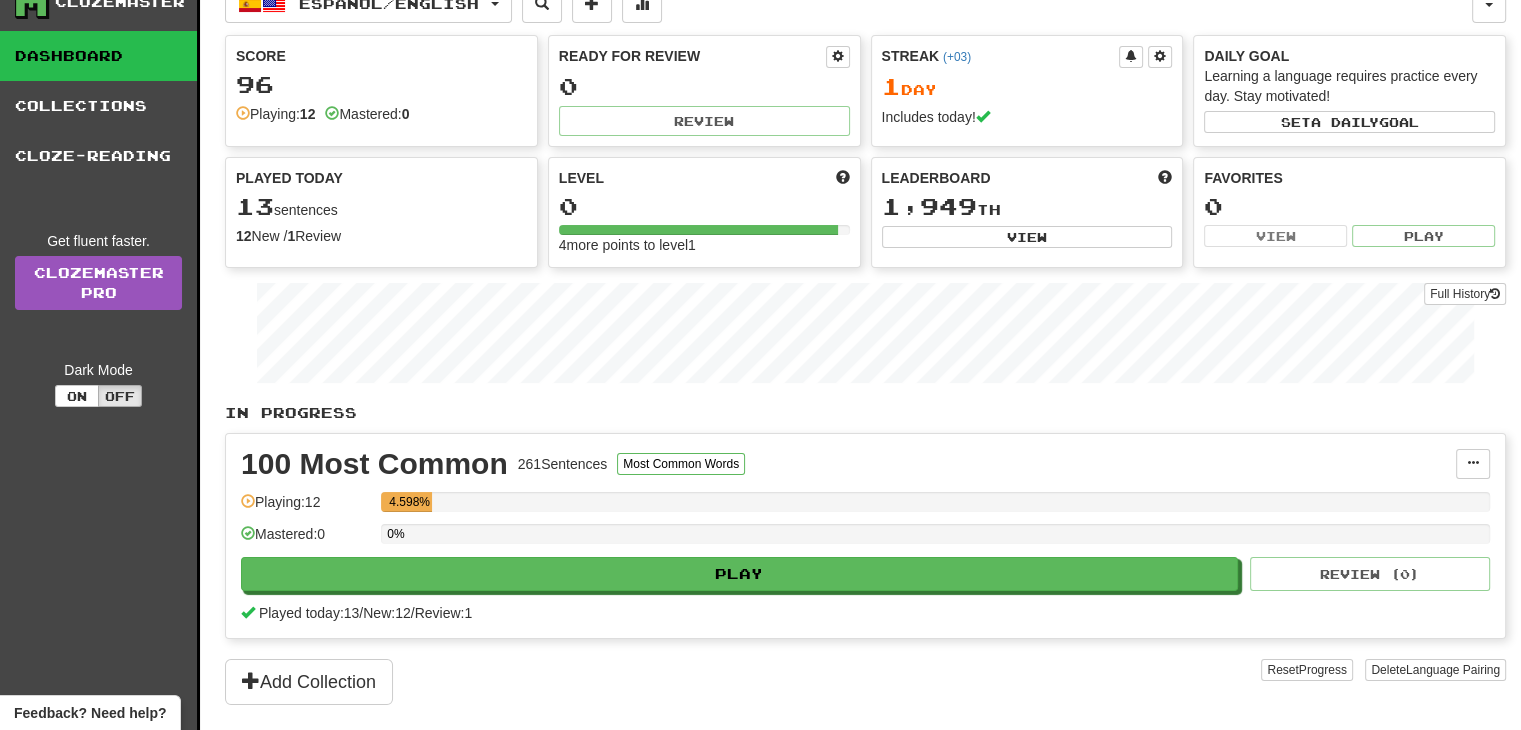 scroll, scrollTop: 0, scrollLeft: 0, axis: both 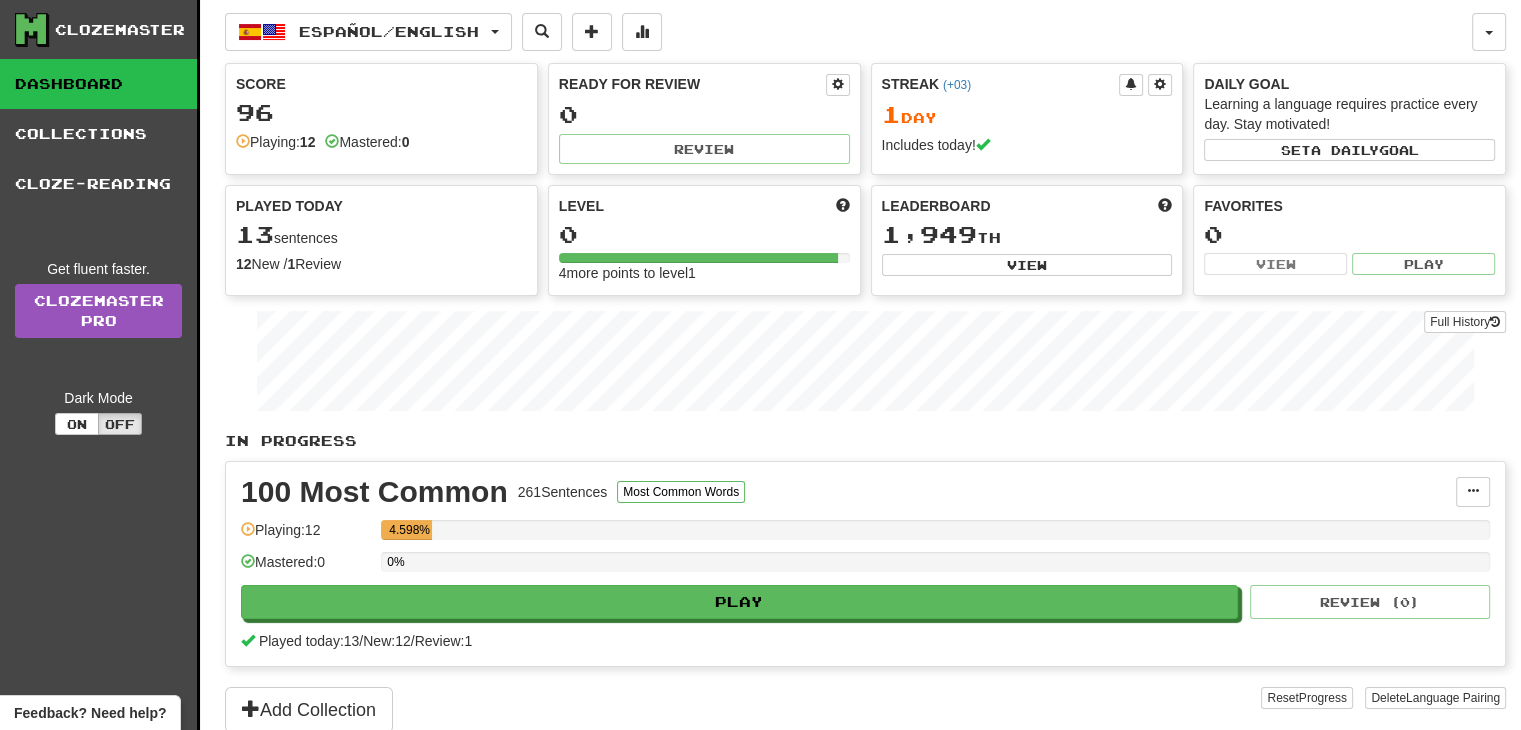click on "Dashboard" at bounding box center [98, 84] 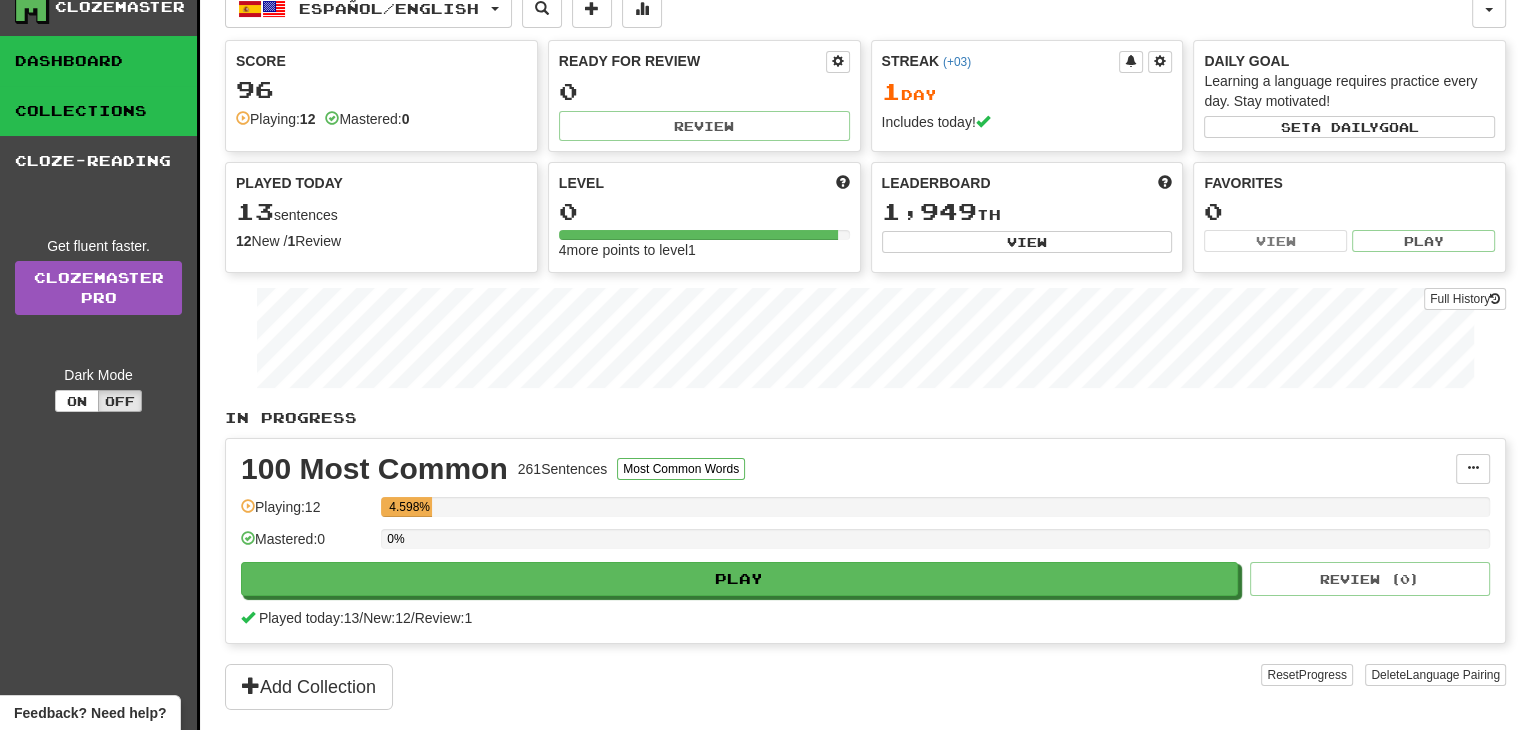 click on "Collections" at bounding box center (98, 111) 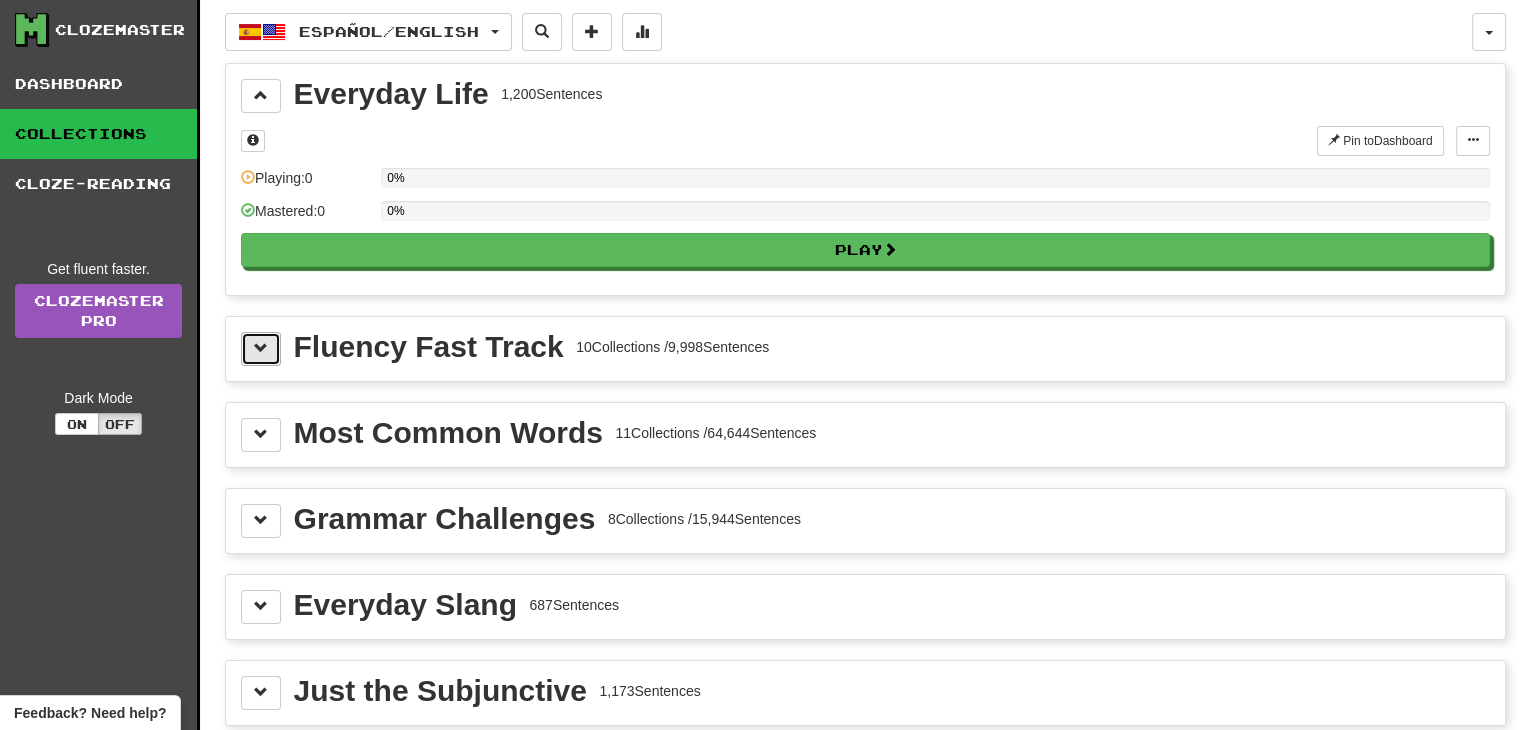 click at bounding box center (261, 349) 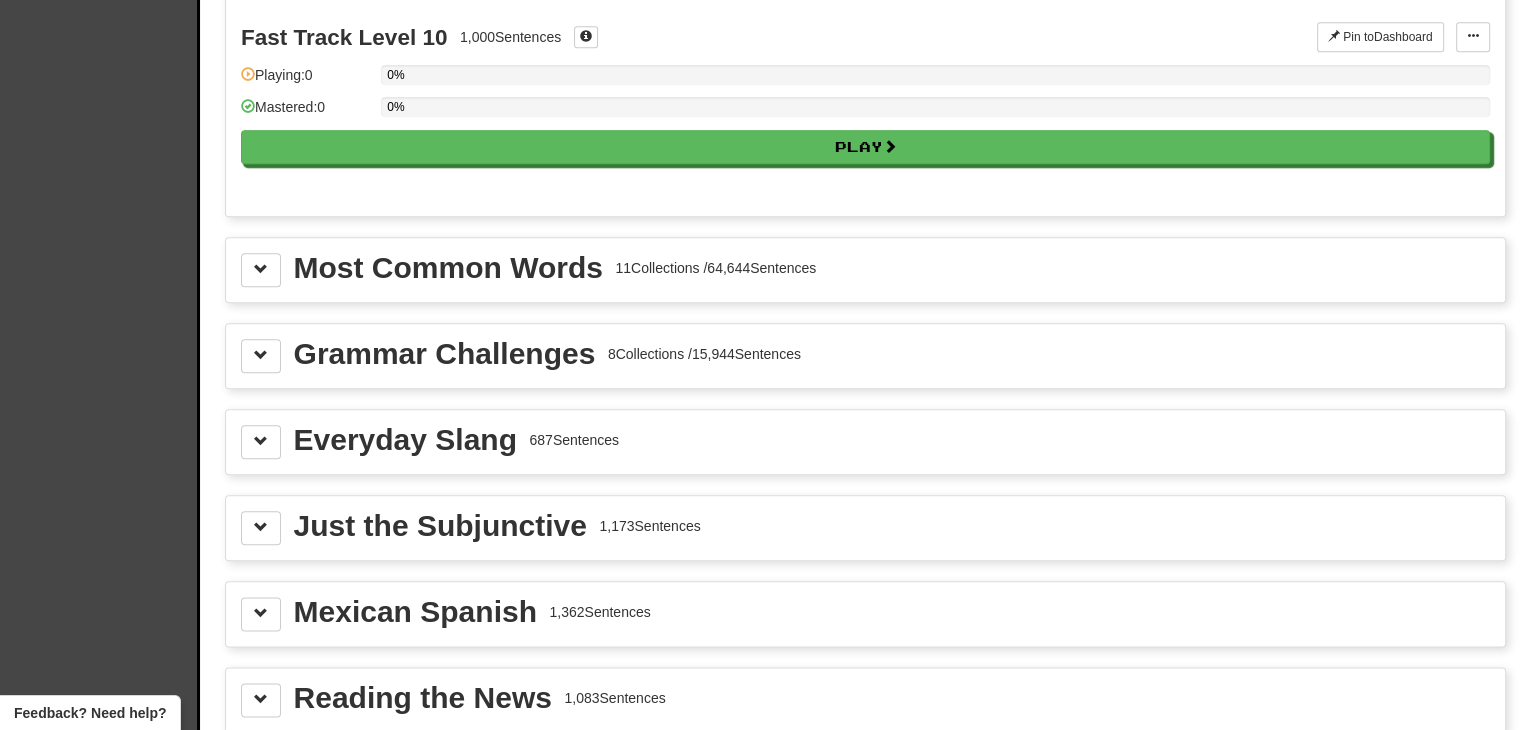 click on "Español  /  English Español  /  English Streak:  1   Review:  0 Points today:  96  Language Pairing Username: [USERNAME] Edit  Account  Notifications  Activity Feed  Profile  Leaderboard  Forum  Logout Everyday Life 1,200  Sentences   Pin to  Dashboard   Pin to  Dashboard Manage Sentences  Playing:  0 0%  Mastered:  0 0% Play  Fluency Fast Track 10  Collections /  9,998  Sentences Expand your vocabulary quickly and efficiently - play through 10 collections in order of difficulty, from sentences with more common vocabulary to sentences with less common vocabulary. Fast Track Level 1 1,000  Sentences   Pin to  Dashboard   Pin to  Dashboard Manage Sentences  Playing:  0 0%  Mastered:  0 0% Play  Fast Track Level 2 999  Sentences   Pin to  Dashboard   Pin to  Dashboard Manage Sentences  Playing:  0 0%  Mastered:  0 0% Play  Fast Track Level 3 1,000  Sentences   Pin to  Dashboard   Pin to  Dashboard Manage Sentences  Playing:  0 0%  Mastered:  0 0% Play  Fast Track Level 4 1,000  Sentences   Pin to   0 0%" at bounding box center [865, -555] 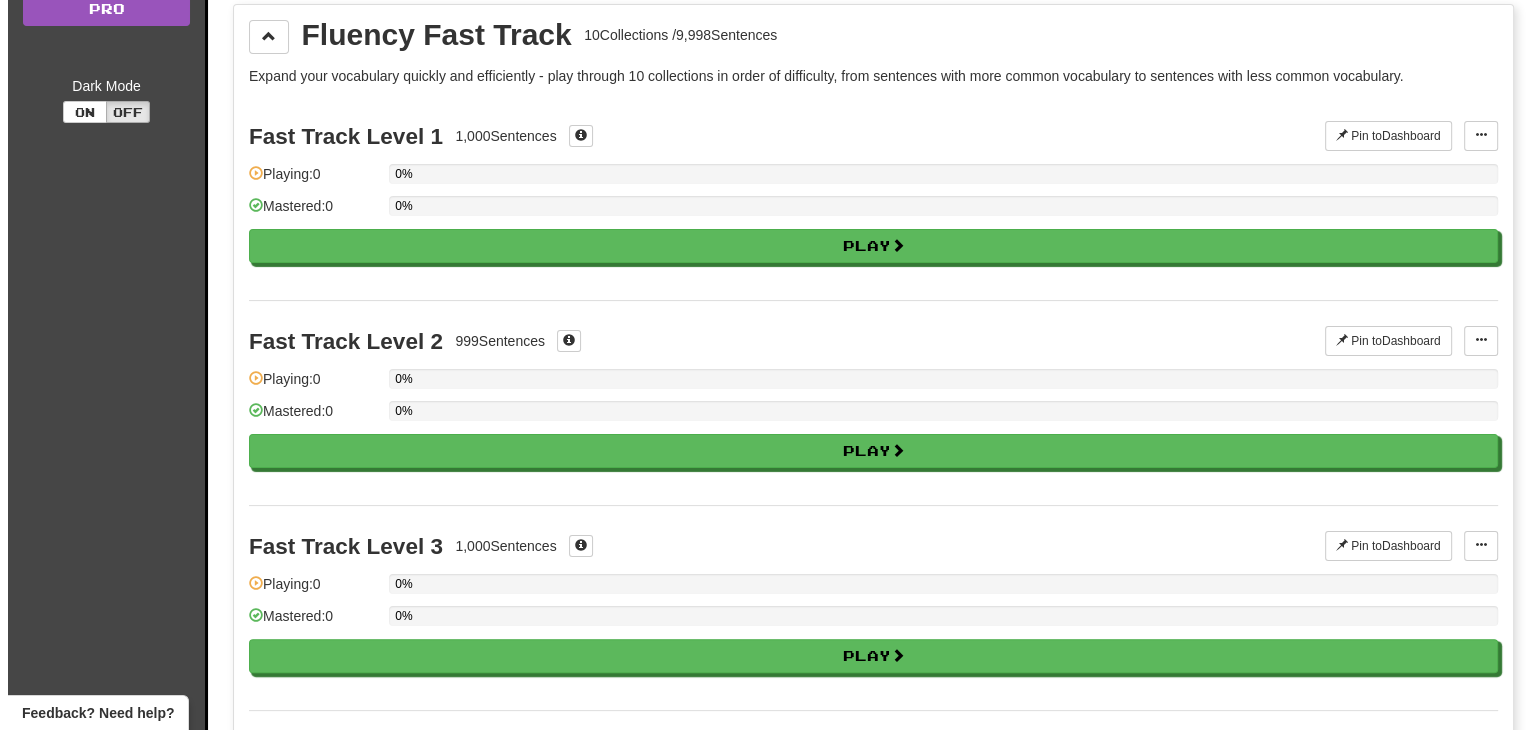 scroll, scrollTop: 311, scrollLeft: 0, axis: vertical 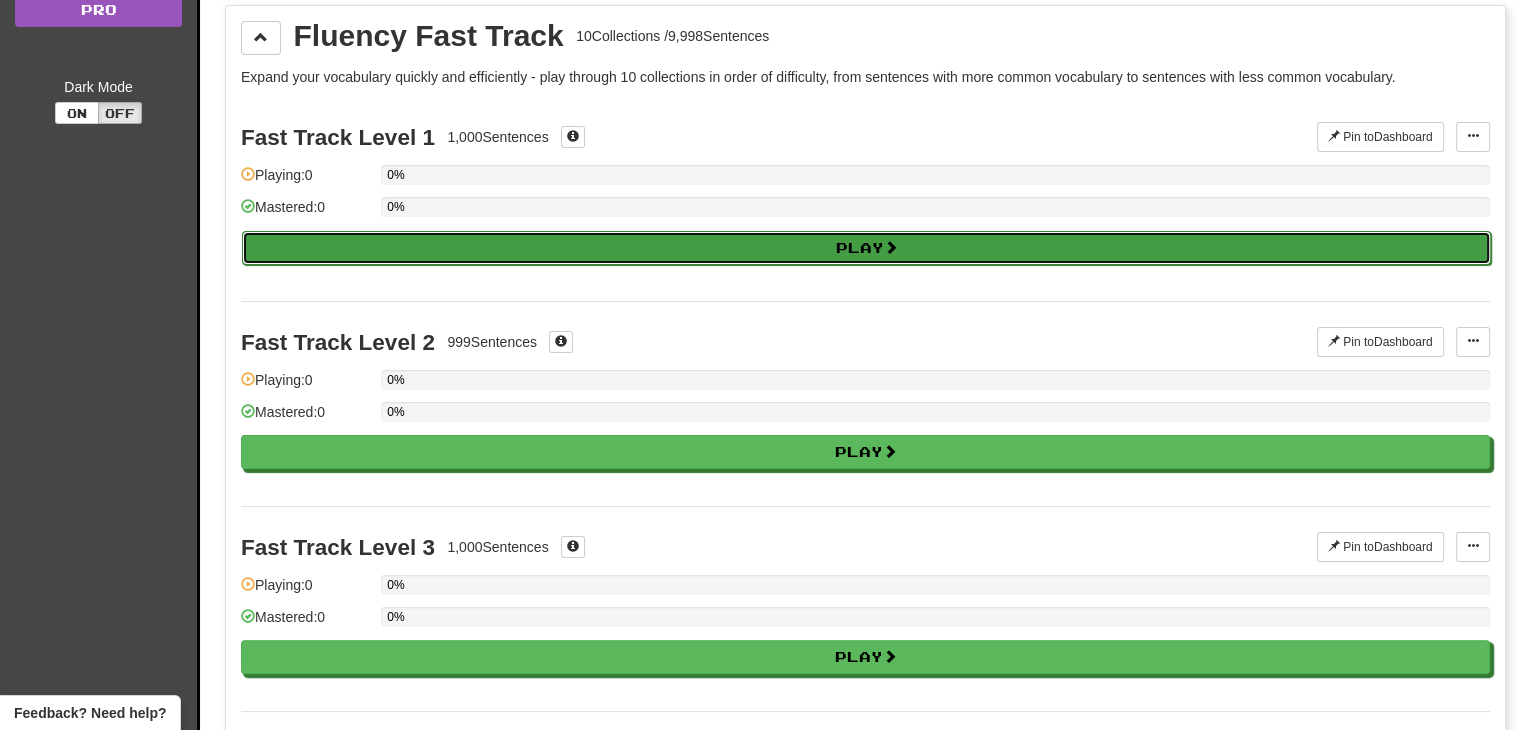click on "Play" at bounding box center [866, 248] 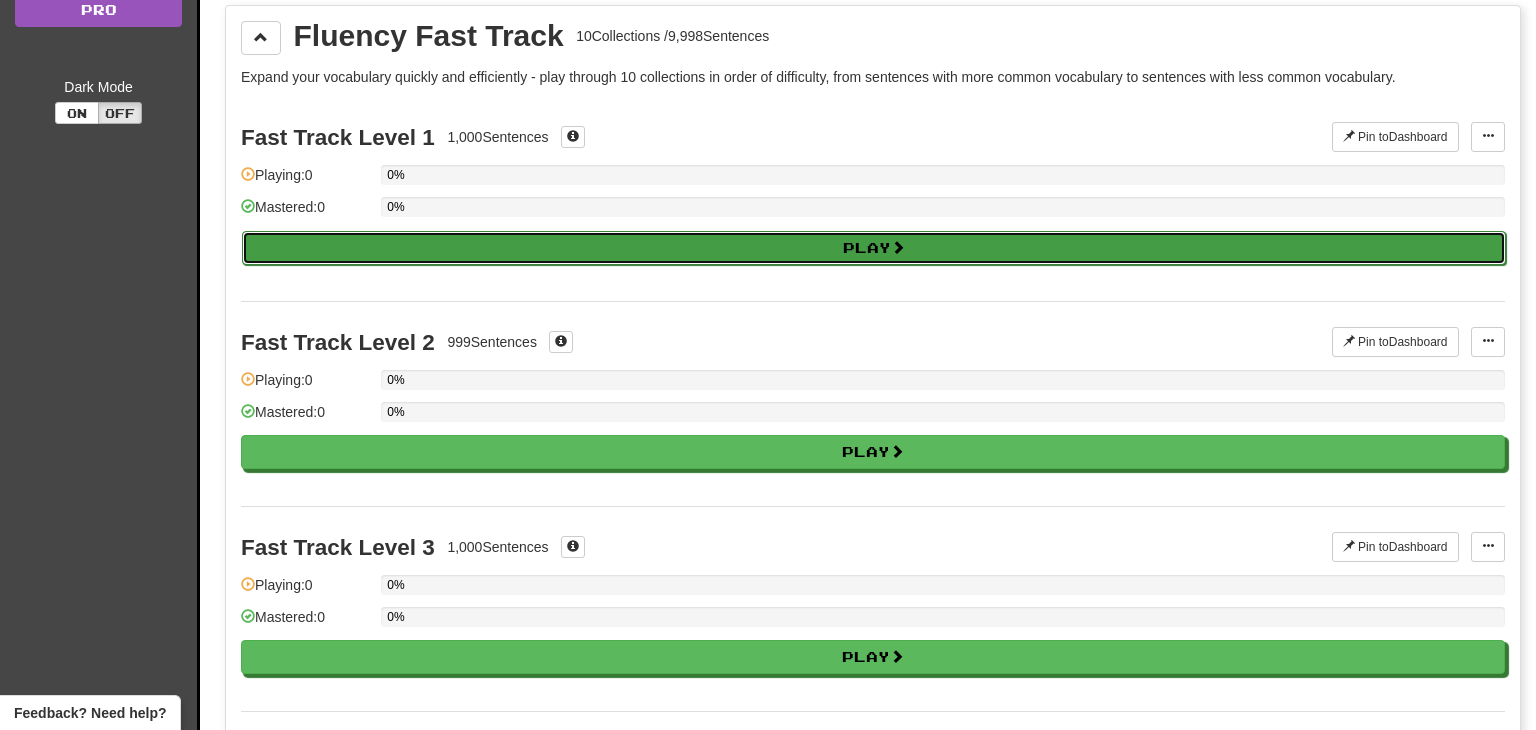 select on "**" 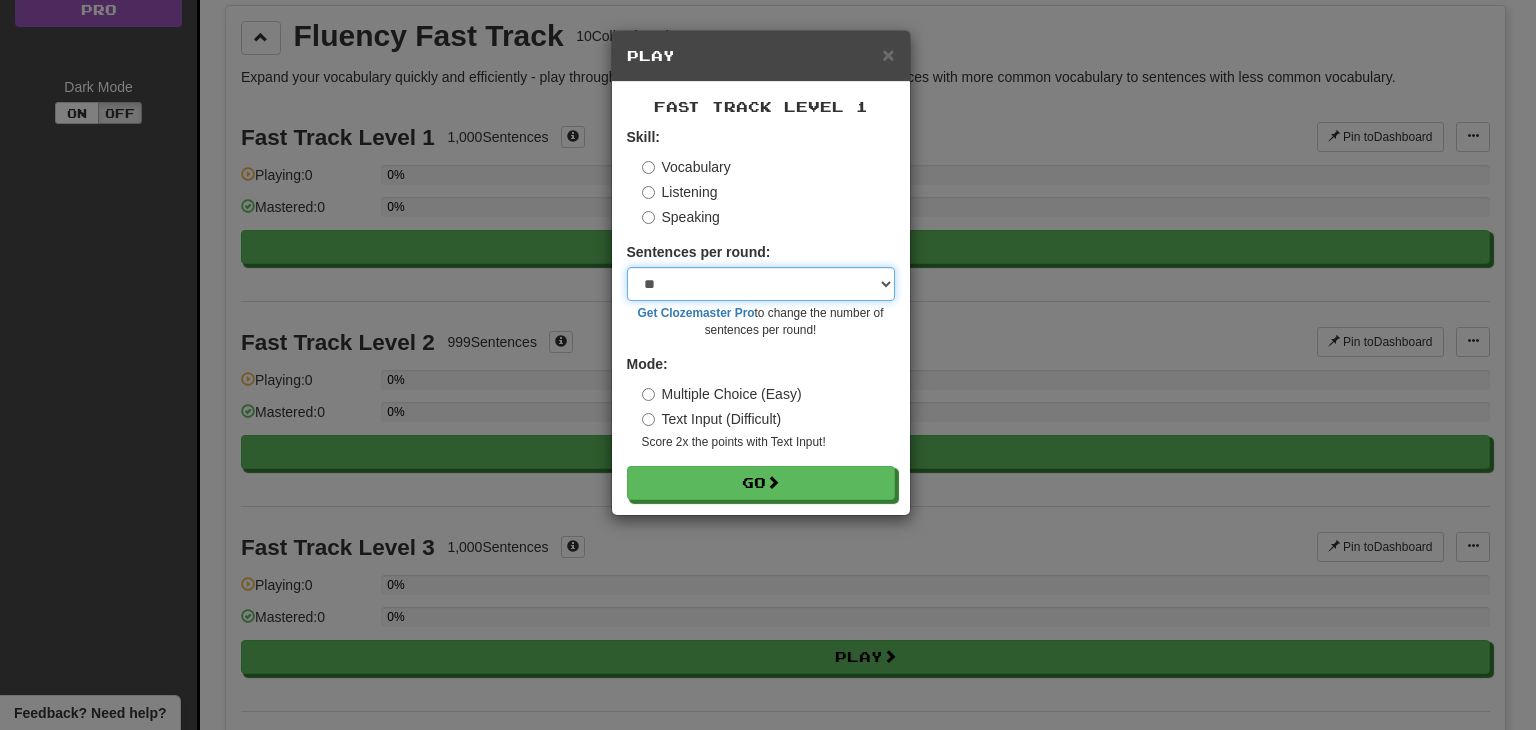 click on "* ** ** ** ** ** *** ********" at bounding box center [761, 284] 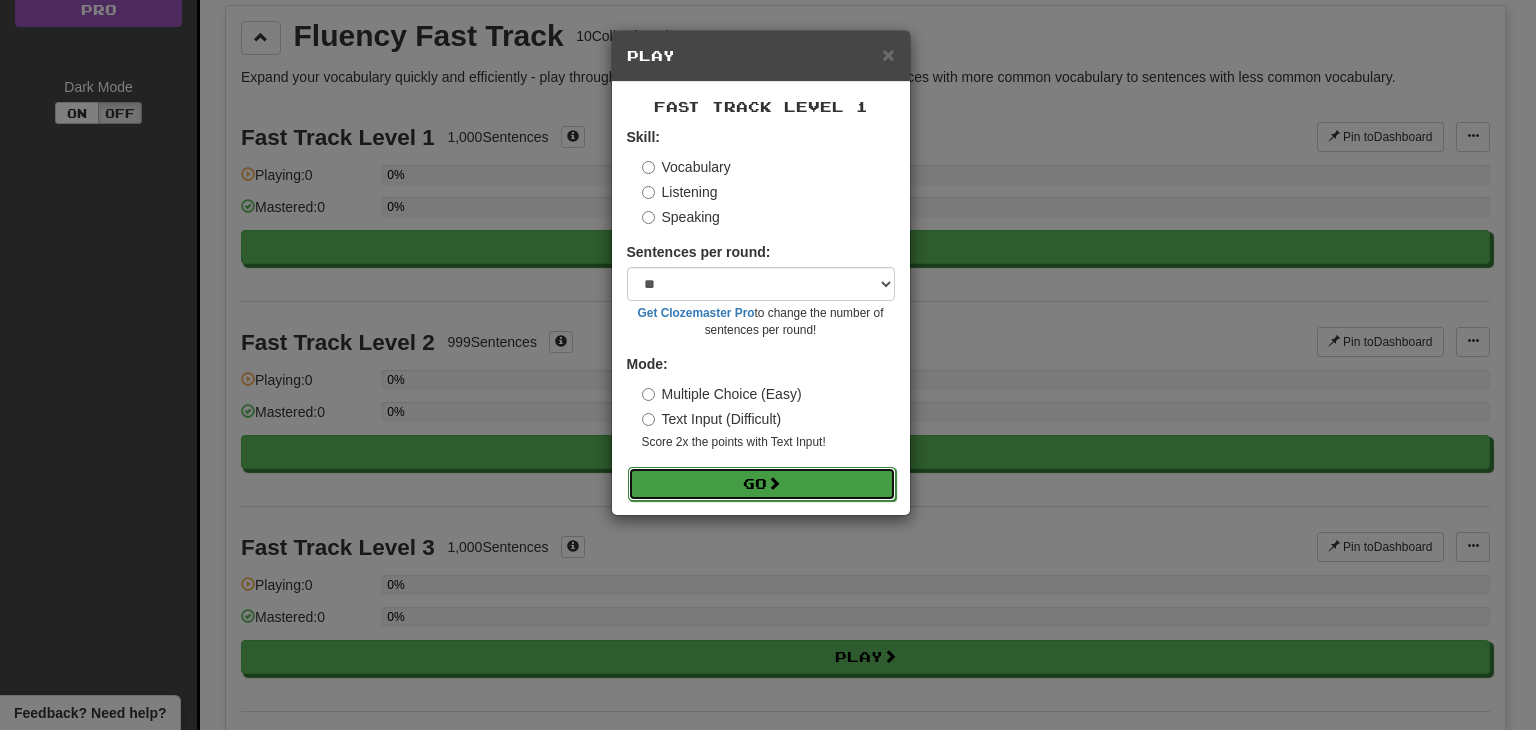 click on "Go" at bounding box center (762, 484) 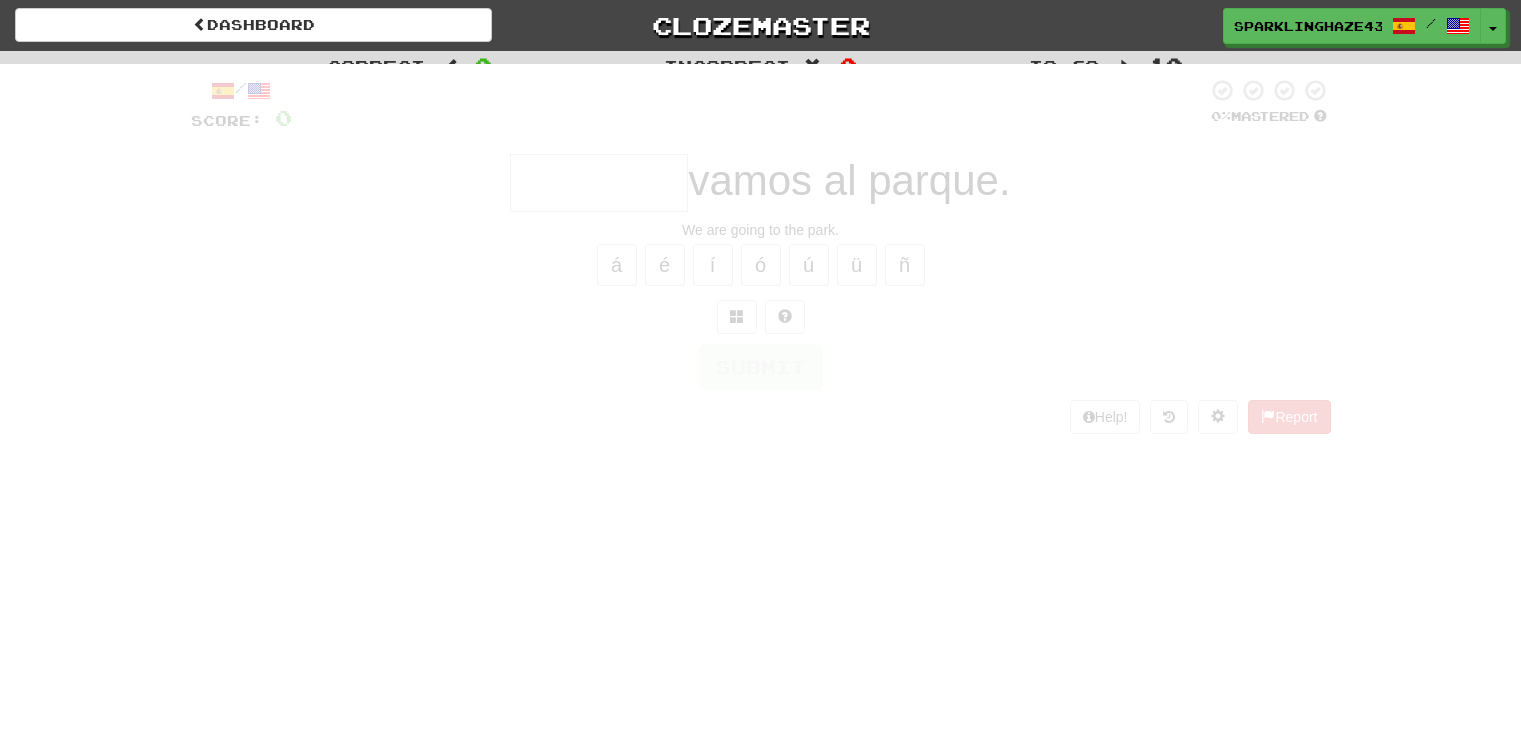 scroll, scrollTop: 0, scrollLeft: 0, axis: both 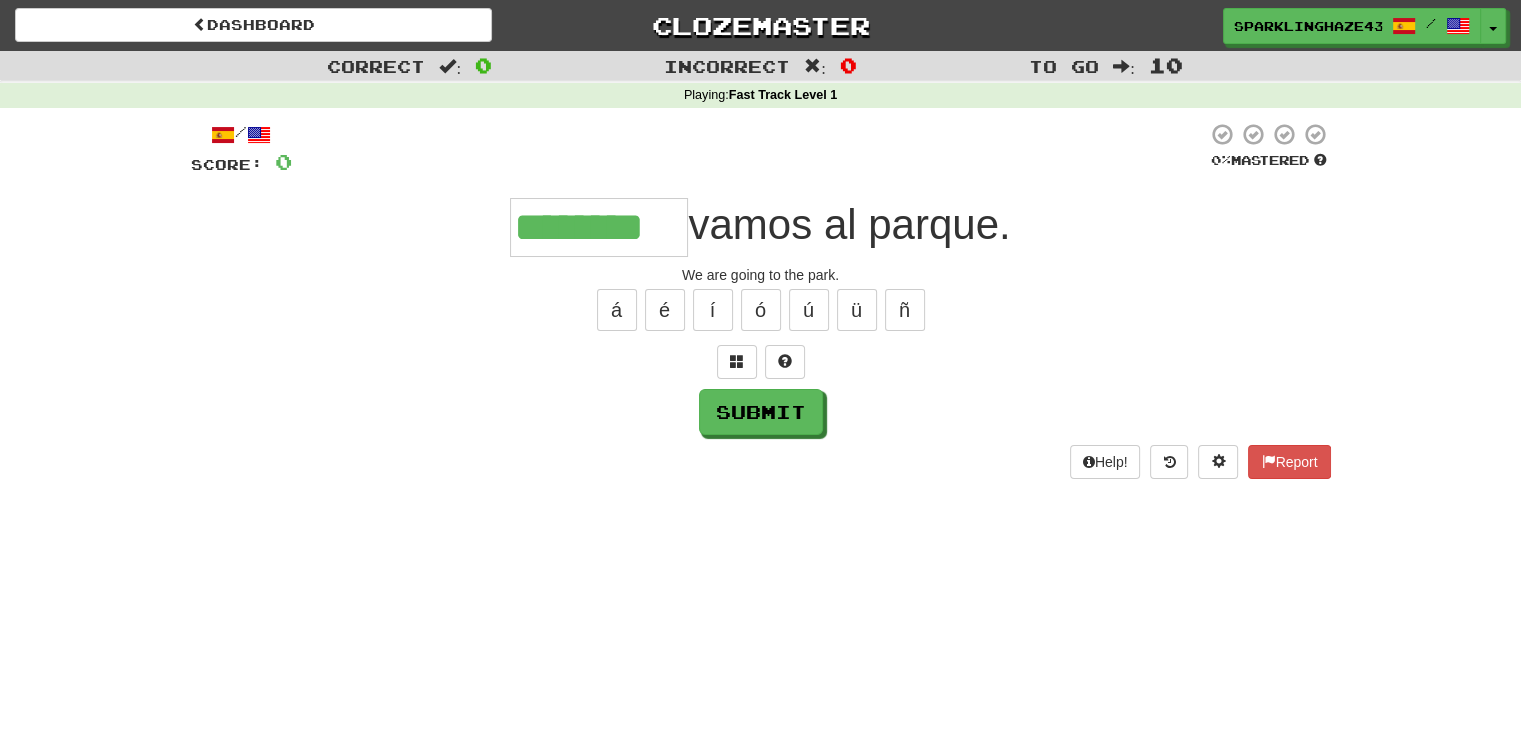 type on "********" 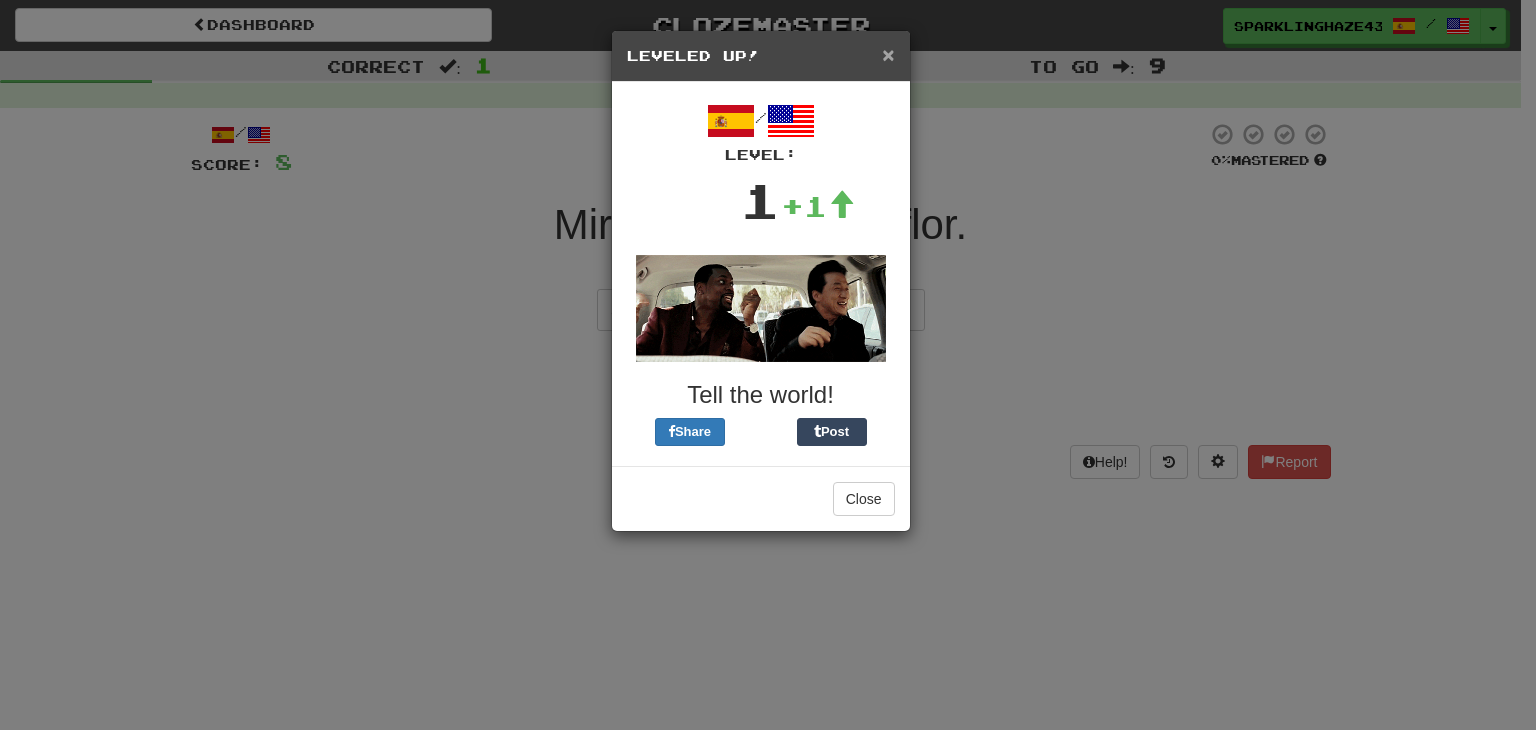 click on "×" at bounding box center [888, 54] 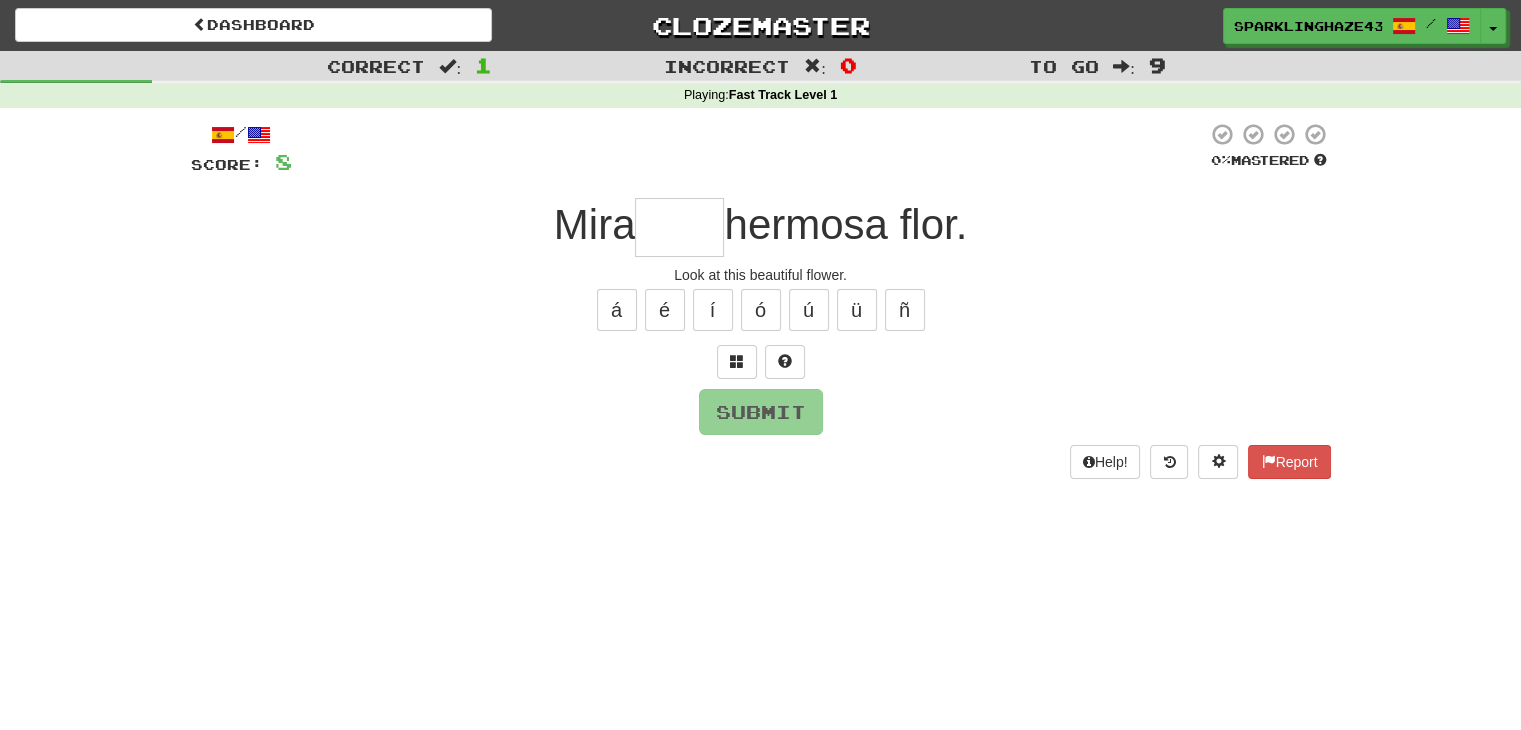 click at bounding box center (679, 227) 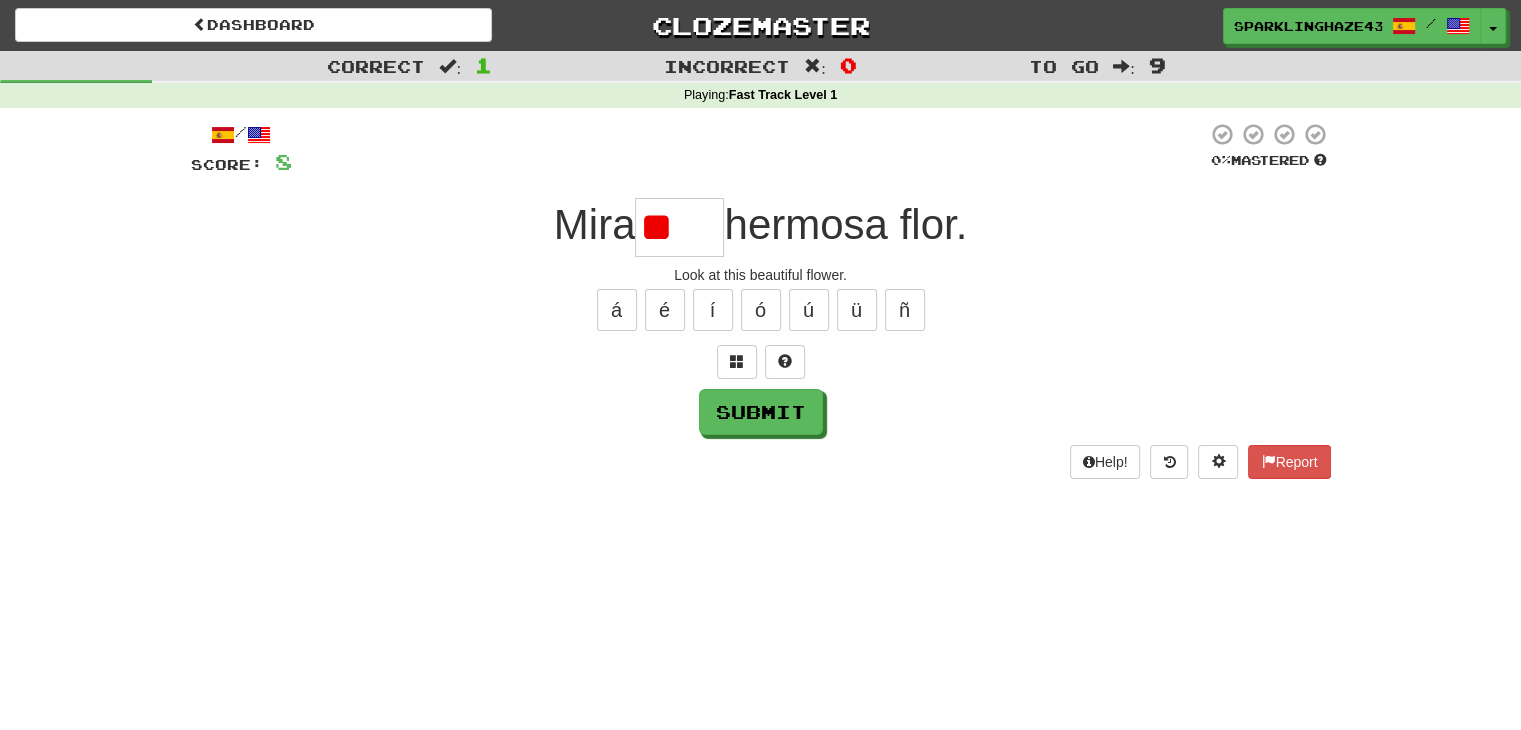 type on "*" 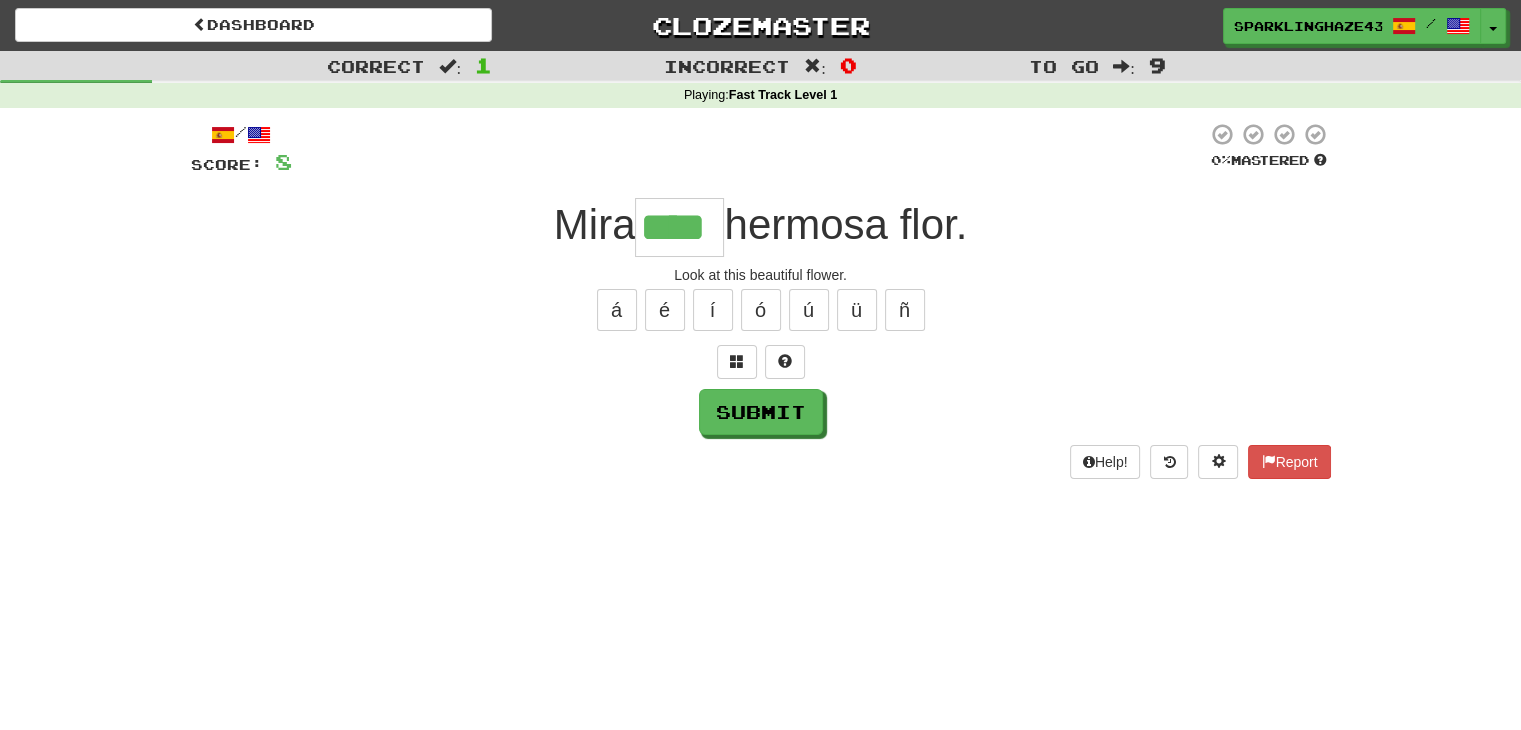type on "****" 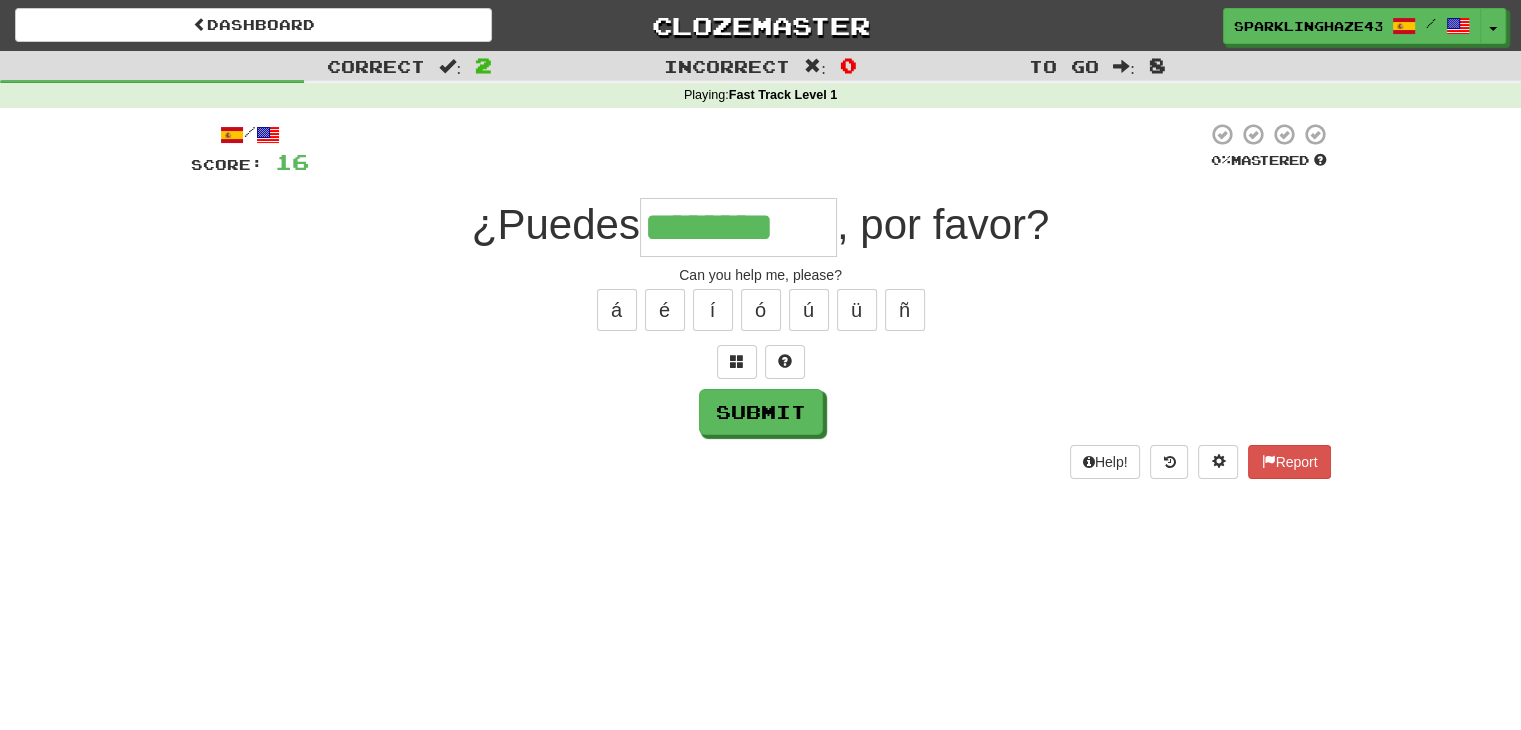 type on "********" 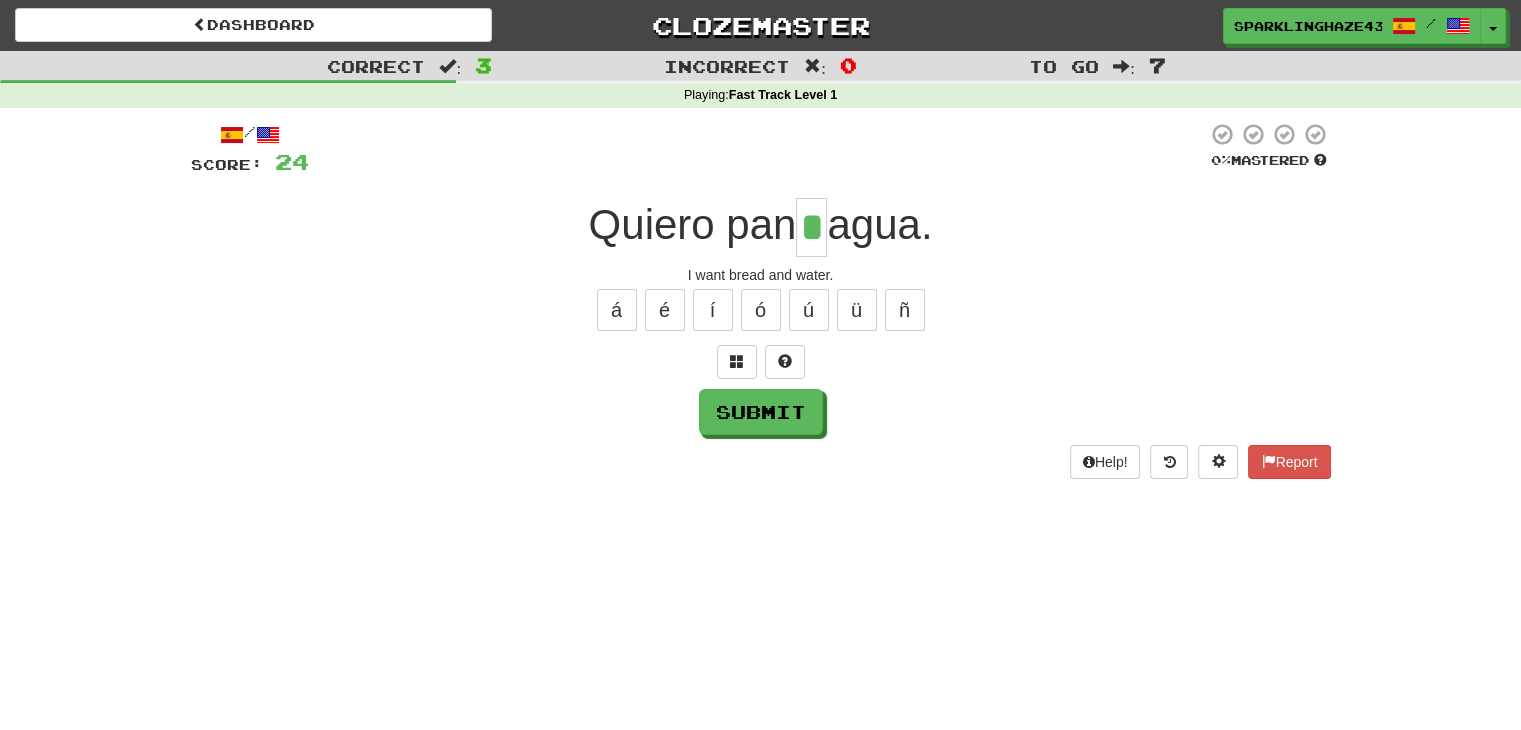 type on "*" 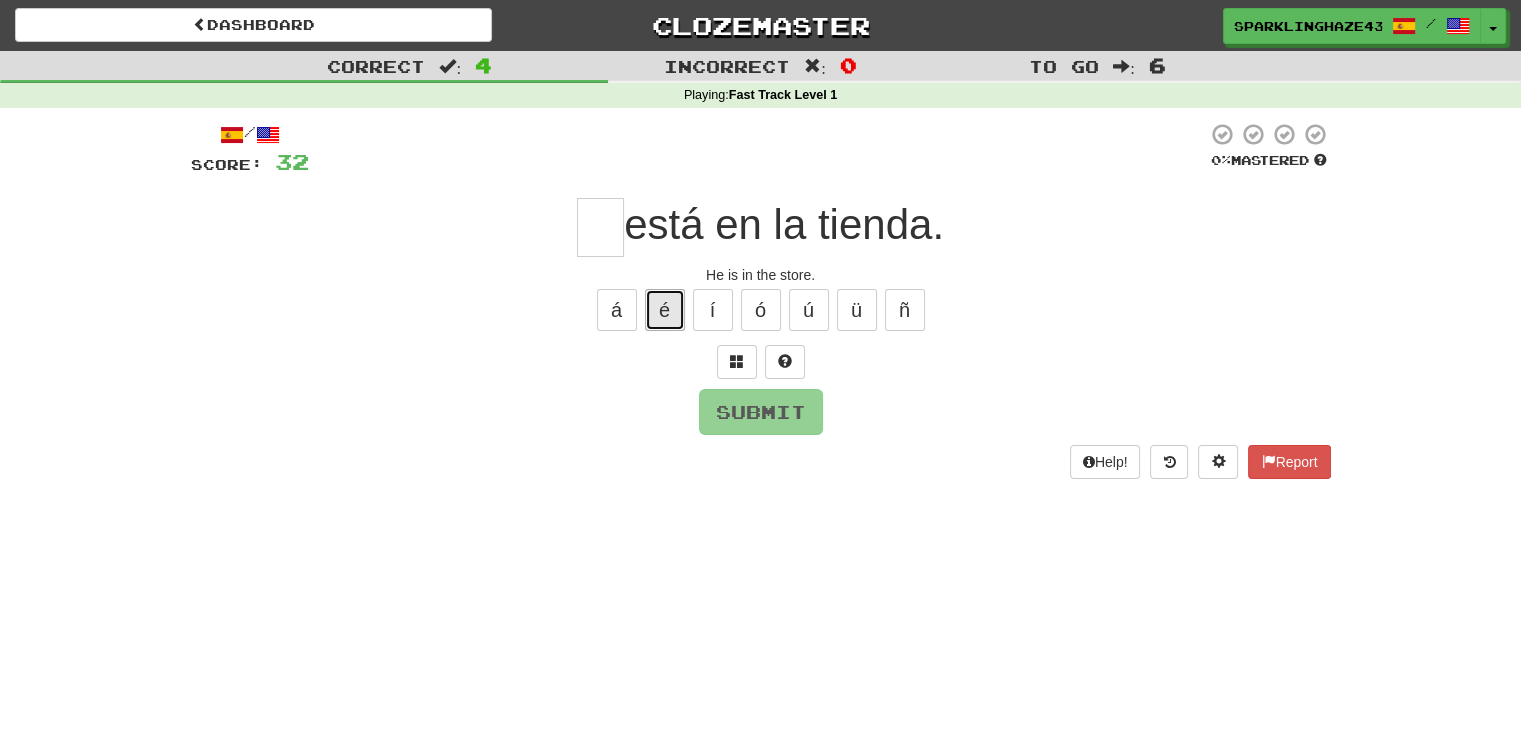 click on "é" at bounding box center [665, 310] 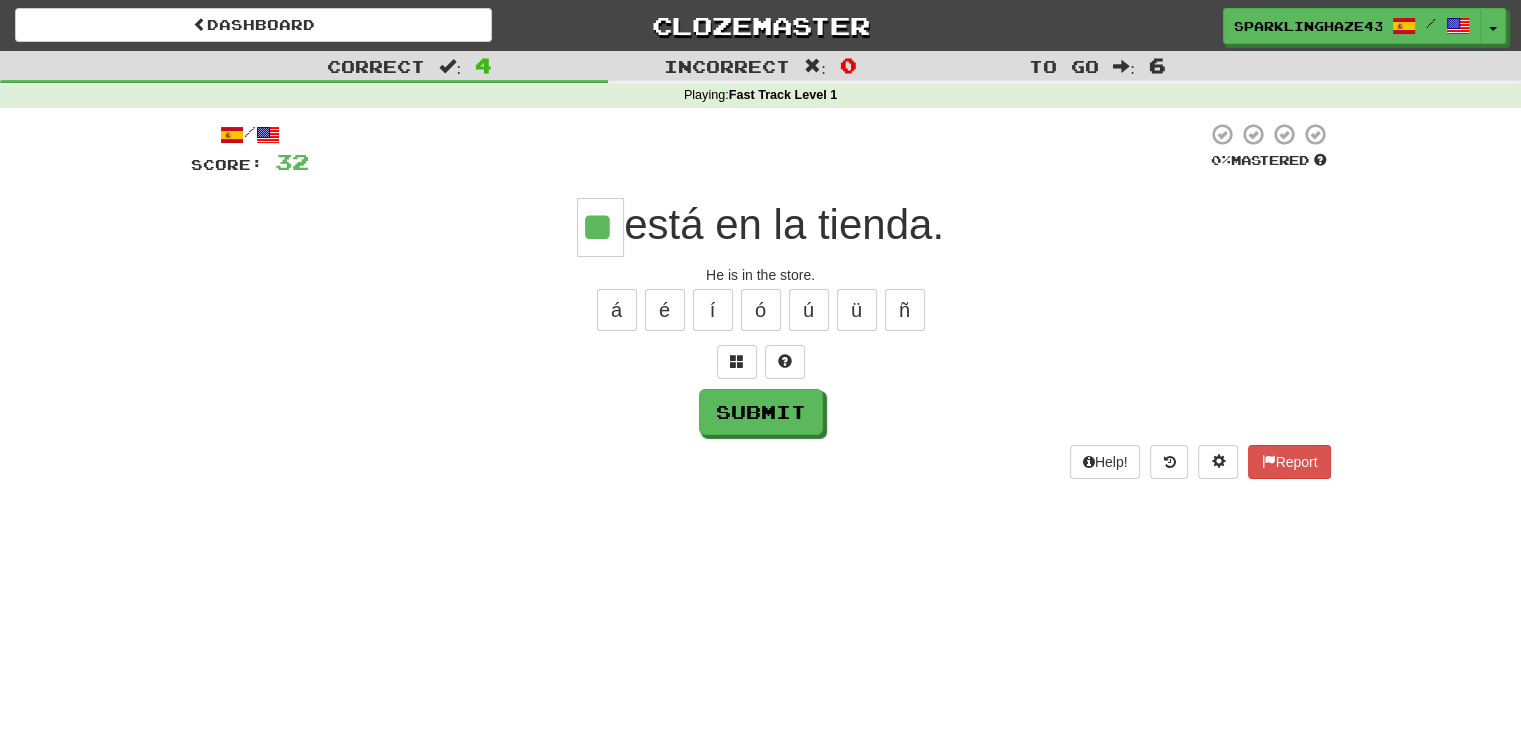 type on "**" 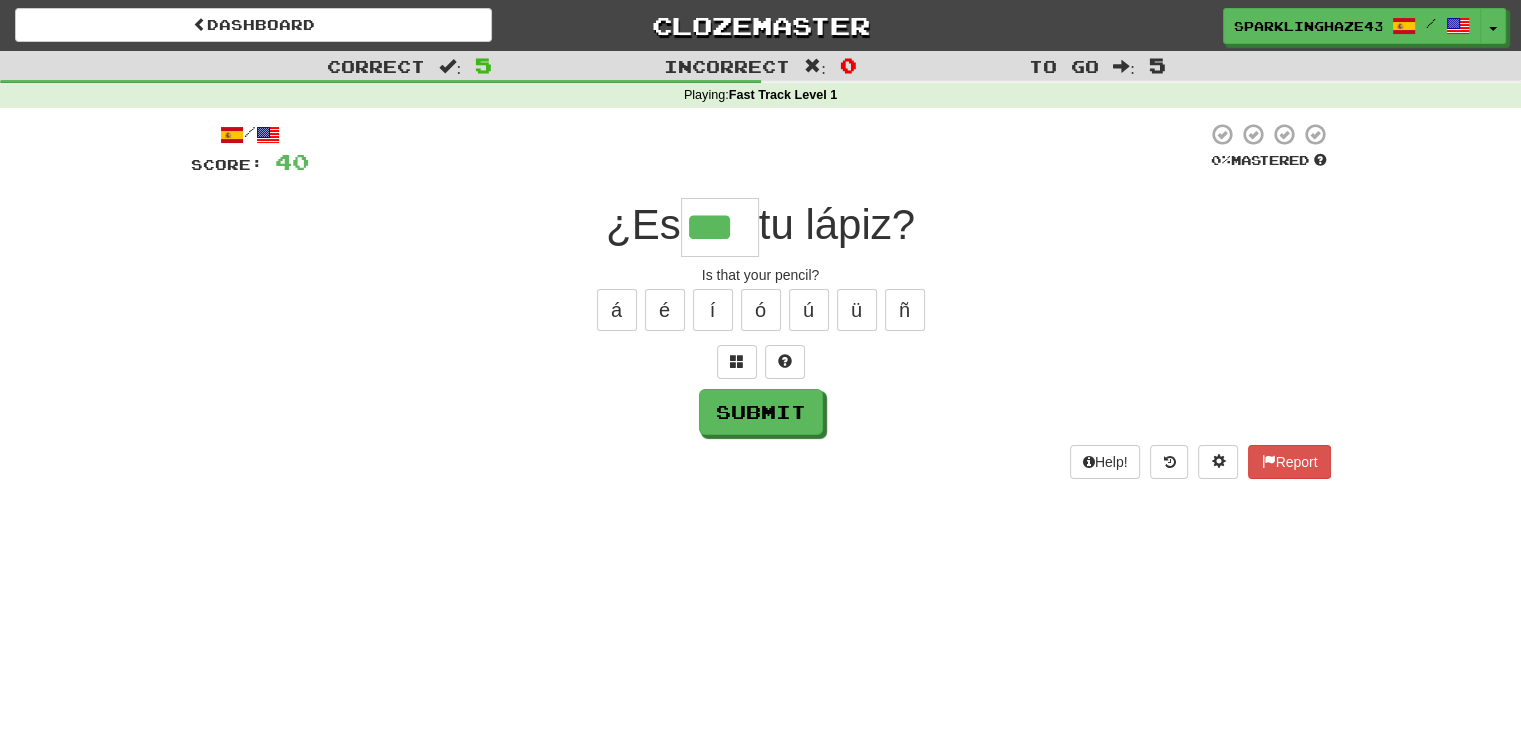 type on "***" 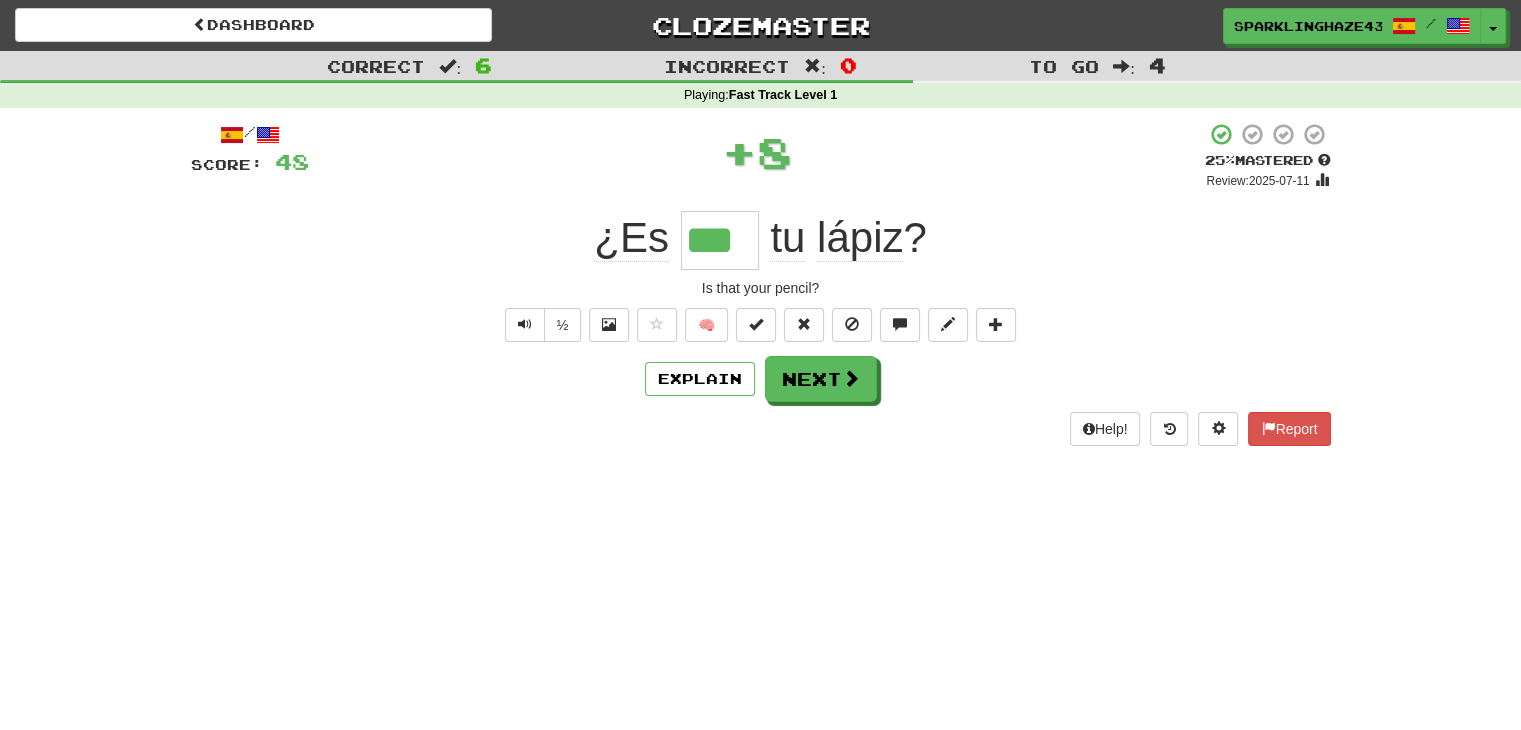 click on "¿Es" 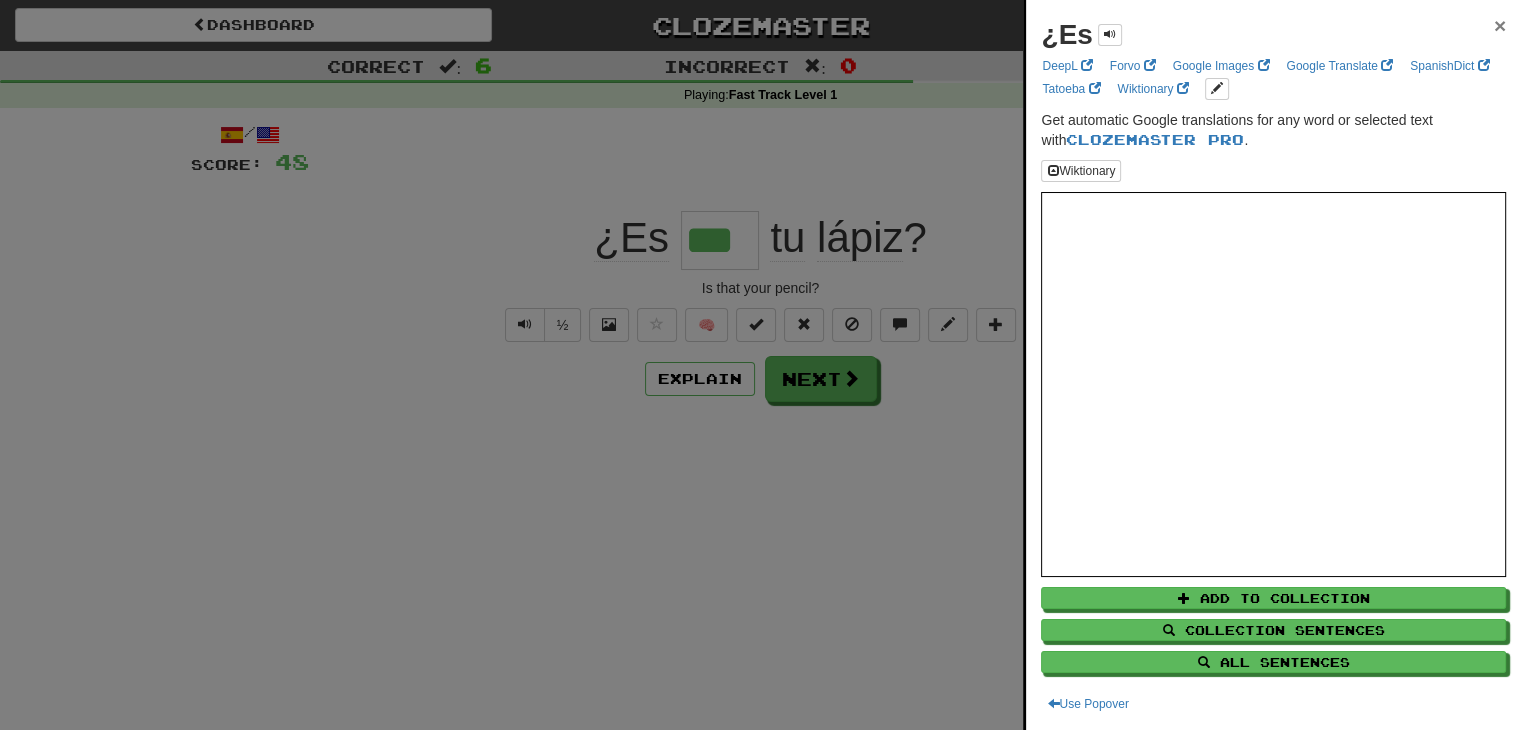 click on "×" at bounding box center (1500, 25) 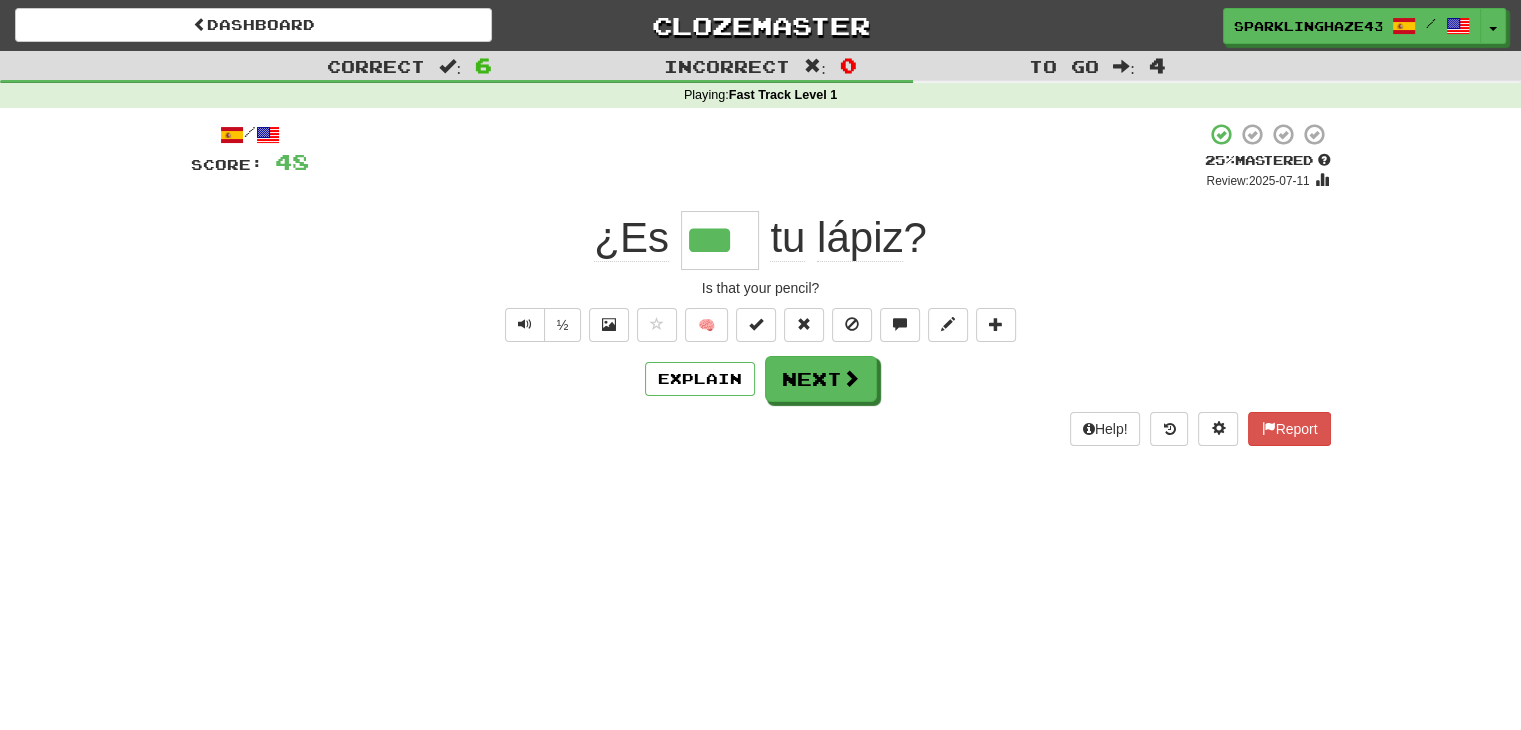 click on "/  Score:   48 + 8 25 %  Mastered Review:  [DATE] ¿Es   ***   tu   lápiz ? Is that your pencil? ½ 🧠 Explain Next  Help!  Report" at bounding box center (761, 284) 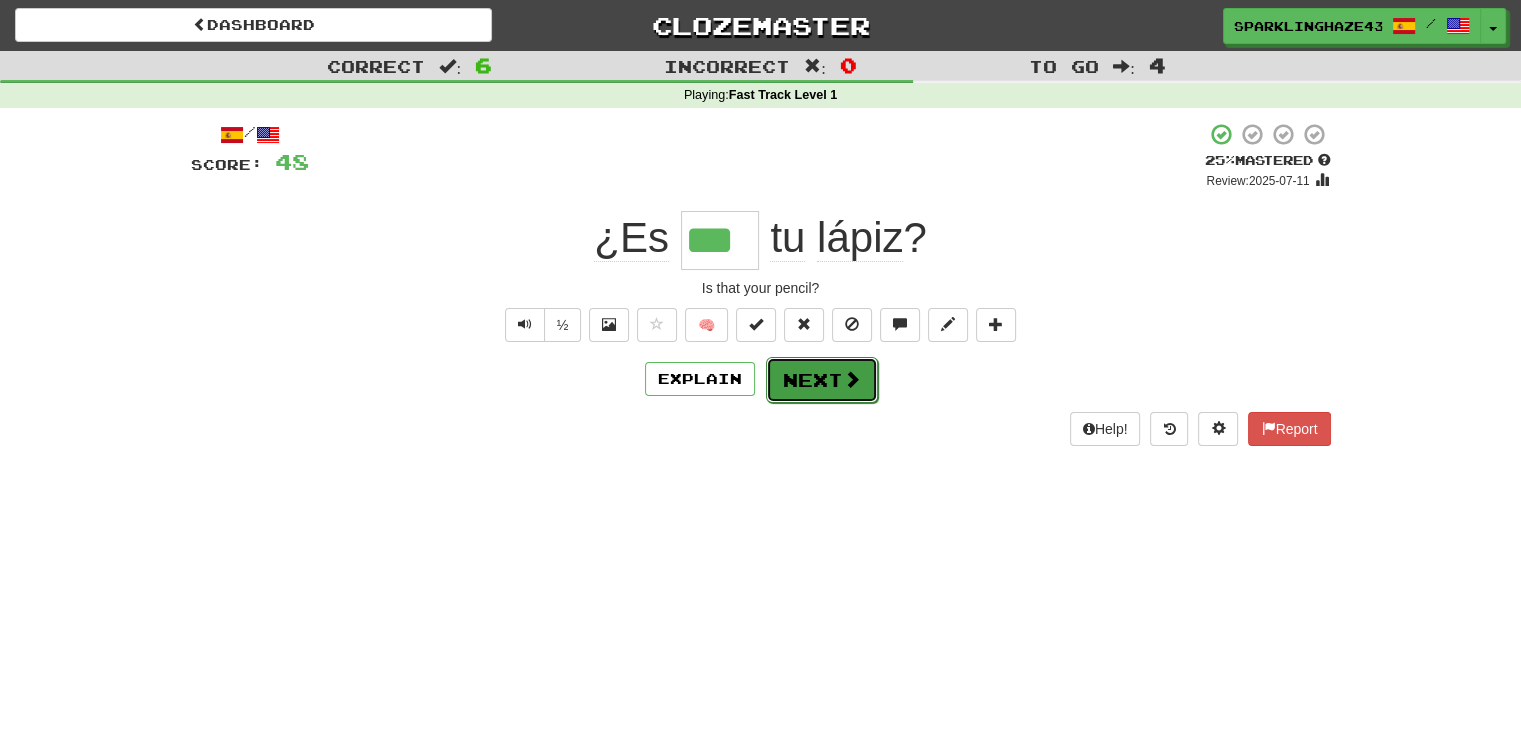 click on "Next" at bounding box center [822, 380] 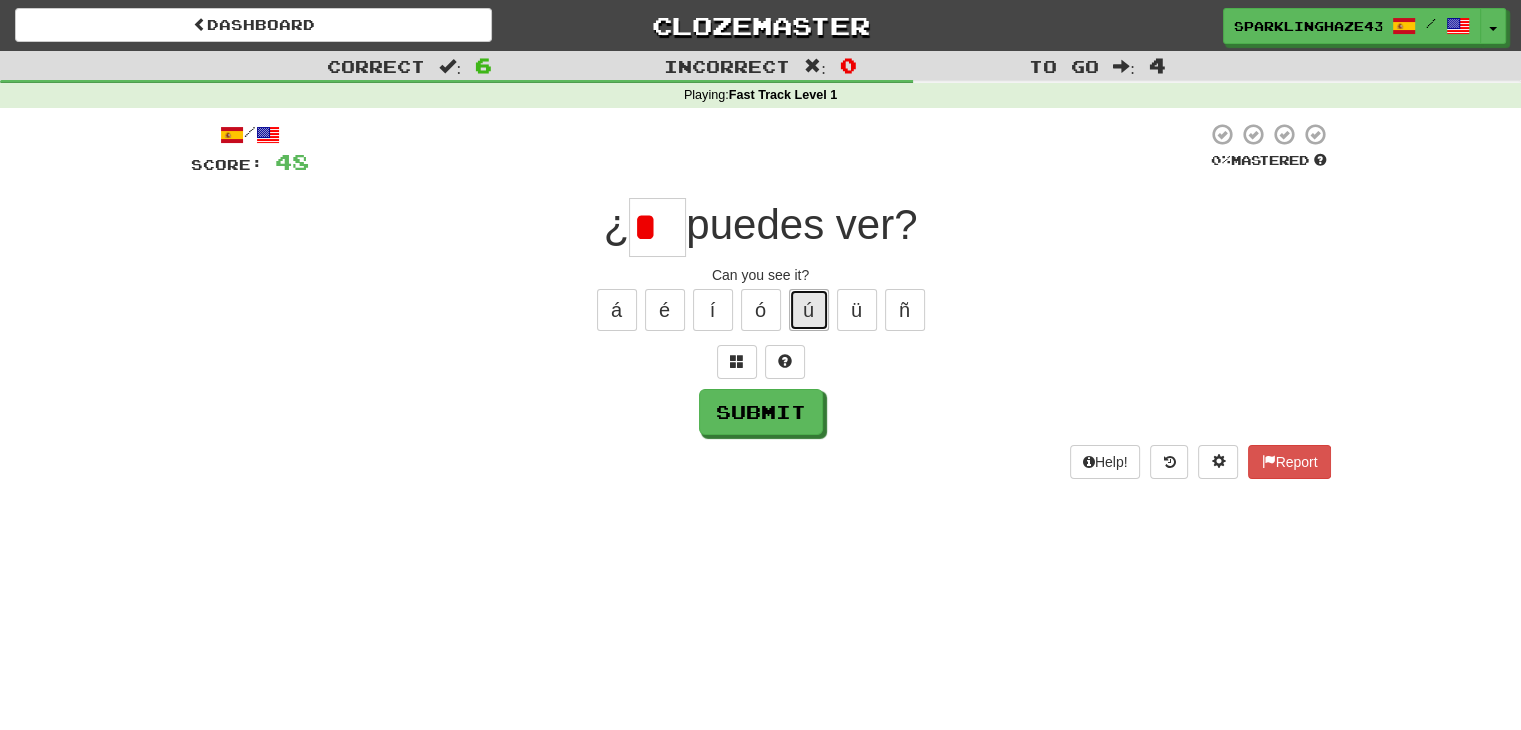 click on "ú" at bounding box center (809, 310) 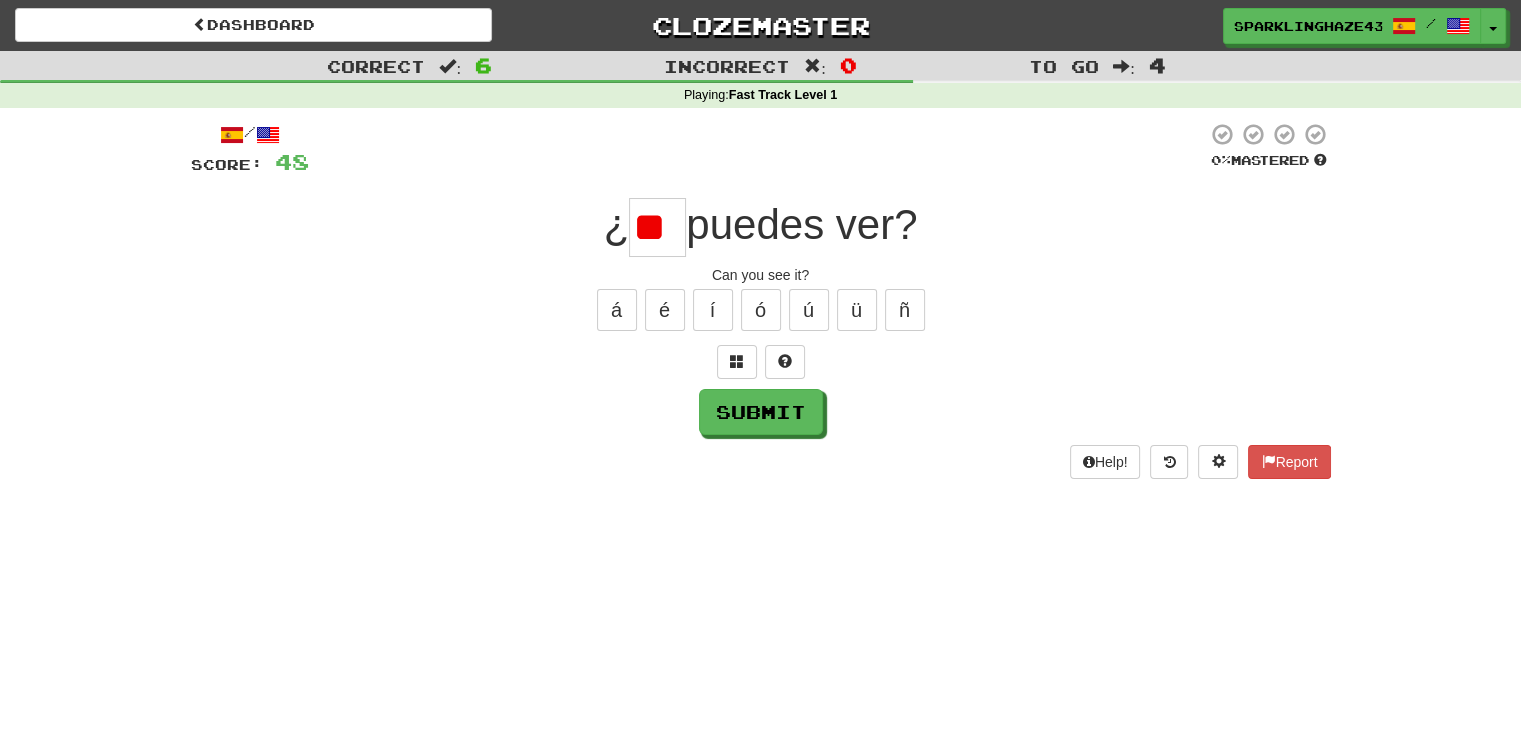 type on "*" 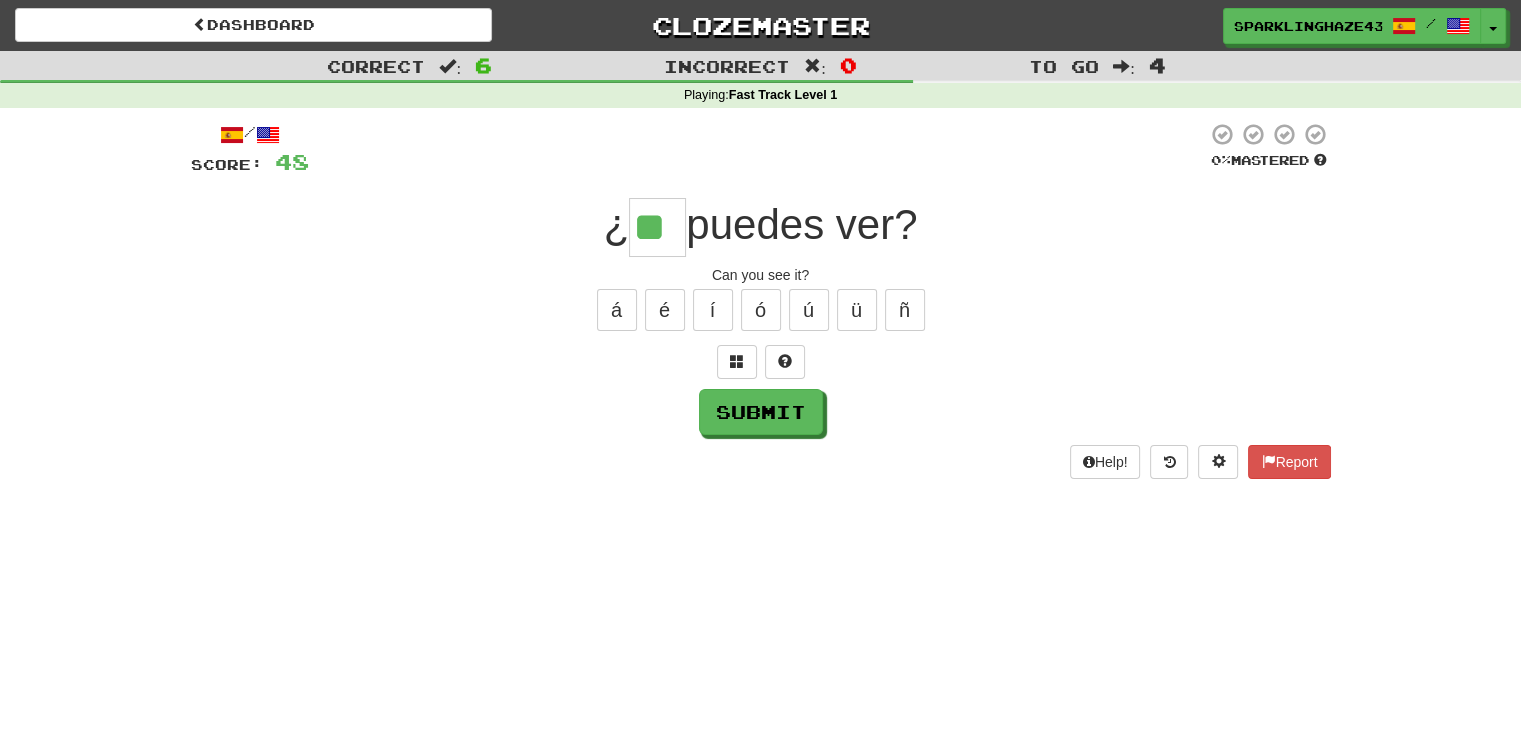 type on "**" 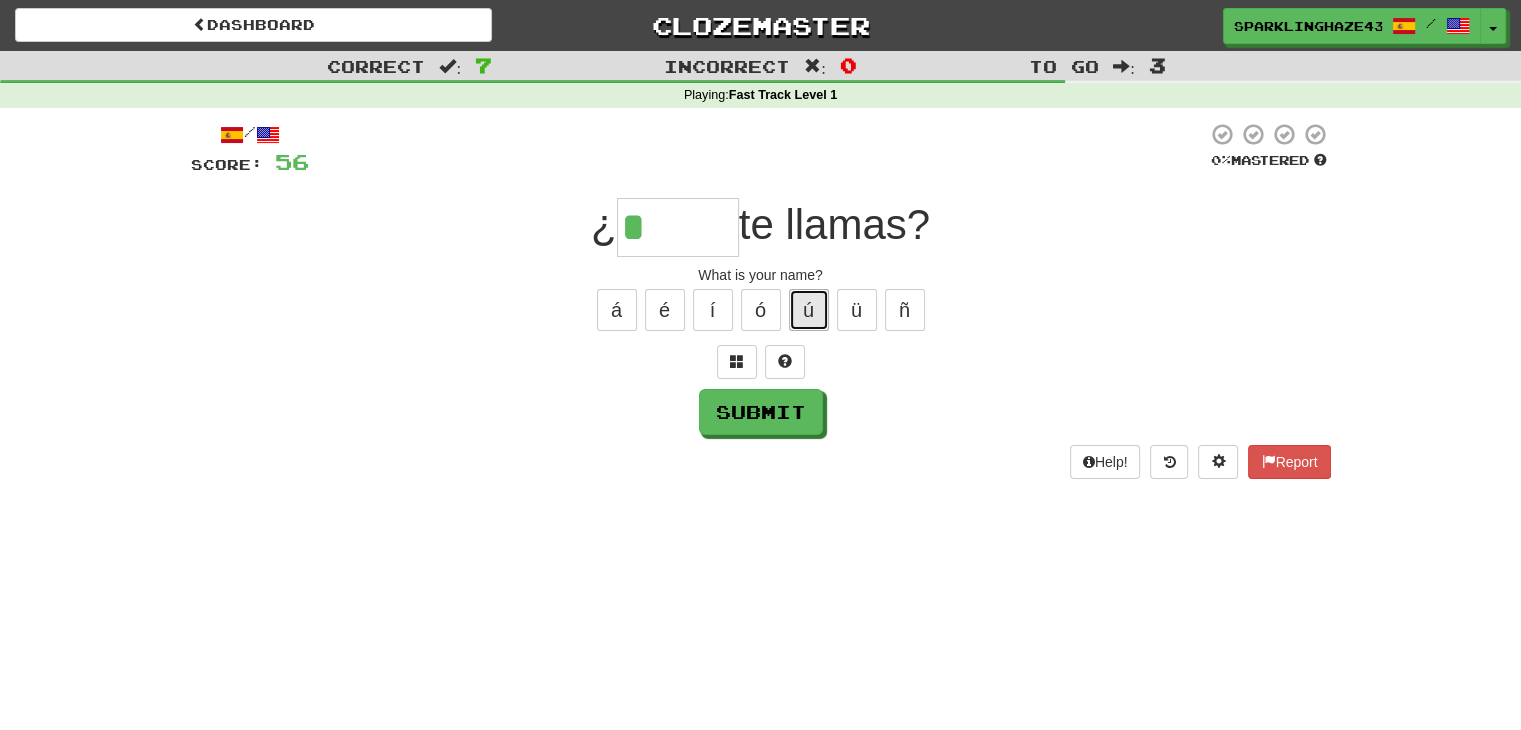 click on "ú" at bounding box center (809, 310) 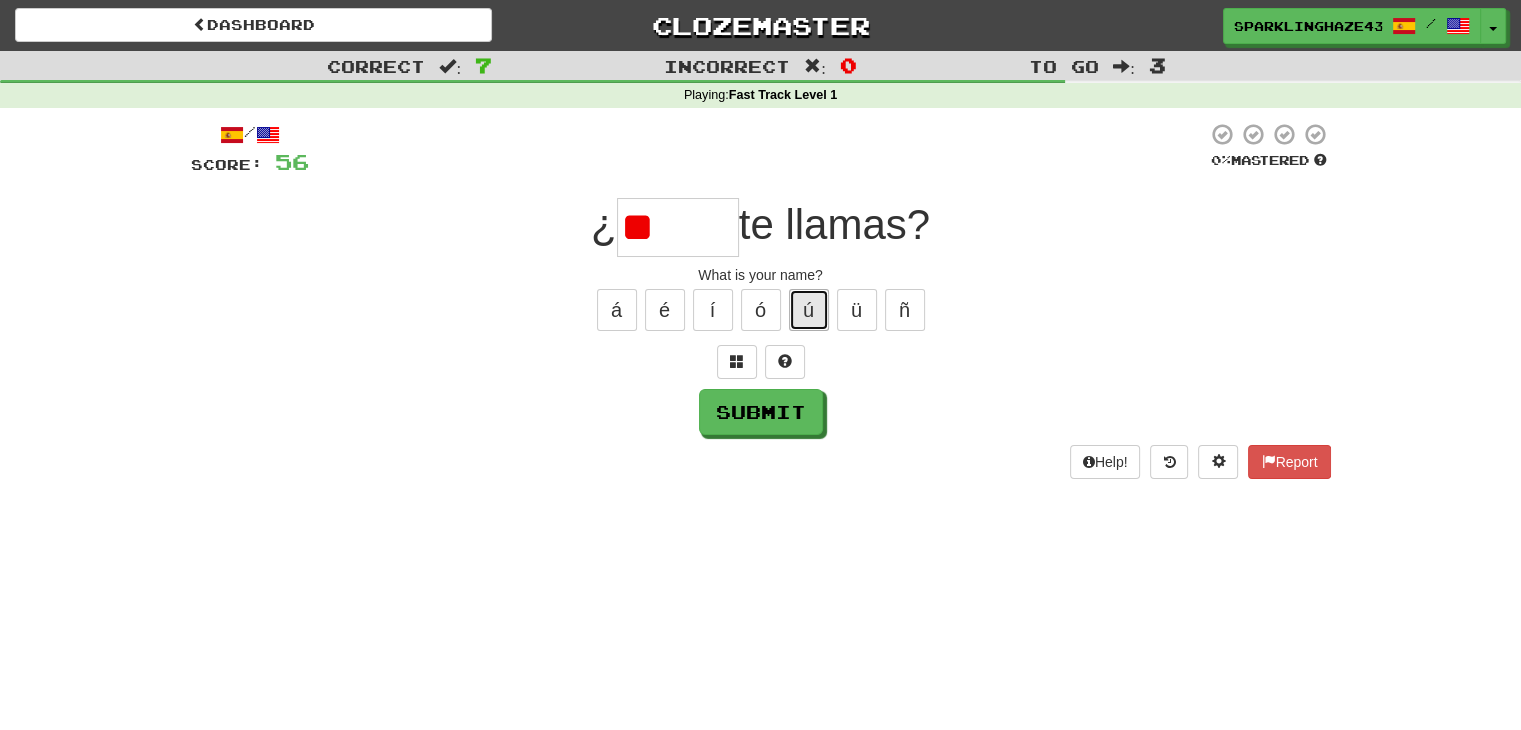 click on "ú" at bounding box center [809, 310] 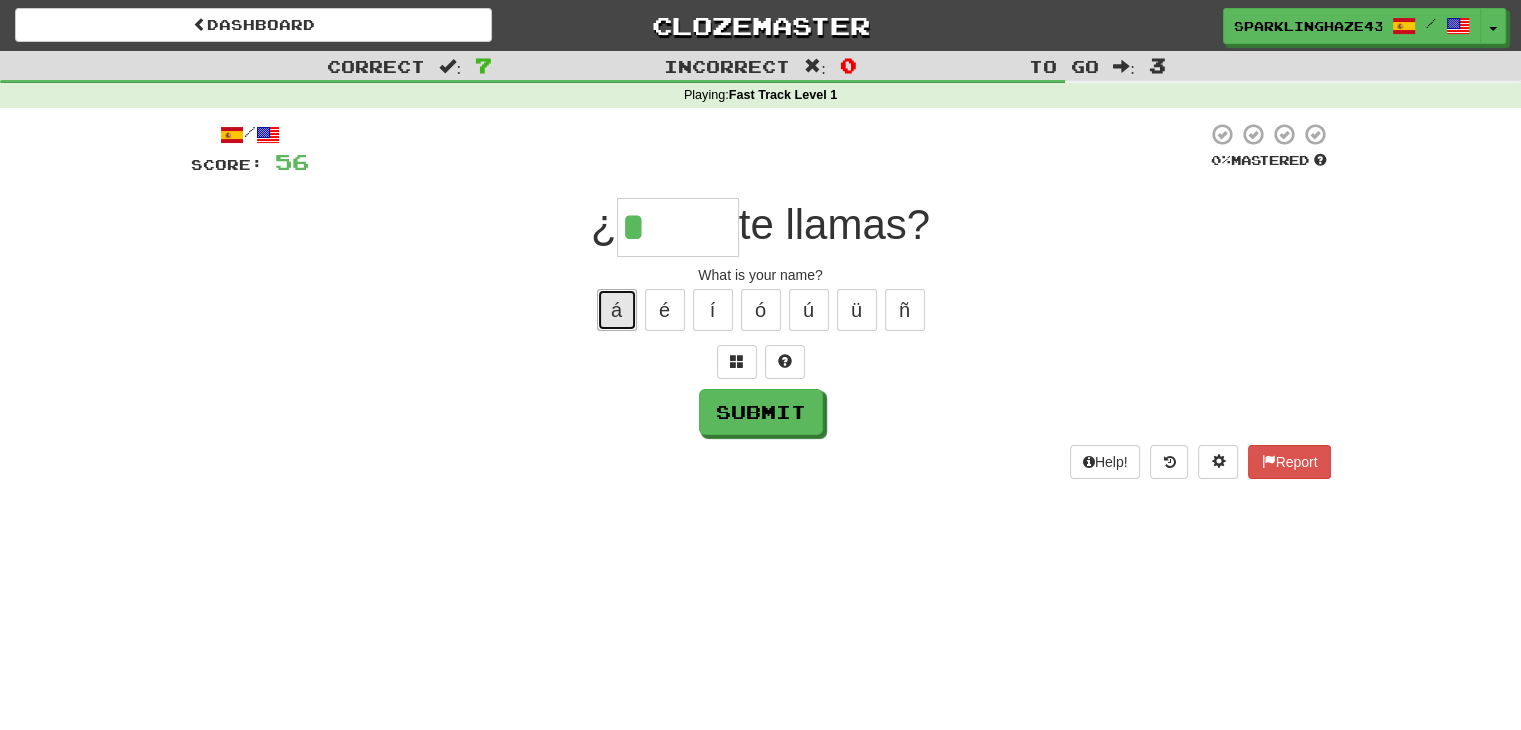 click on "á" at bounding box center [617, 310] 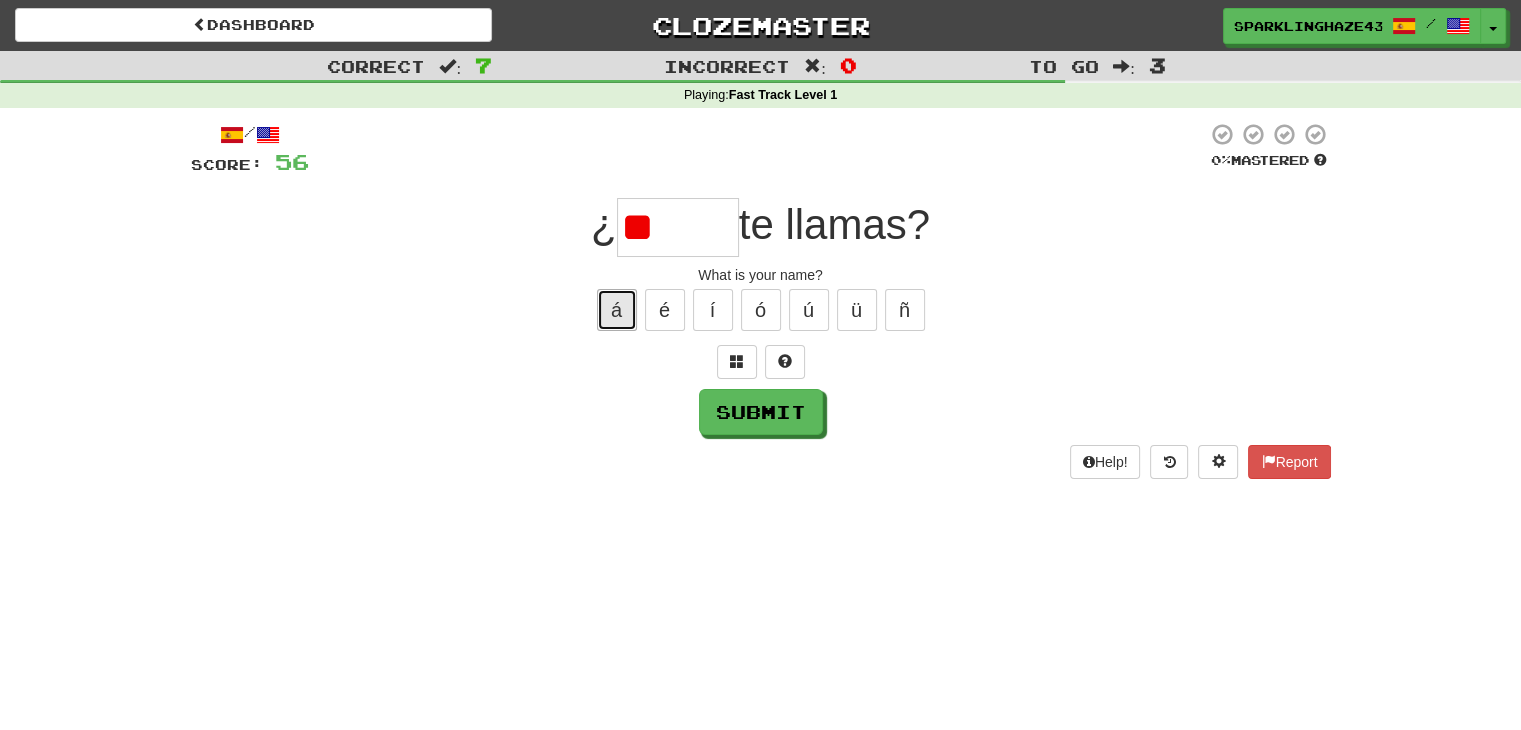 click on "á" at bounding box center (617, 310) 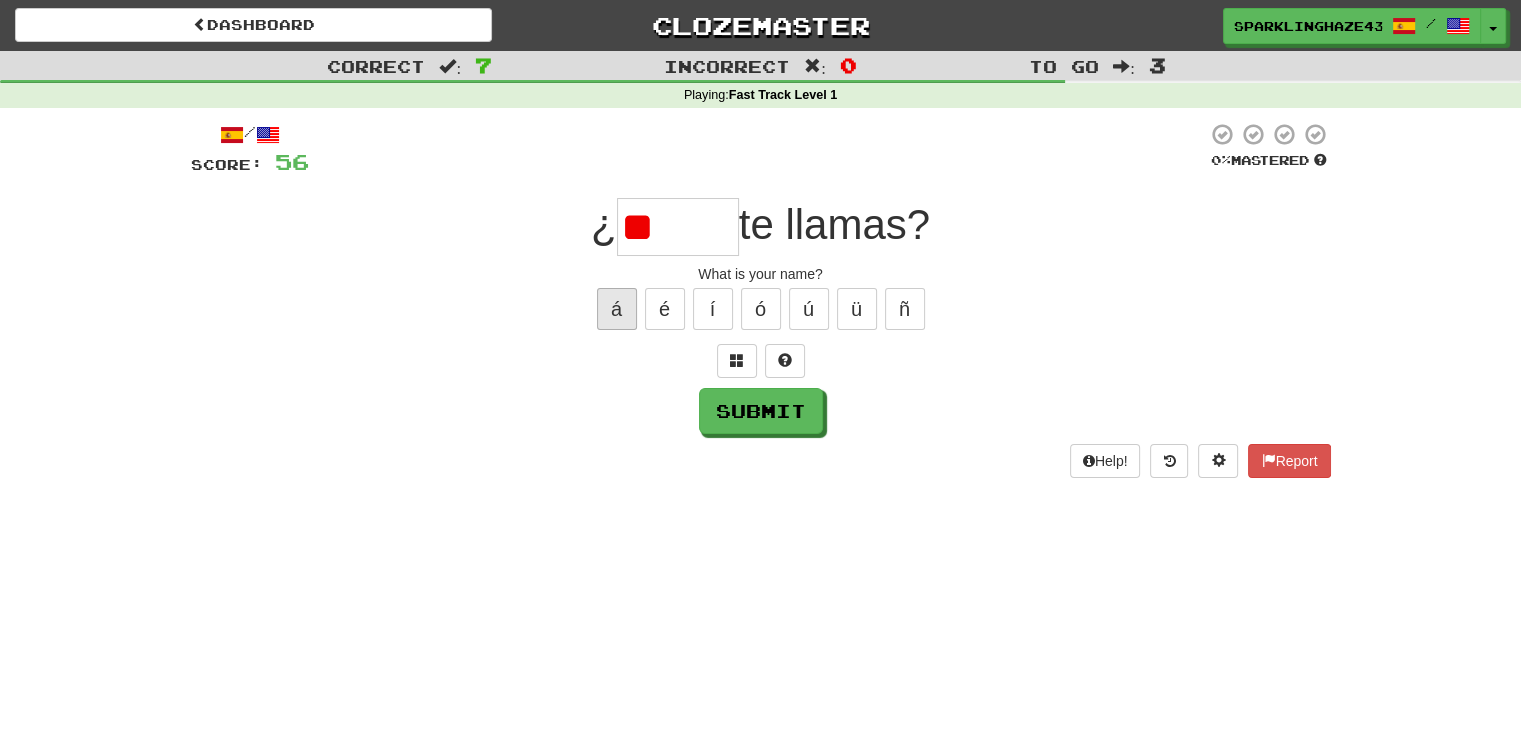 scroll, scrollTop: 0, scrollLeft: 0, axis: both 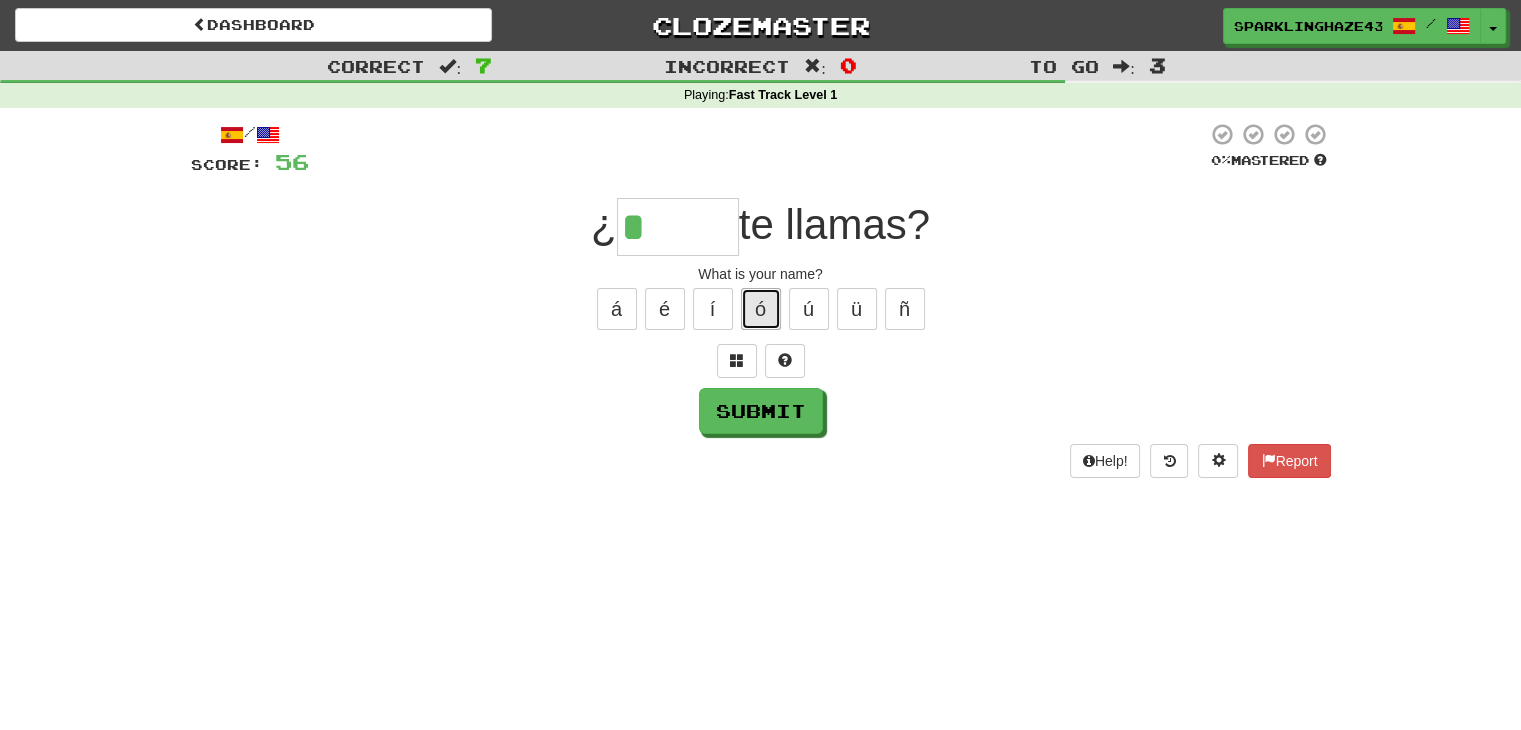 click on "ó" at bounding box center [761, 309] 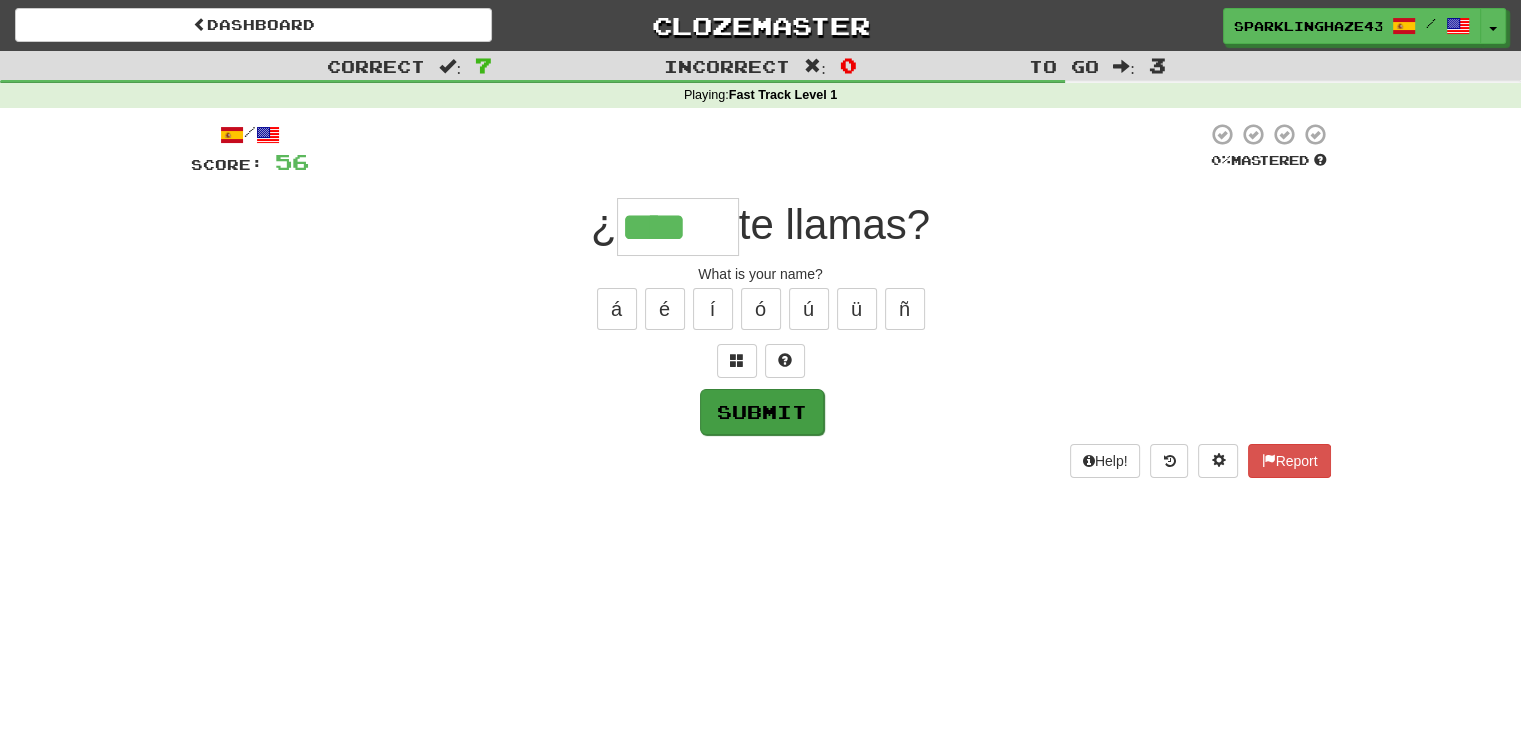 type on "****" 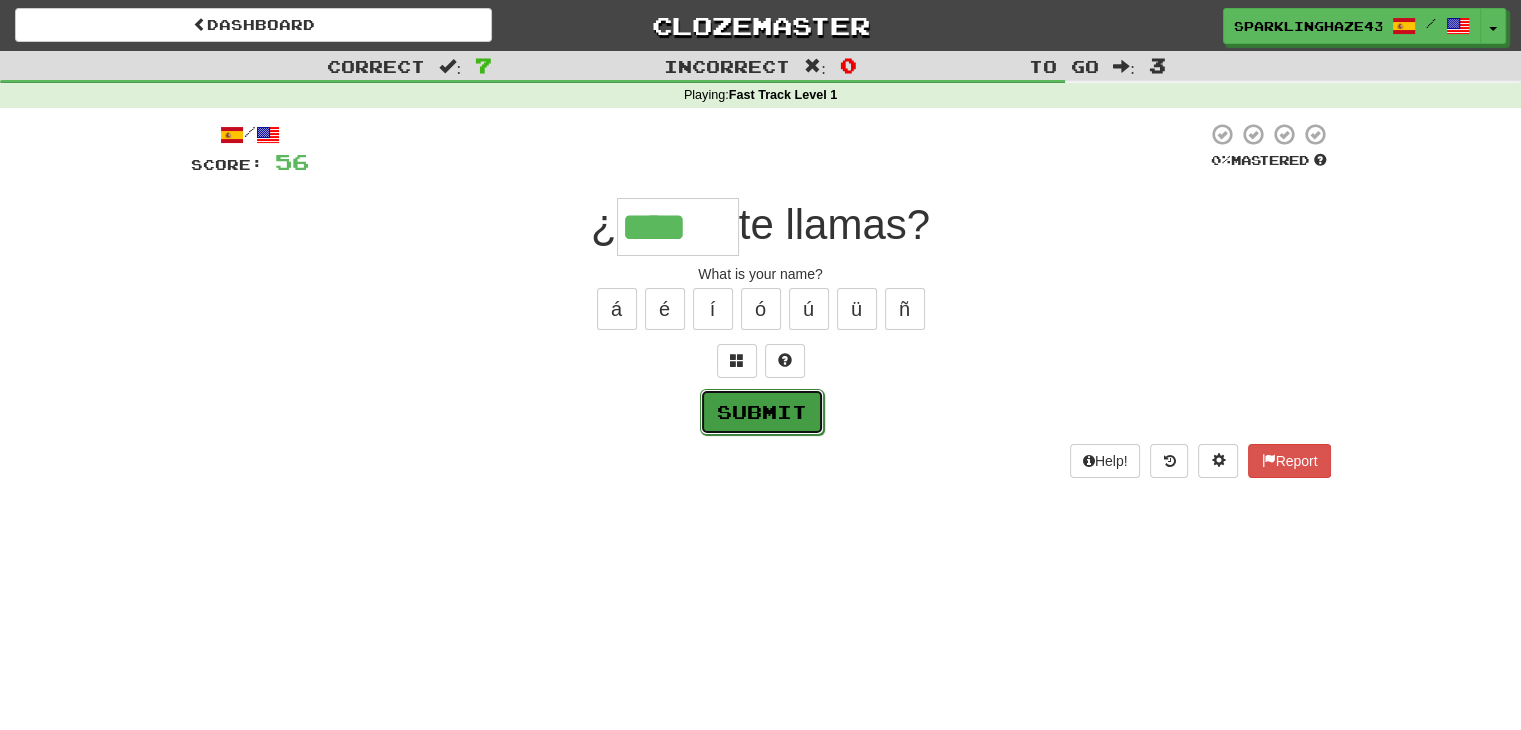 click on "Submit" at bounding box center [762, 412] 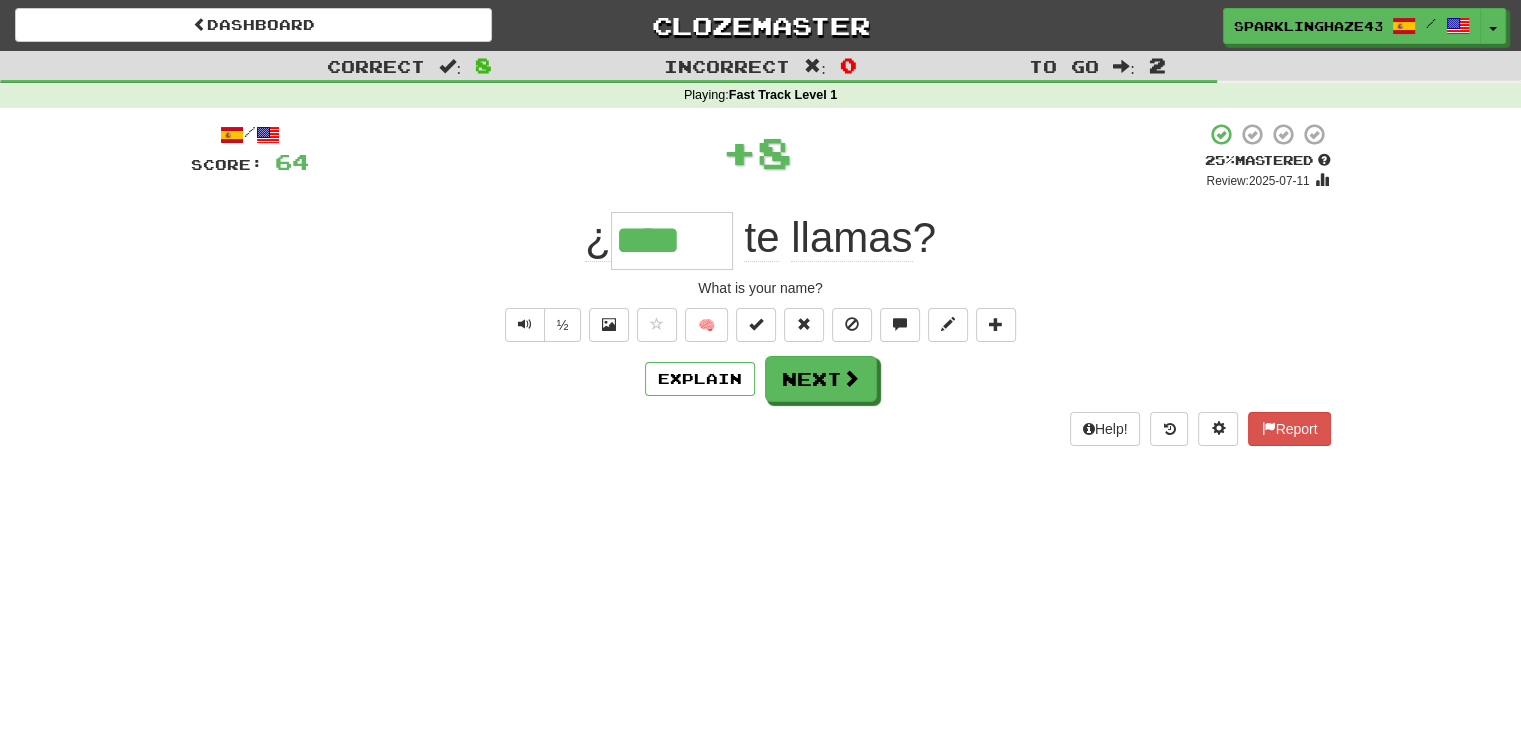 click on "/  Score:   64 + 8 25 %  Mastered Review:  [DATE] ¿ ****   [PERSON_NAME] ? What is your name? ½ 🧠 Explain Next  Help!  Report" at bounding box center [761, 283] 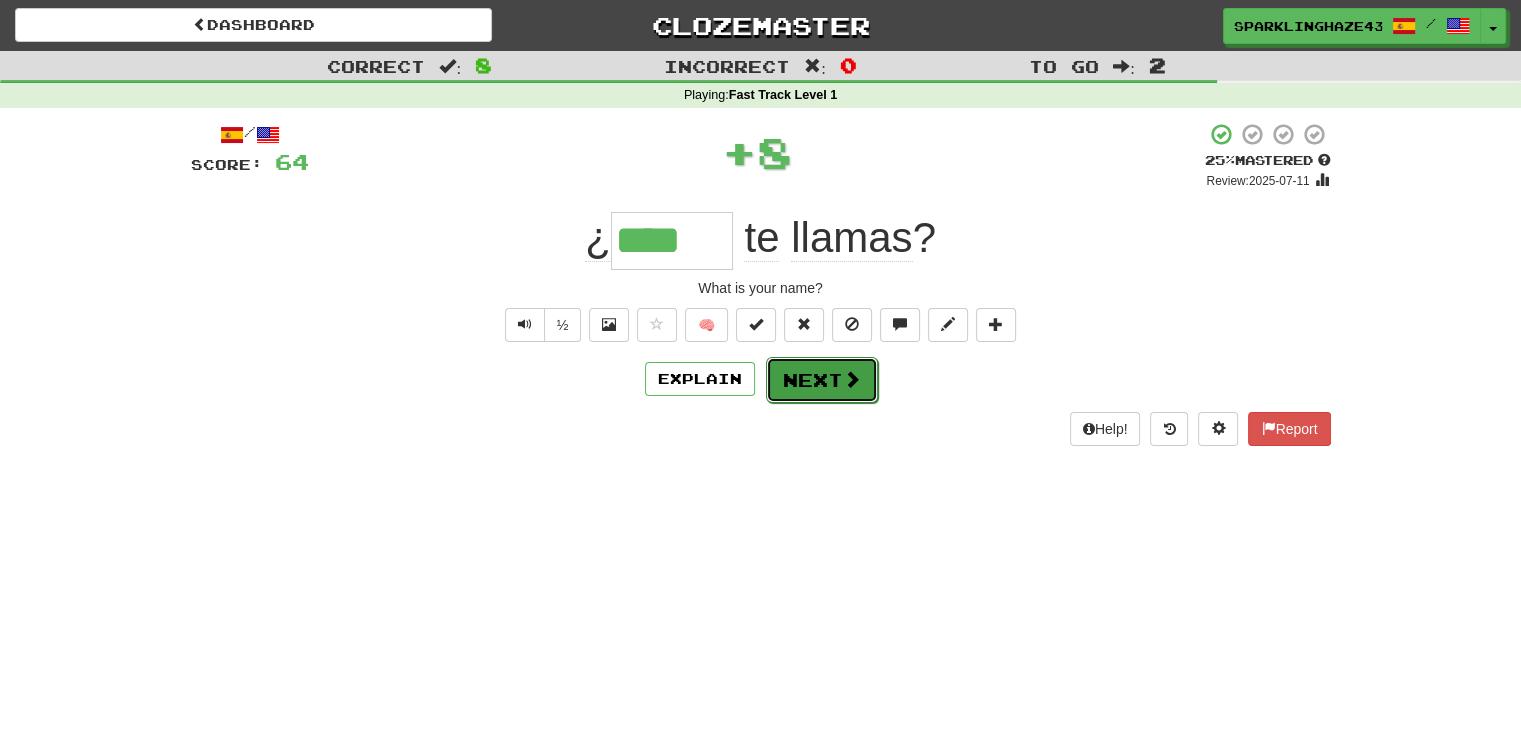 click on "Next" at bounding box center [822, 380] 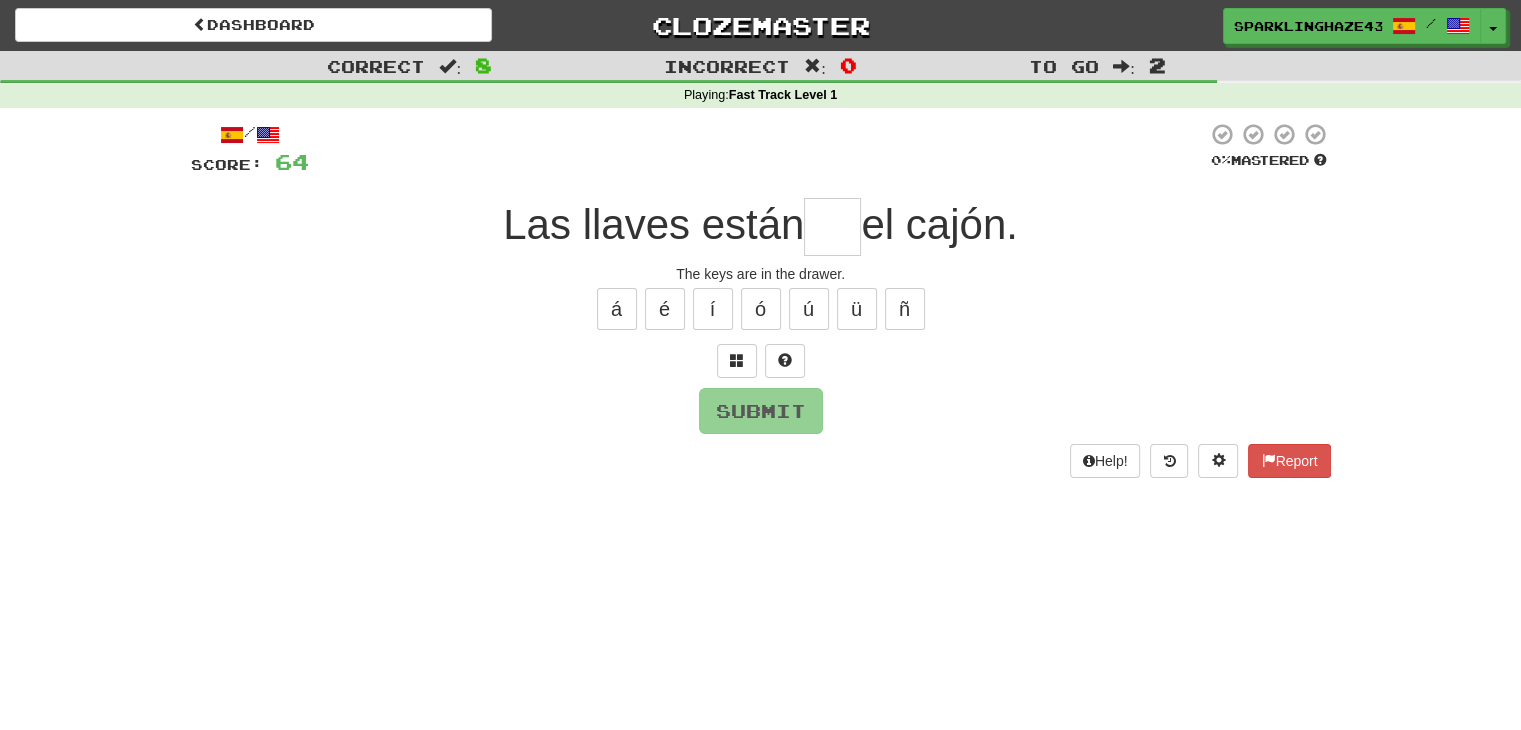 click at bounding box center (832, 227) 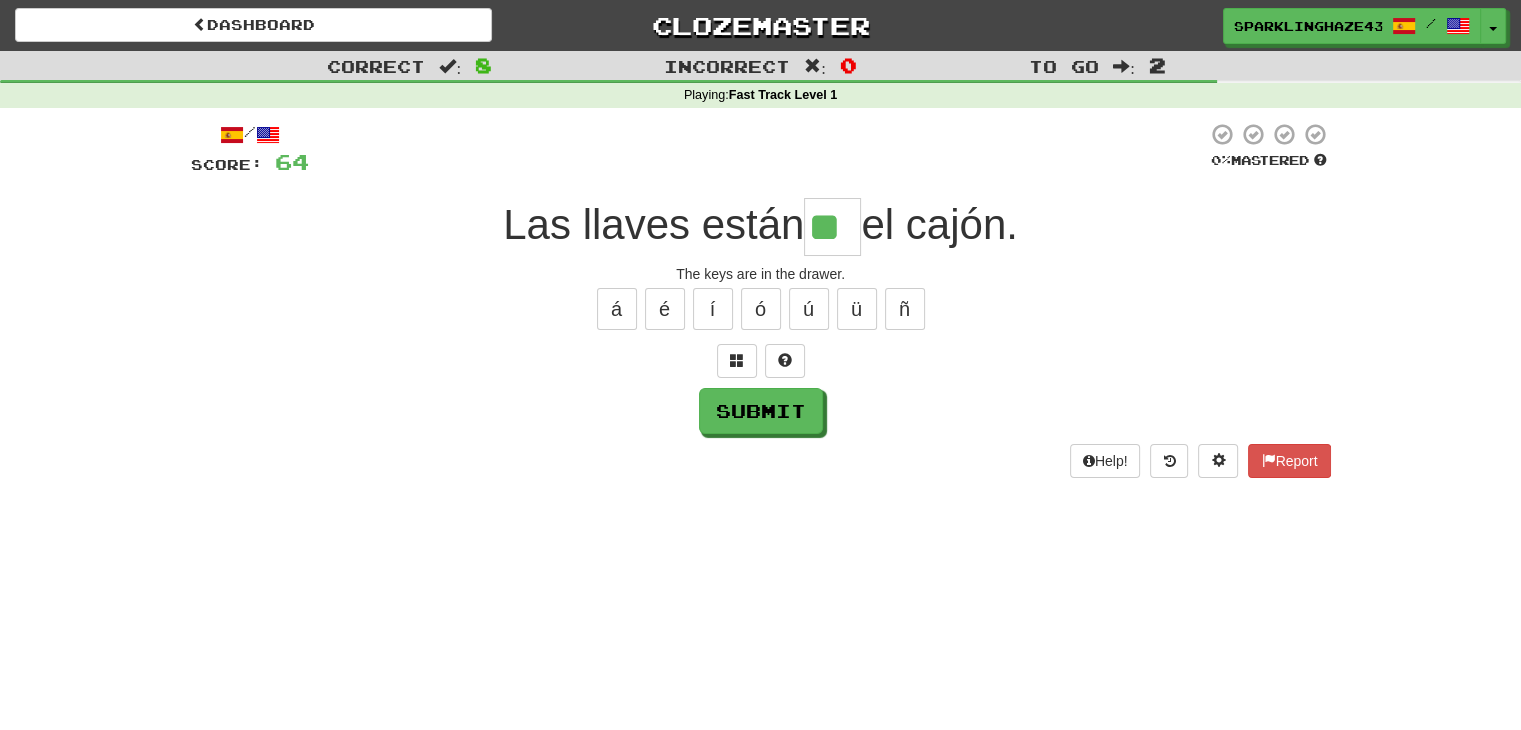 type on "**" 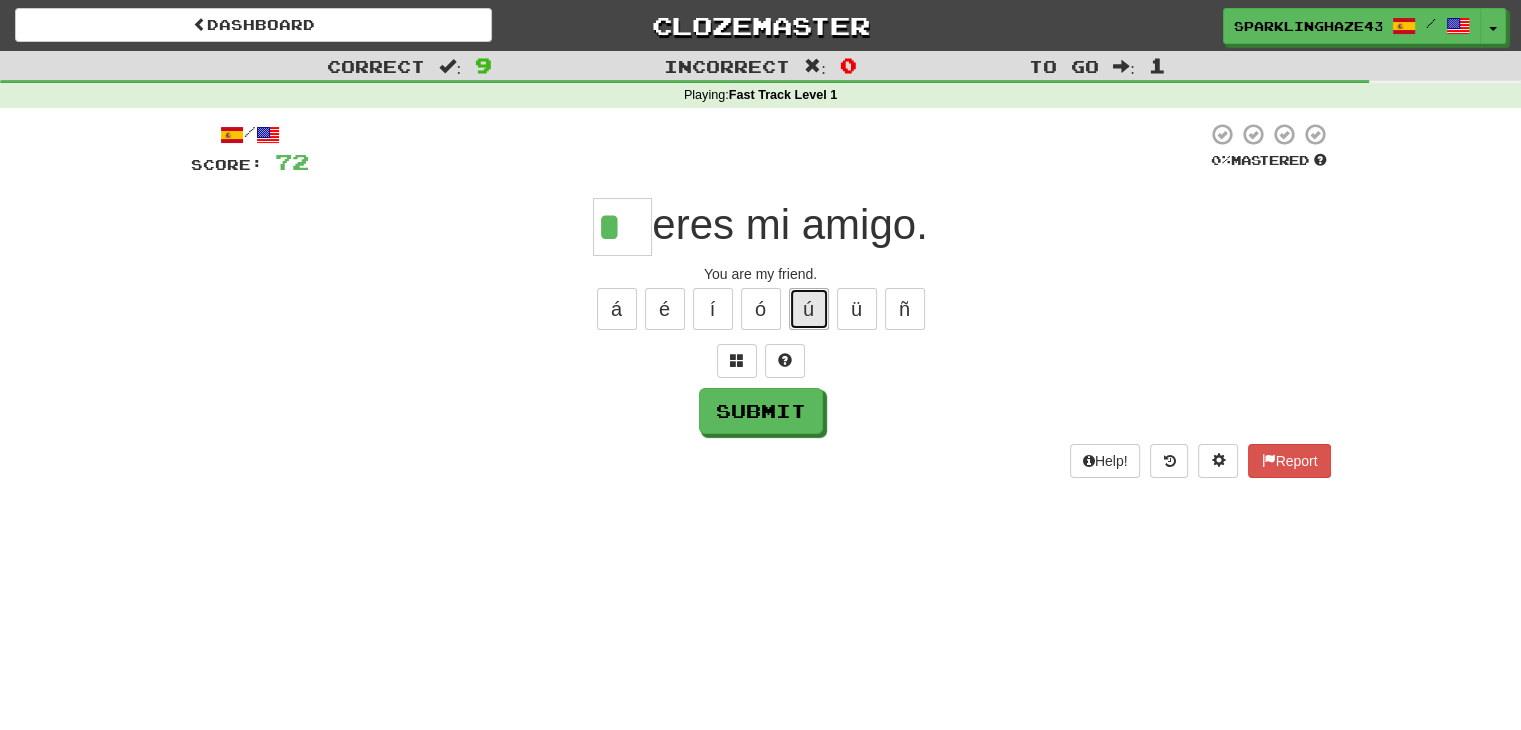 click on "ú" at bounding box center (809, 309) 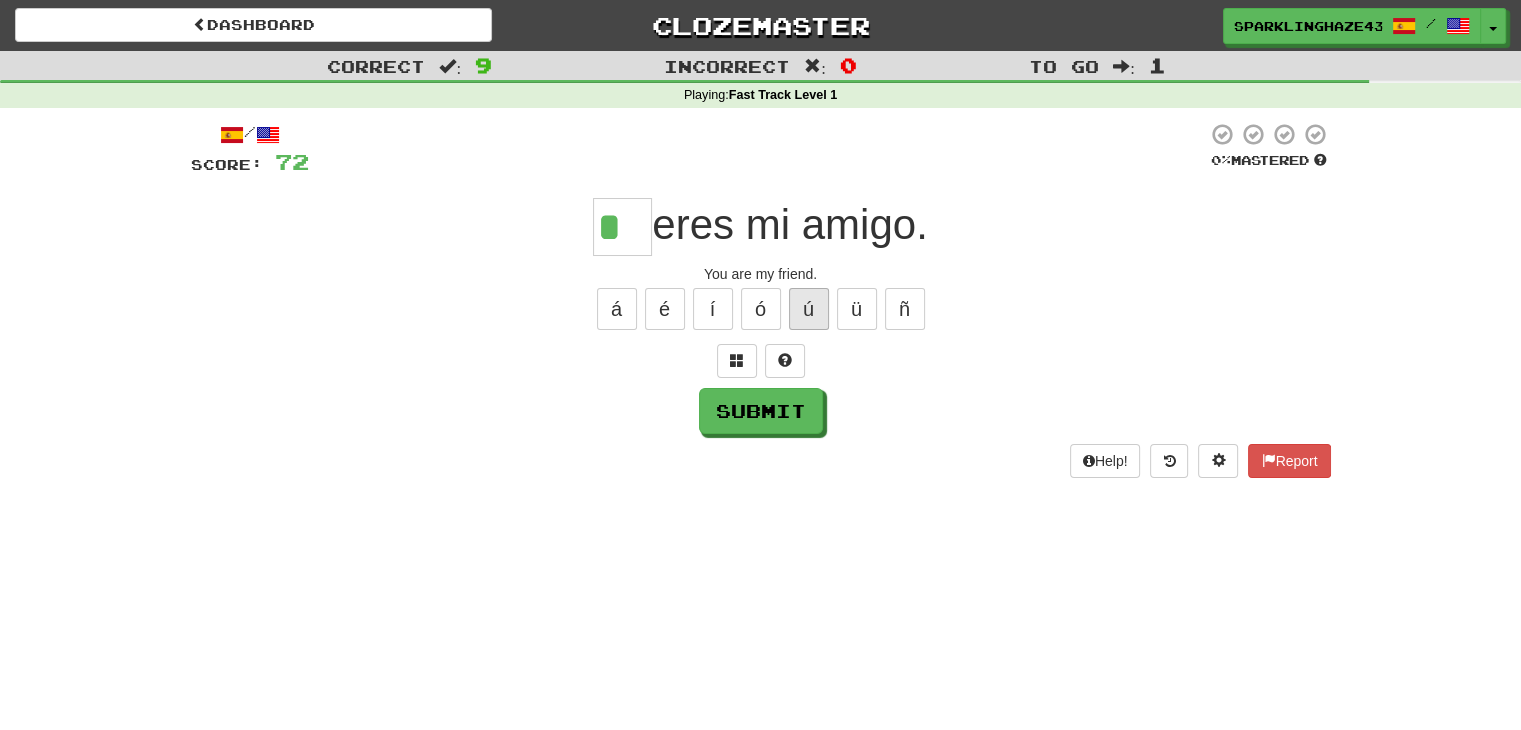 type on "**" 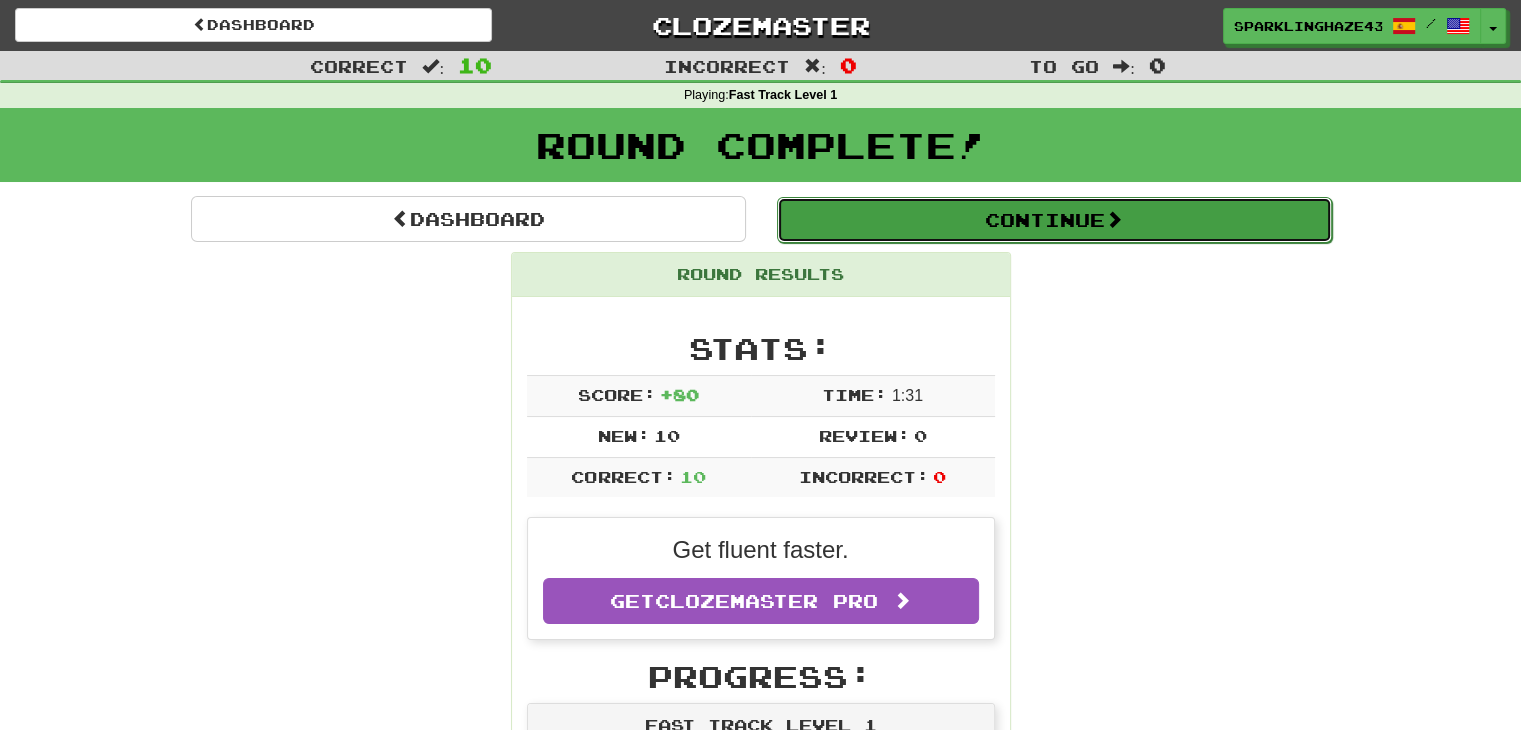 click on "Continue" at bounding box center (1054, 220) 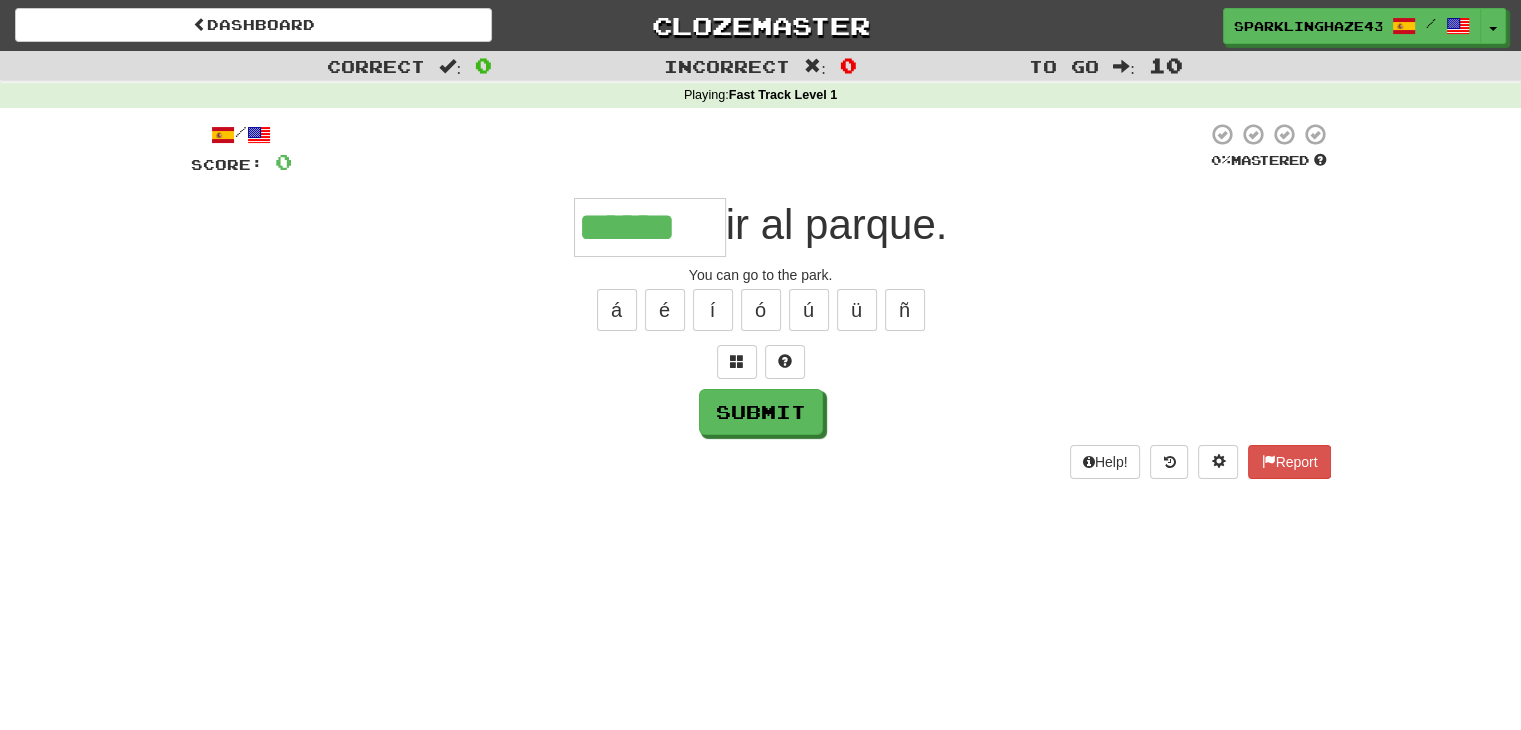 type on "******" 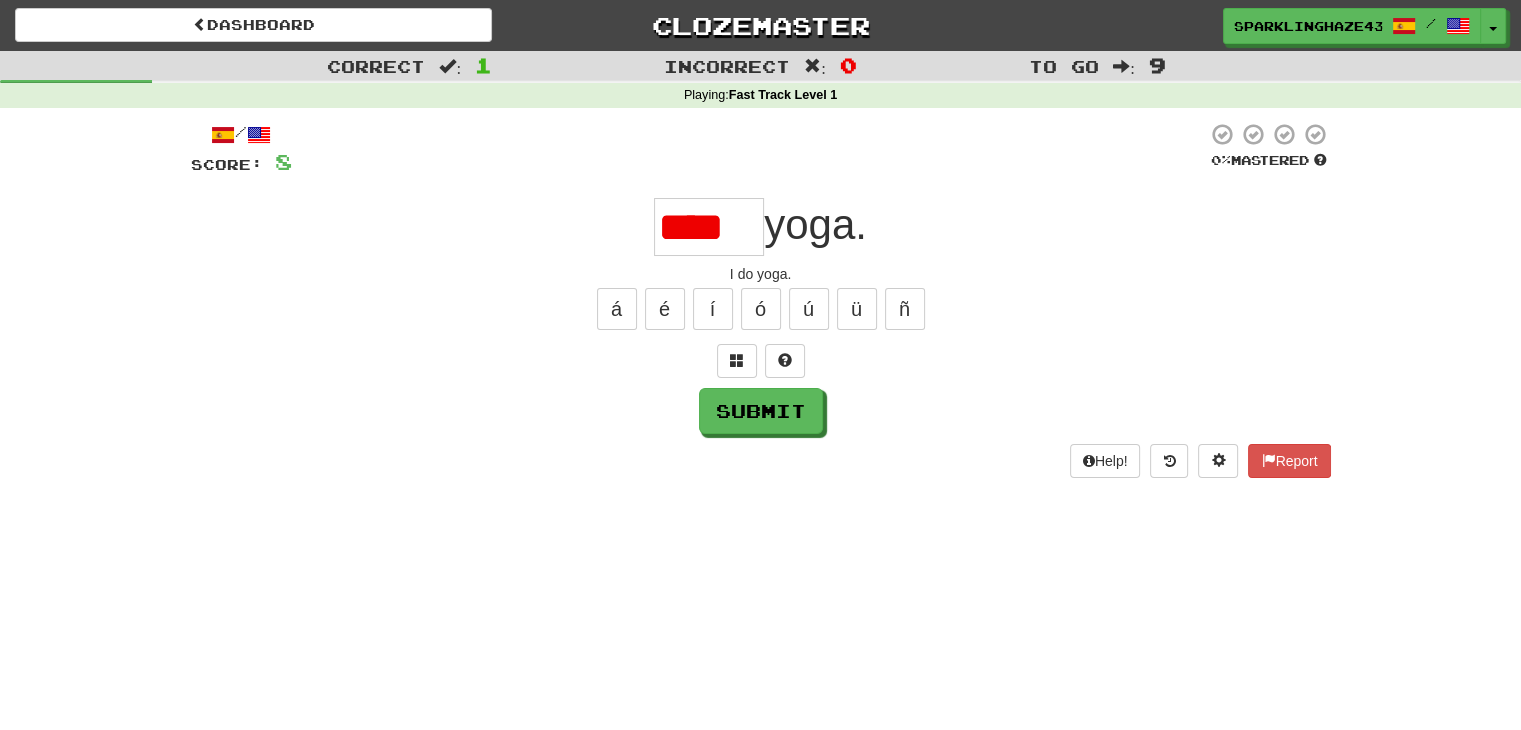scroll, scrollTop: 0, scrollLeft: 0, axis: both 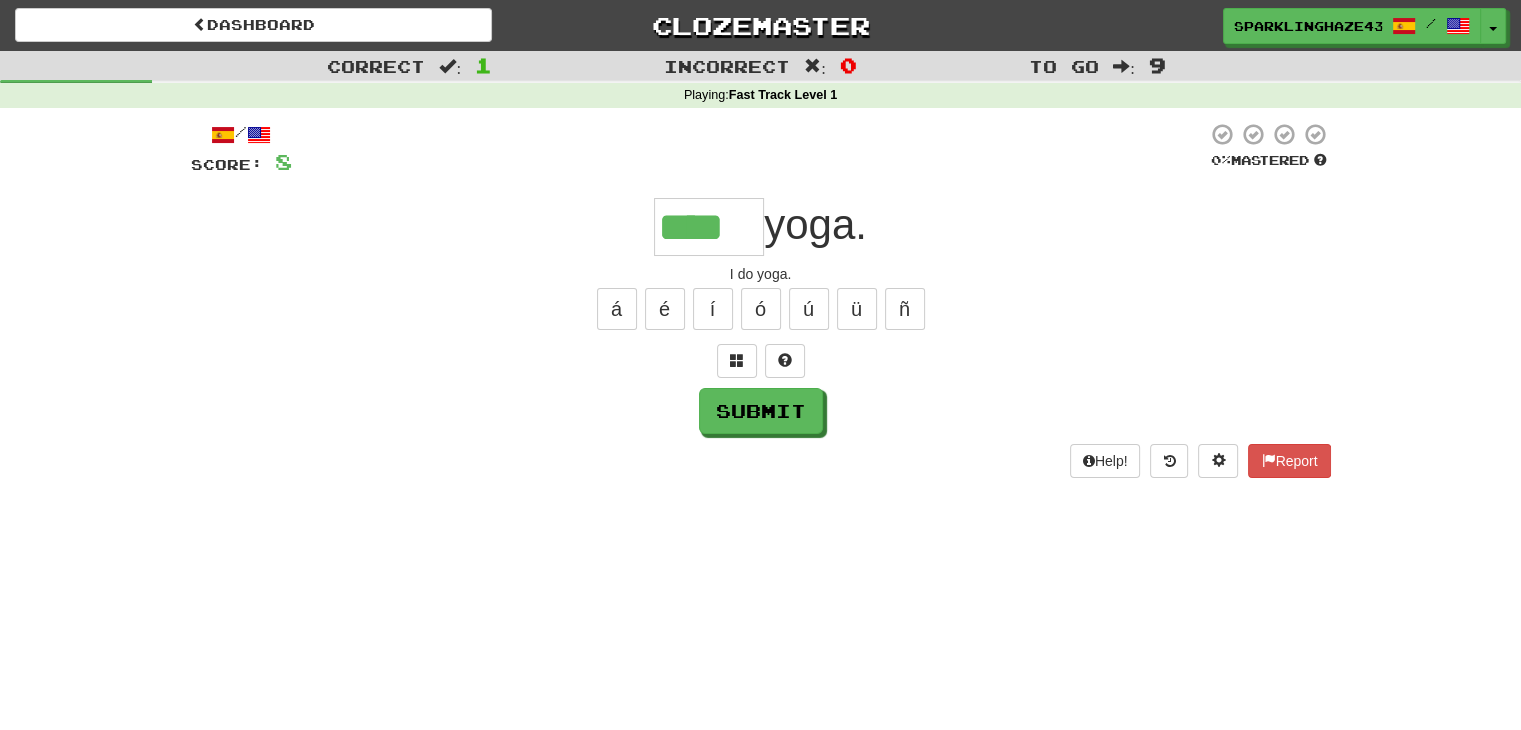 type on "****" 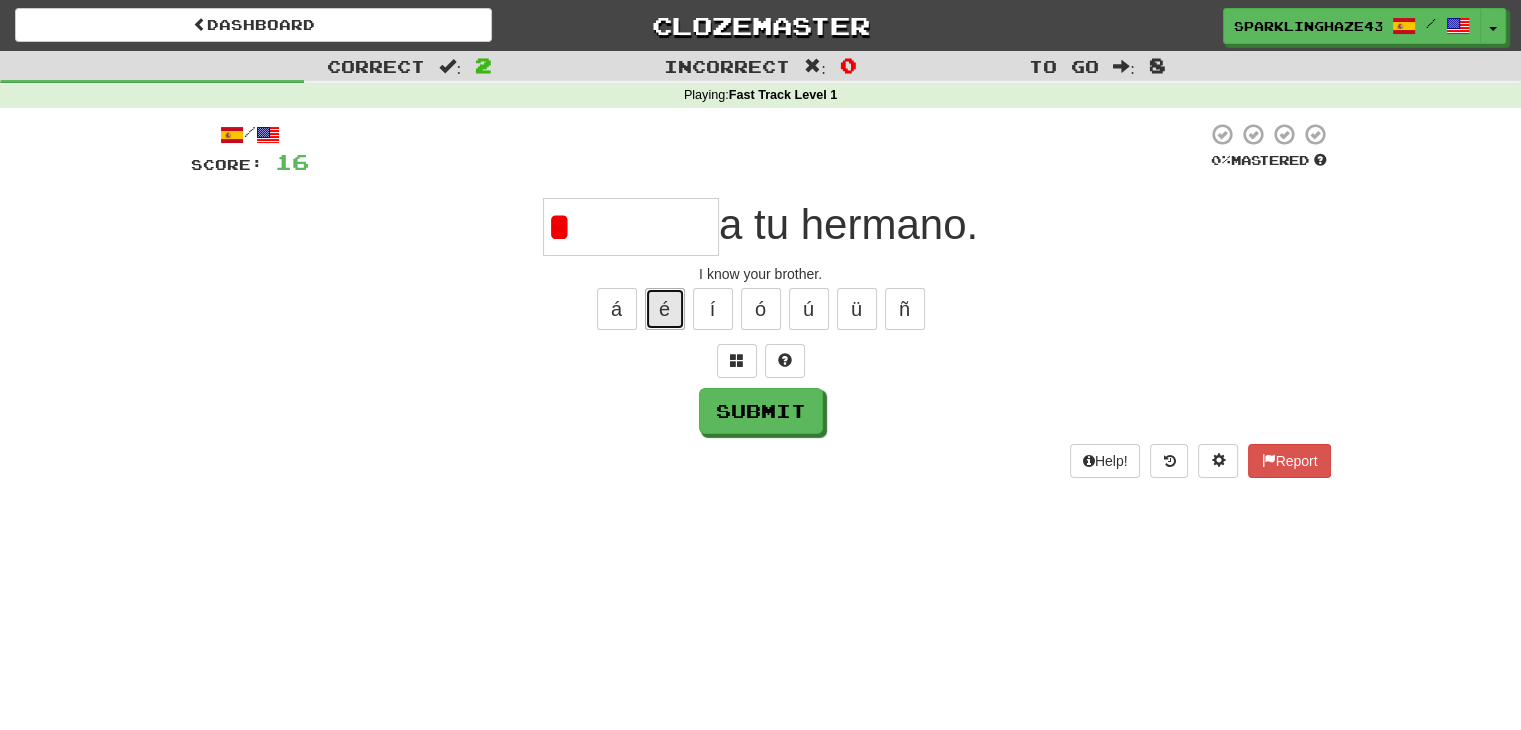 click on "é" at bounding box center [665, 309] 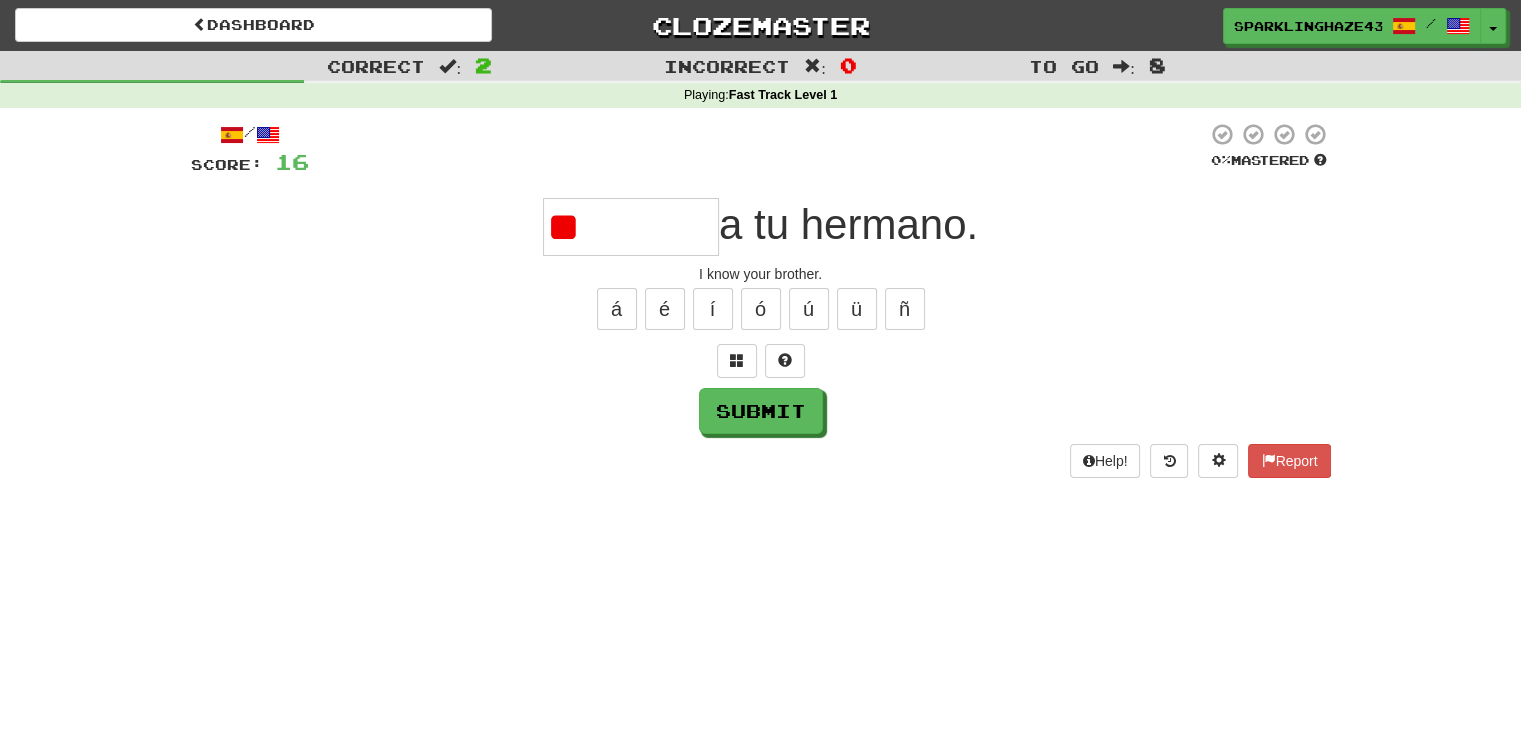 drag, startPoint x: 591, startPoint y: 236, endPoint x: 70, endPoint y: 278, distance: 522.6902 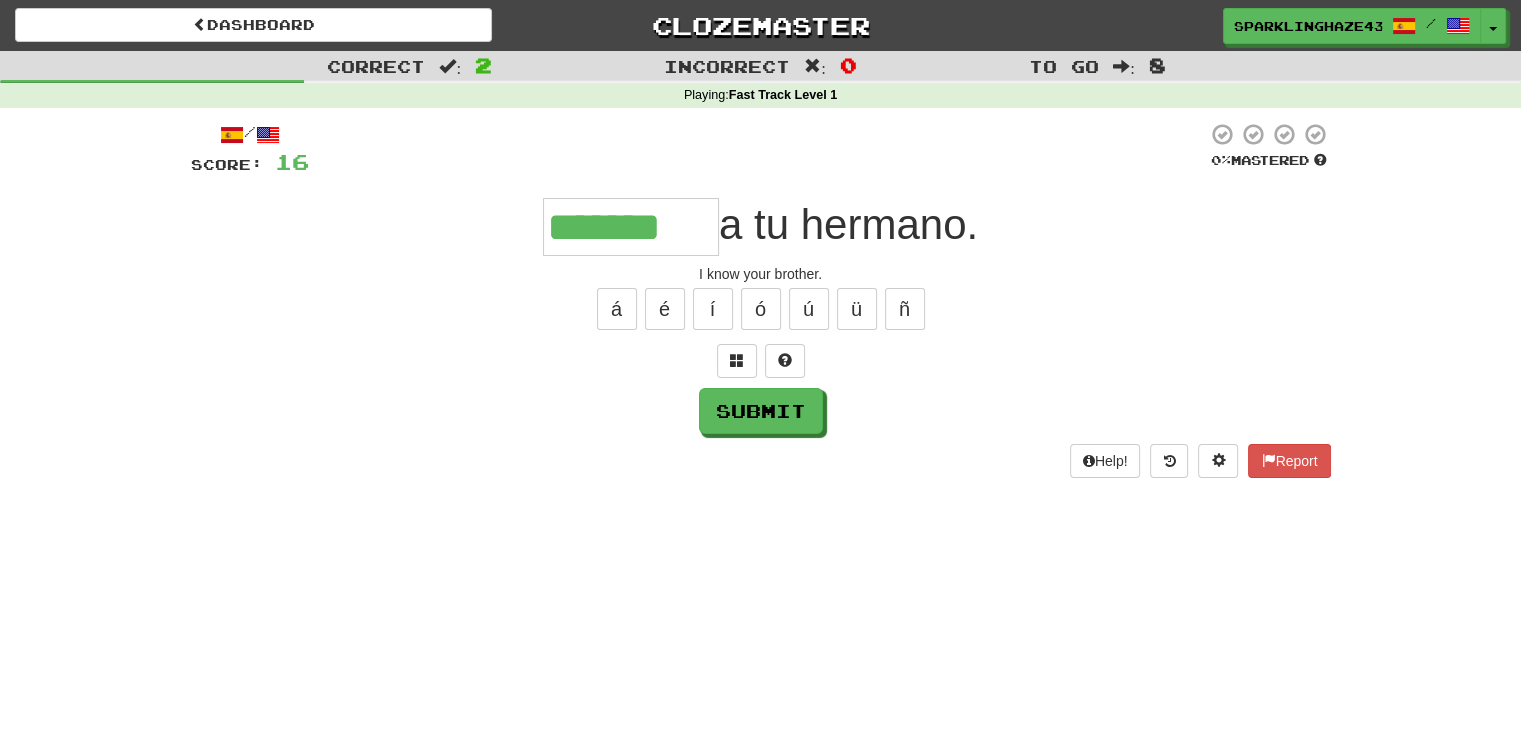 type on "*******" 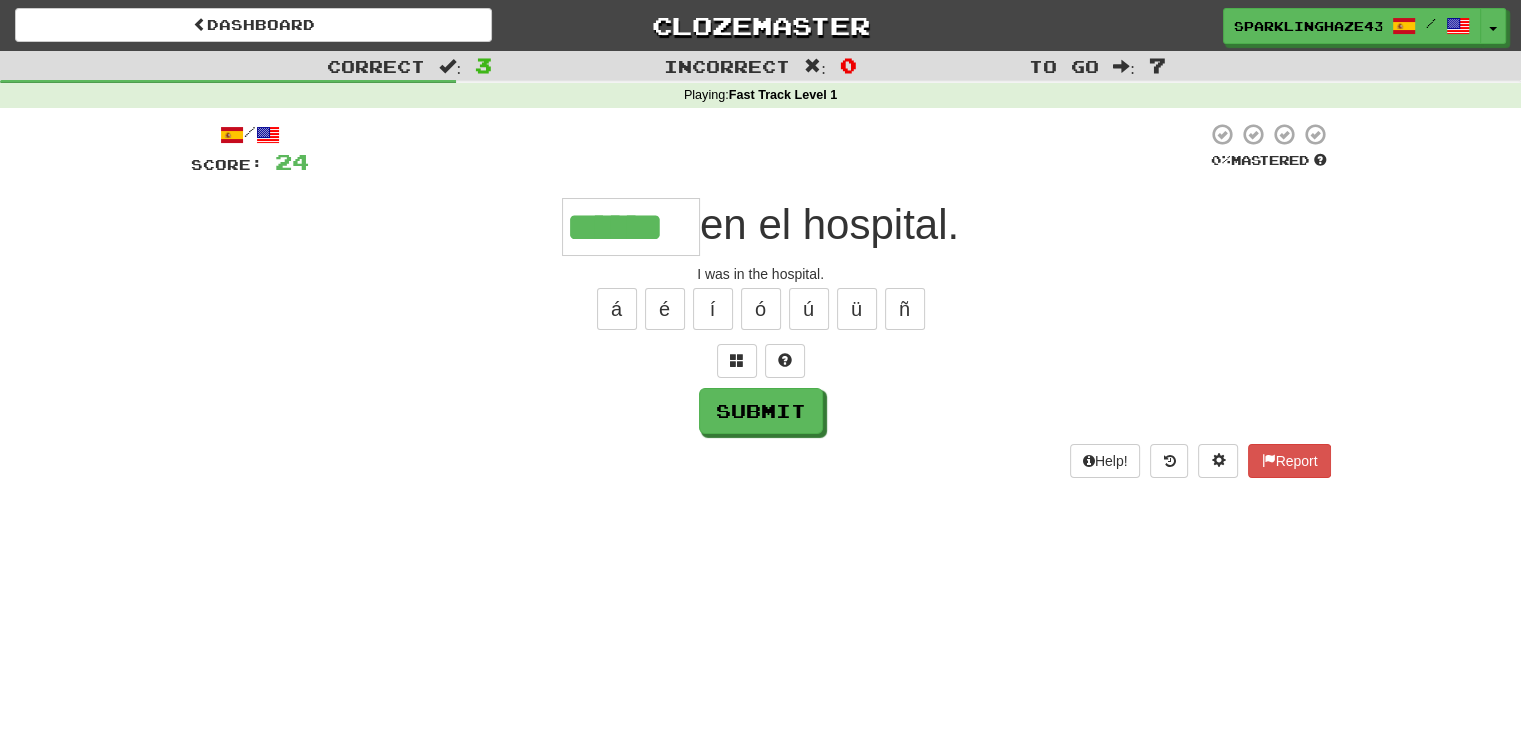 type on "******" 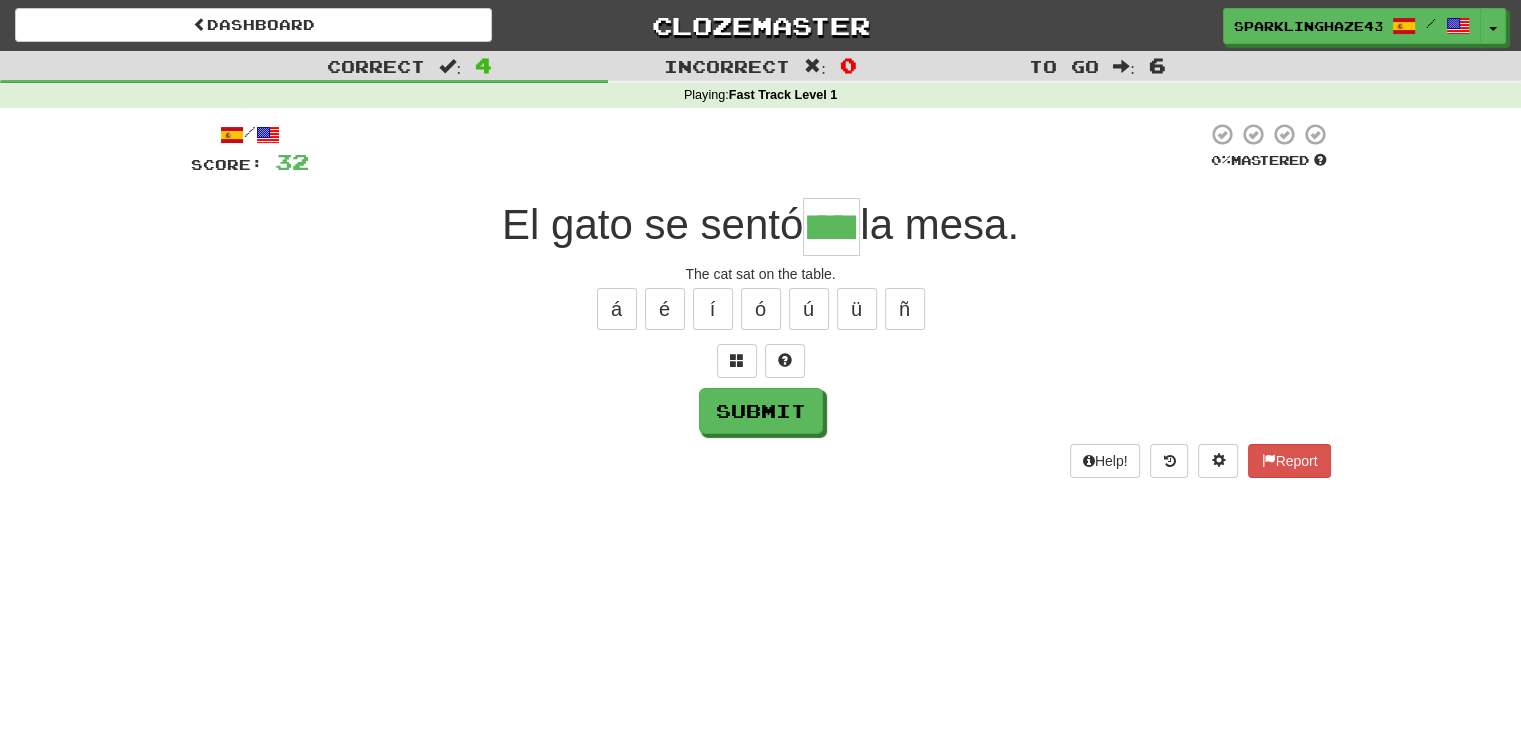 scroll, scrollTop: 0, scrollLeft: 55, axis: horizontal 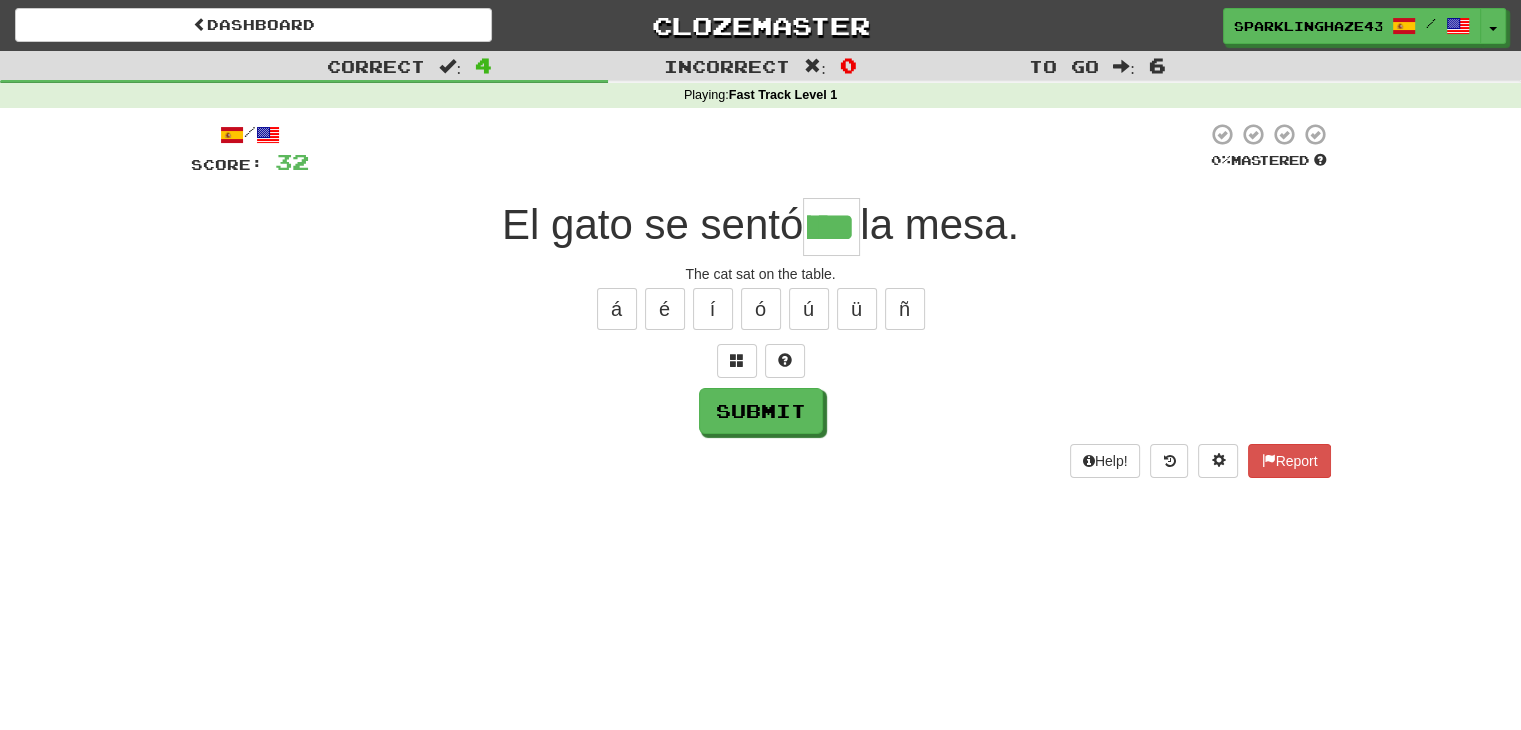 type on "**" 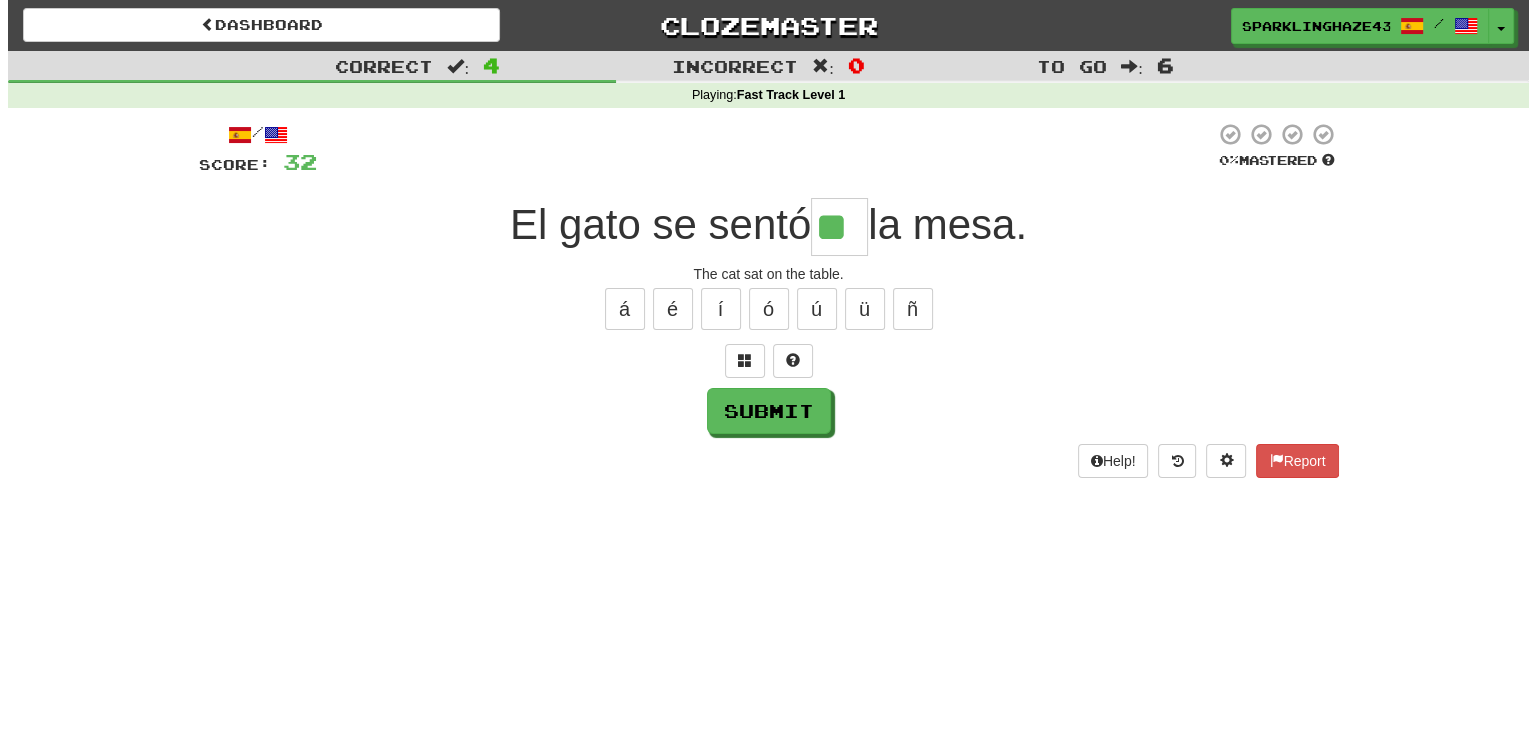 scroll, scrollTop: 0, scrollLeft: 0, axis: both 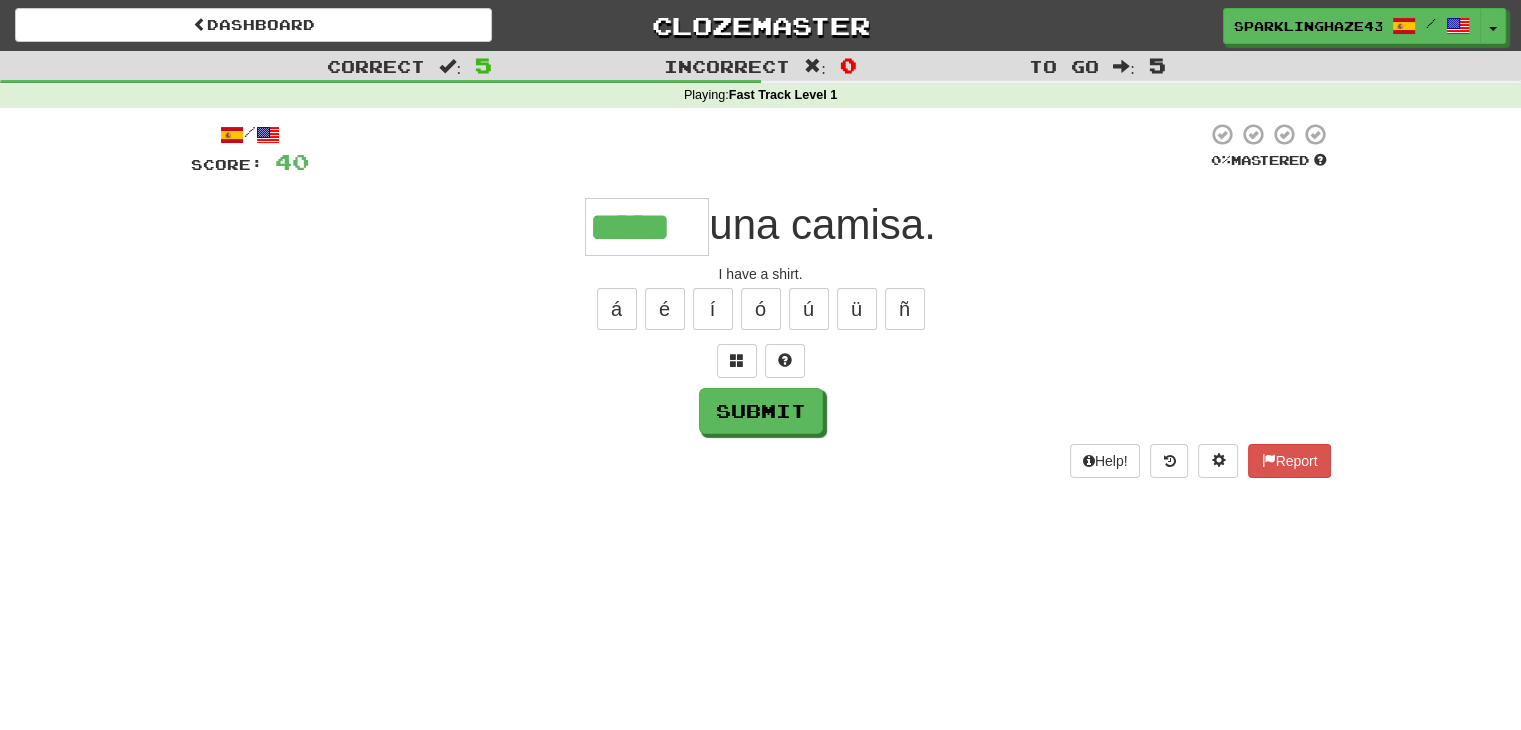 type on "*****" 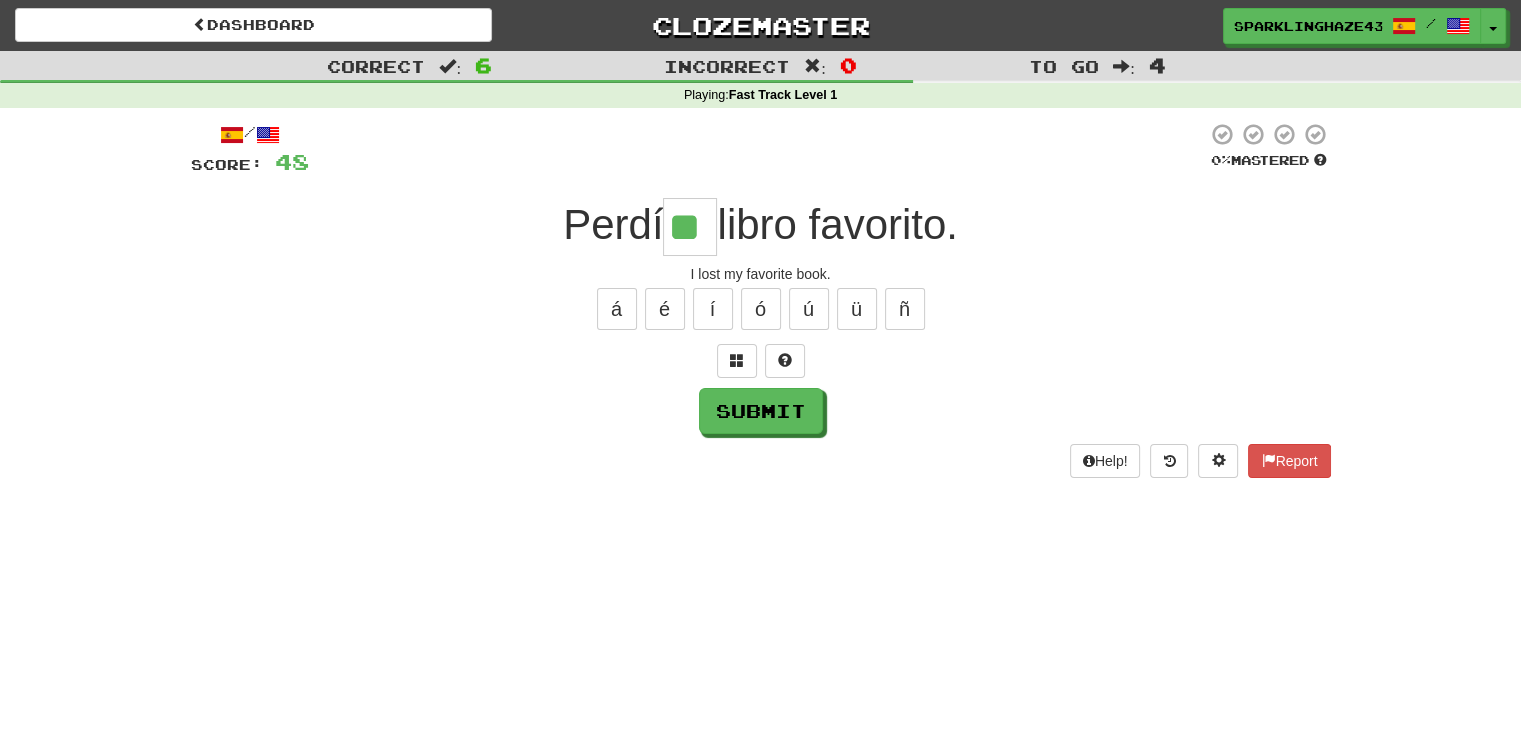 type on "**" 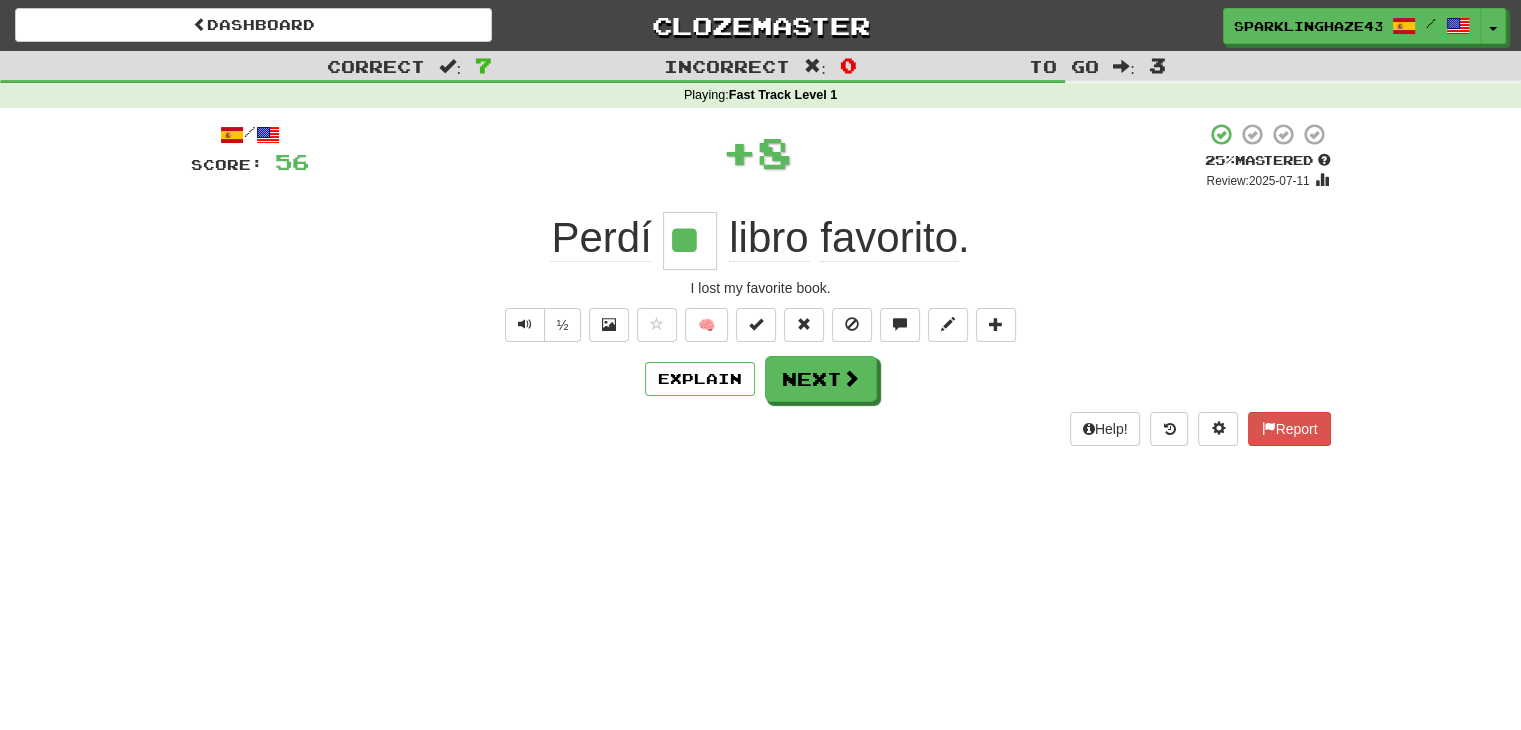 type 